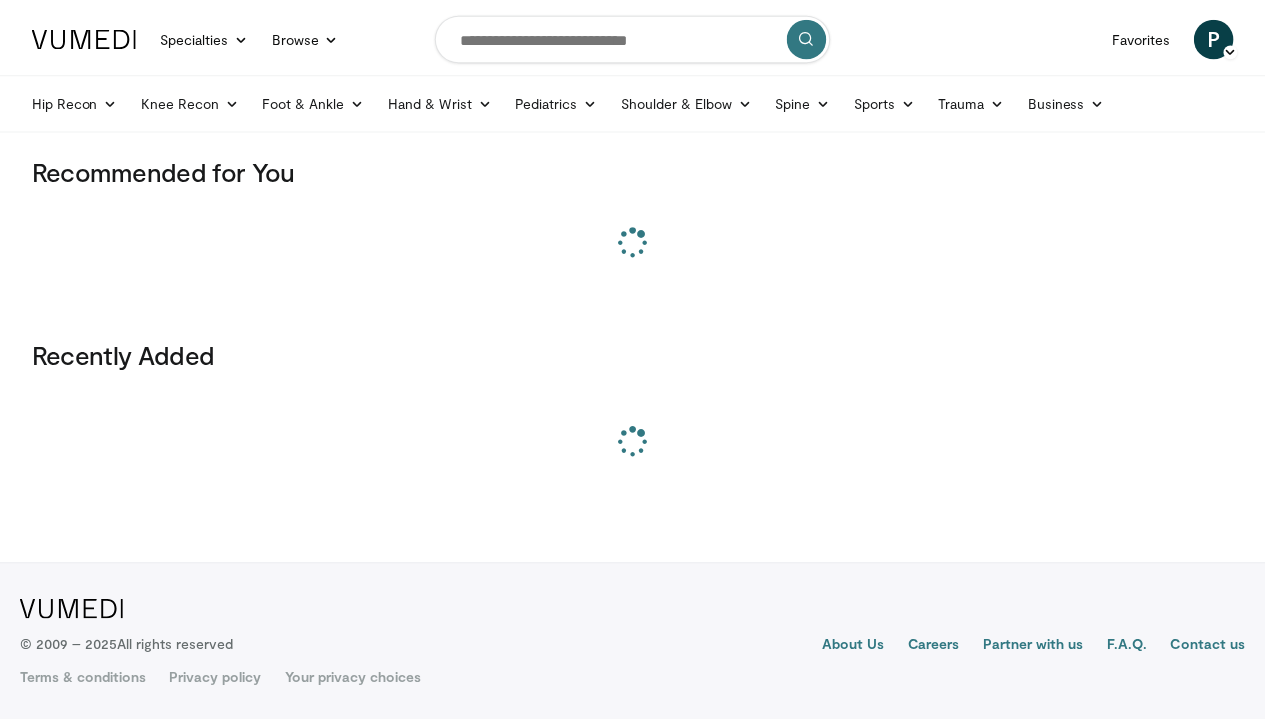 scroll, scrollTop: 0, scrollLeft: 0, axis: both 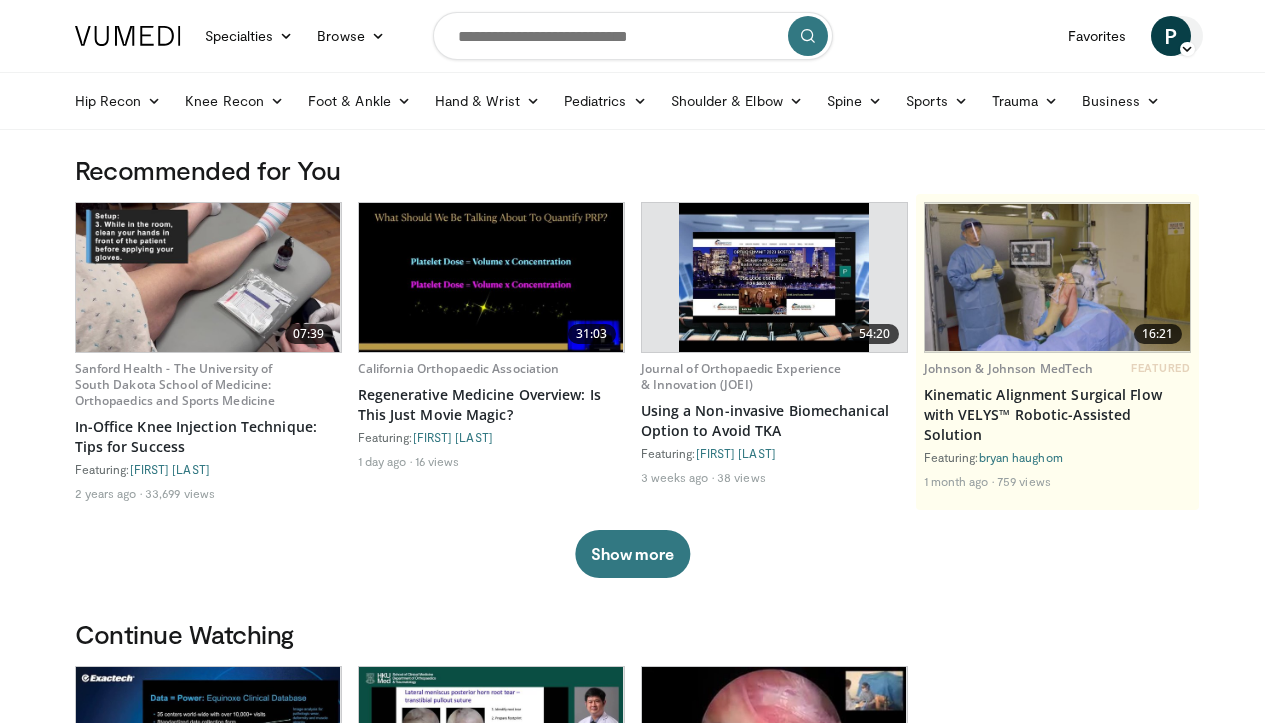 click on "P" at bounding box center [1171, 36] 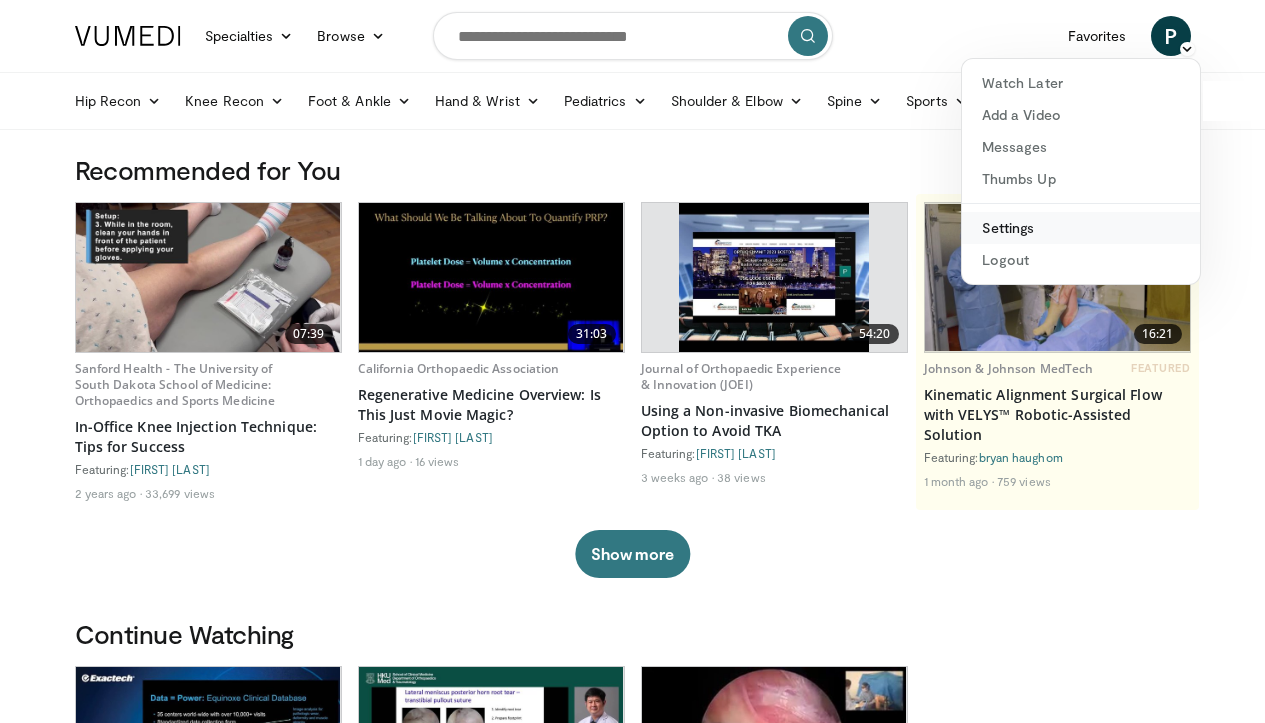 click on "Settings" at bounding box center [1081, 228] 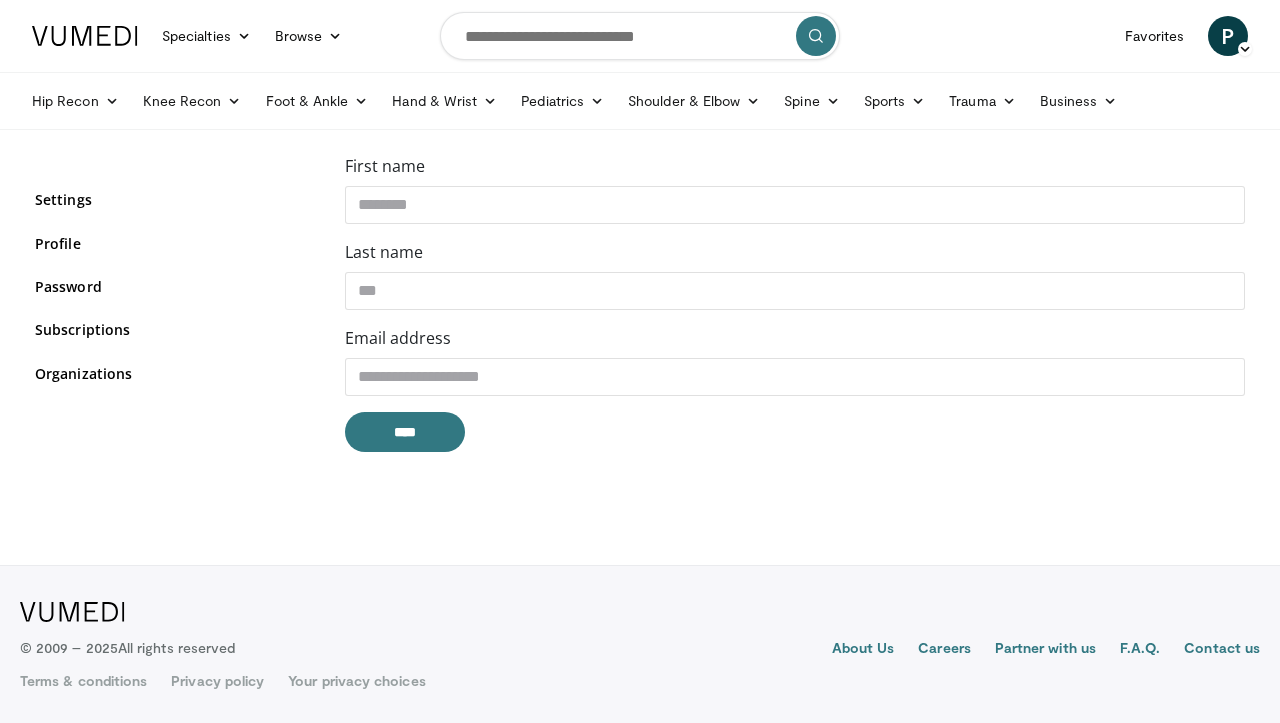 scroll, scrollTop: 0, scrollLeft: 0, axis: both 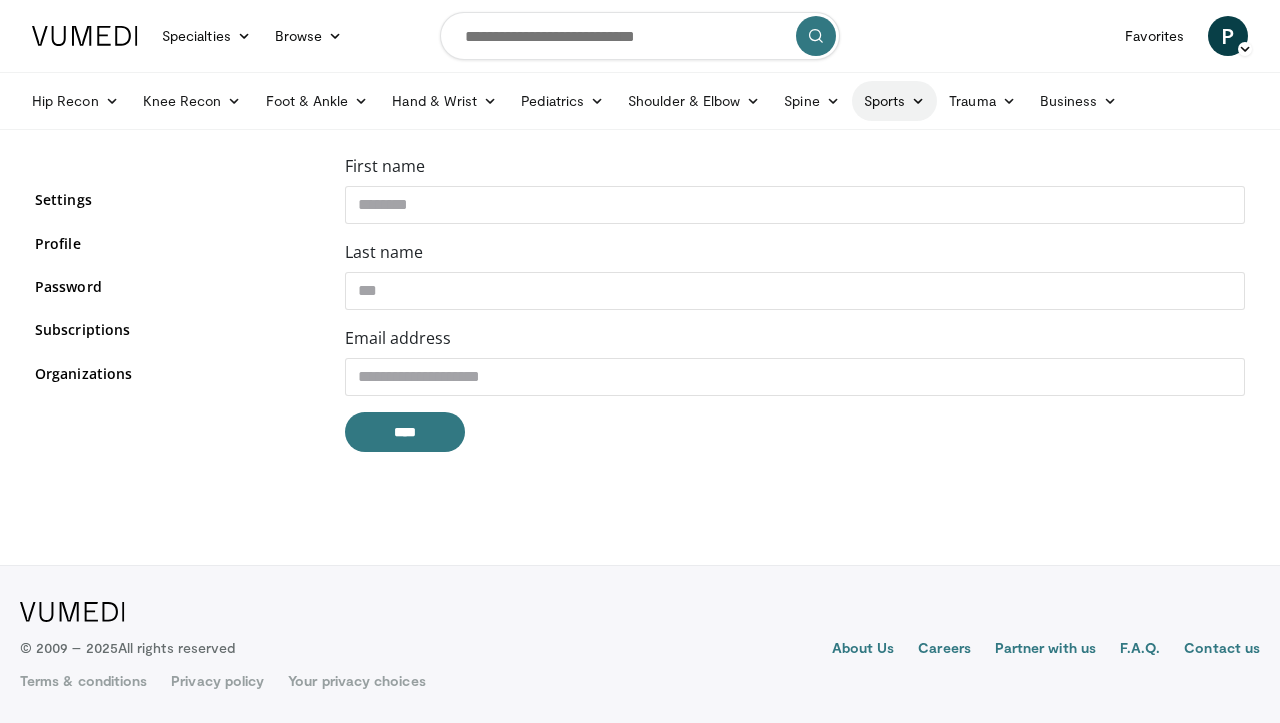 click on "Sports" at bounding box center [895, 101] 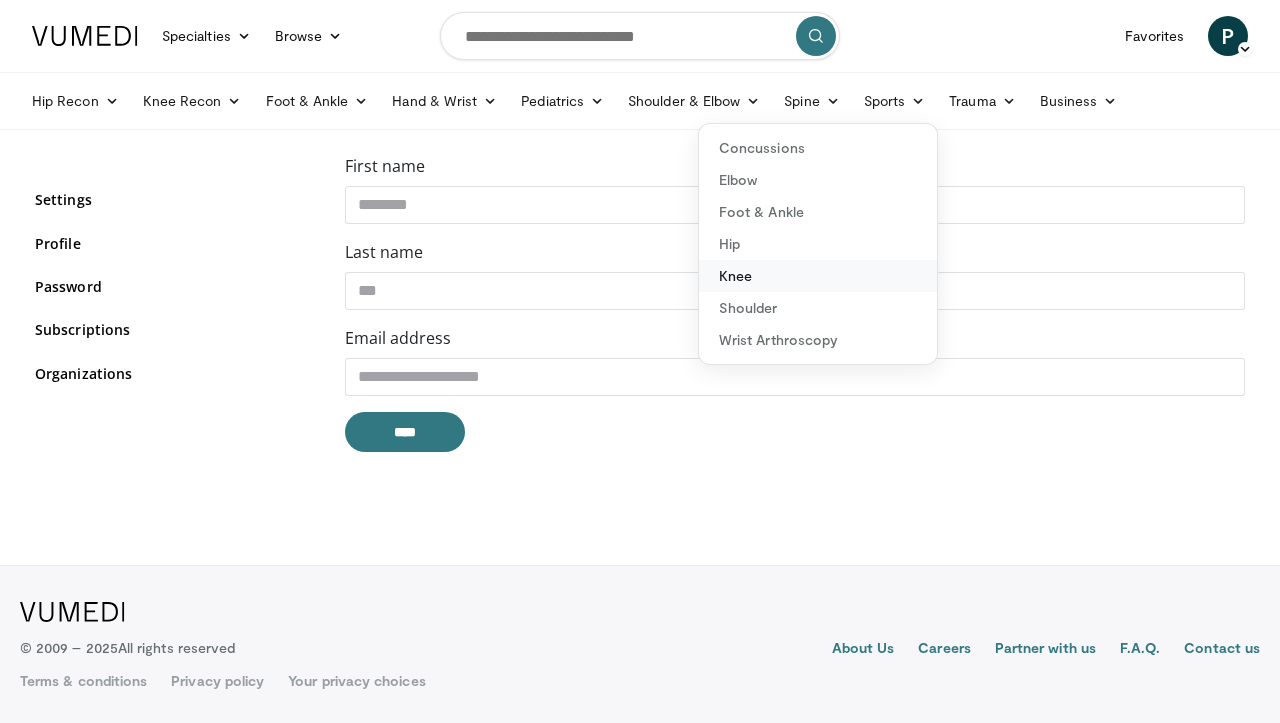 click on "Knee" at bounding box center (818, 276) 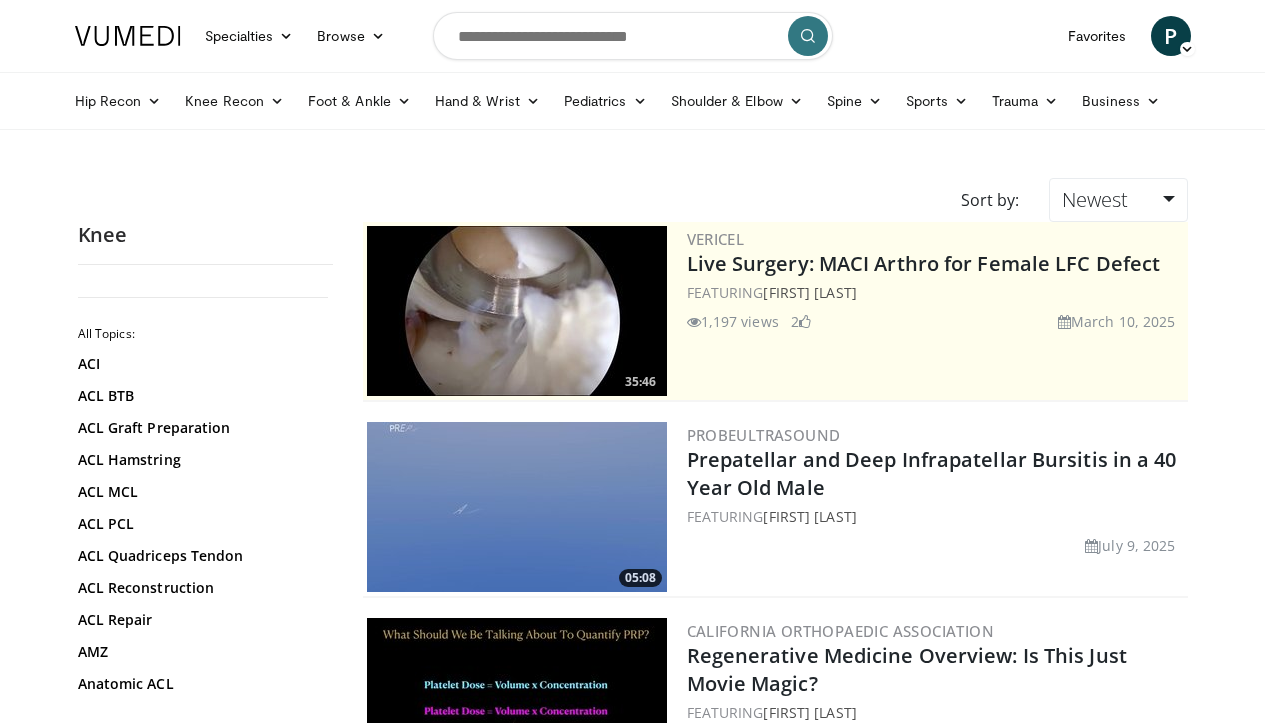 scroll, scrollTop: 0, scrollLeft: 0, axis: both 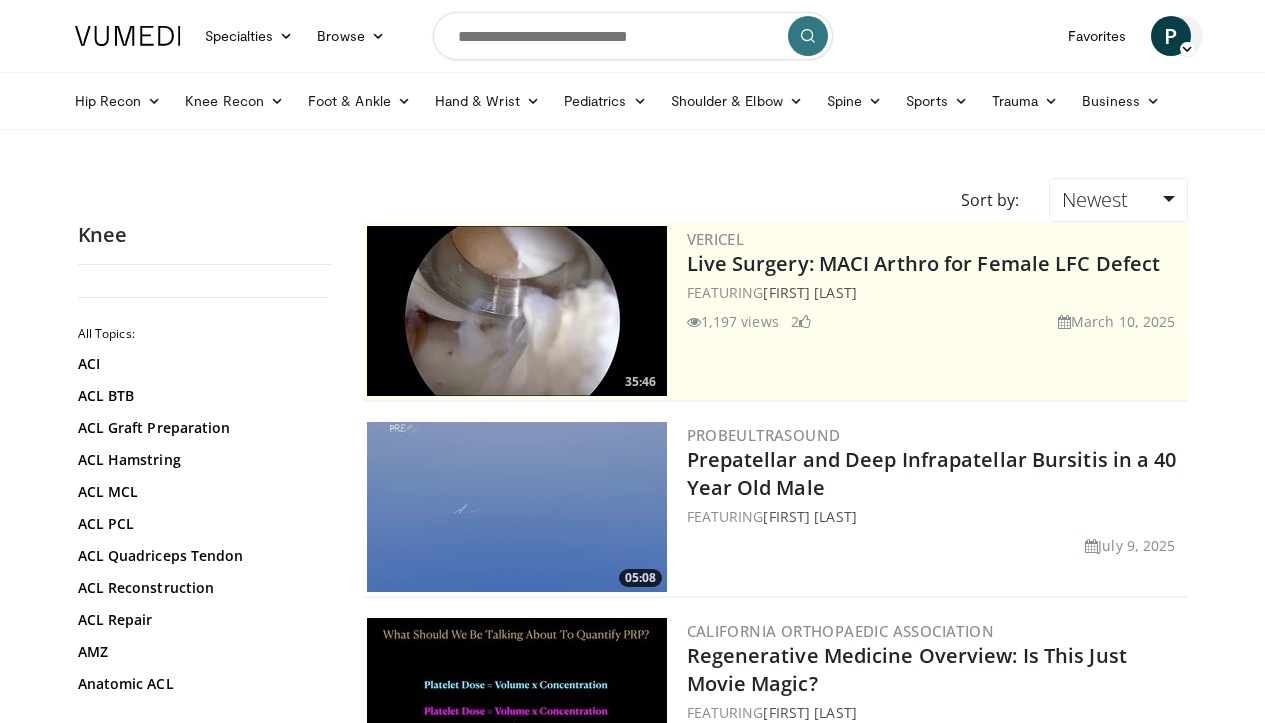 click on "P" at bounding box center [1171, 36] 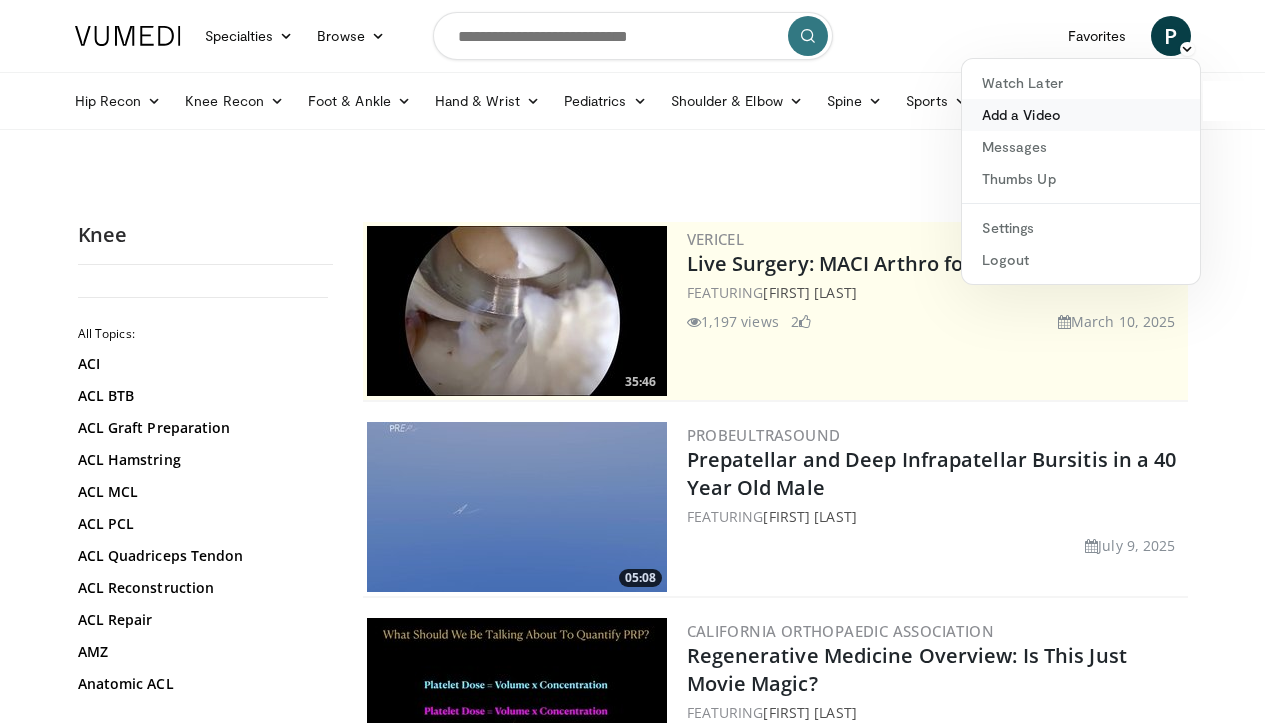 click on "Add a Video" at bounding box center [1081, 115] 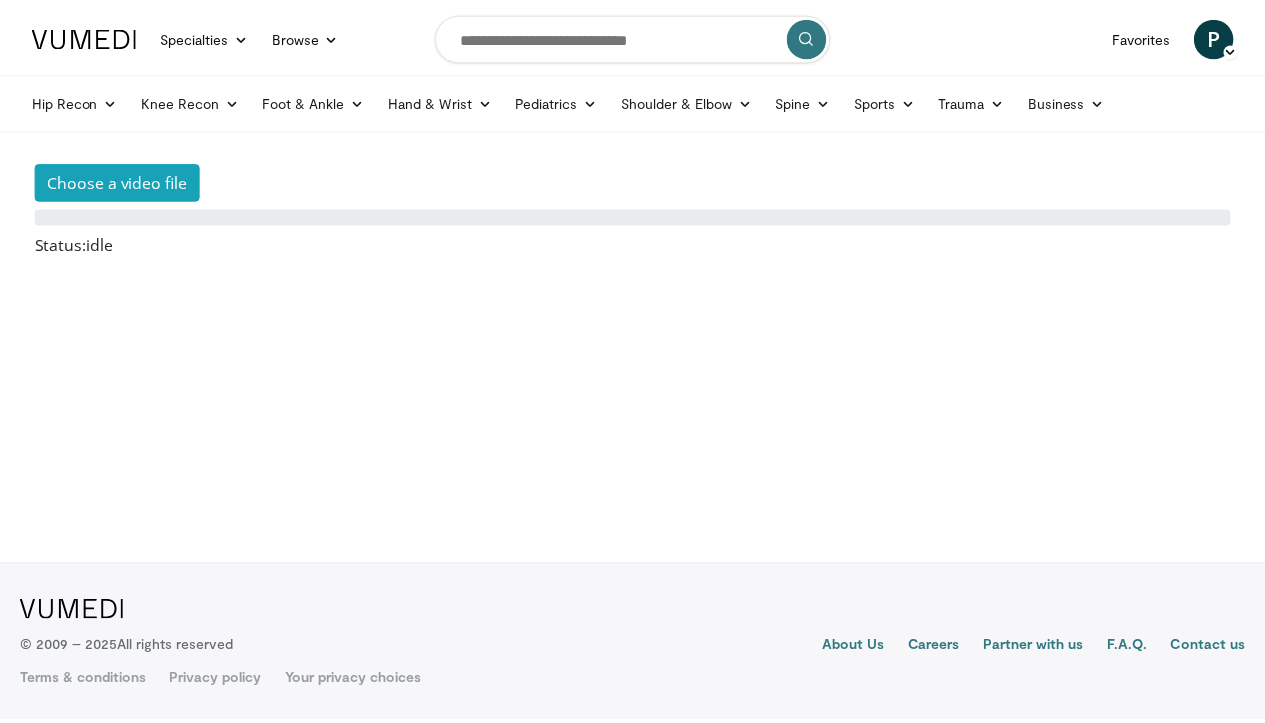 scroll, scrollTop: 0, scrollLeft: 0, axis: both 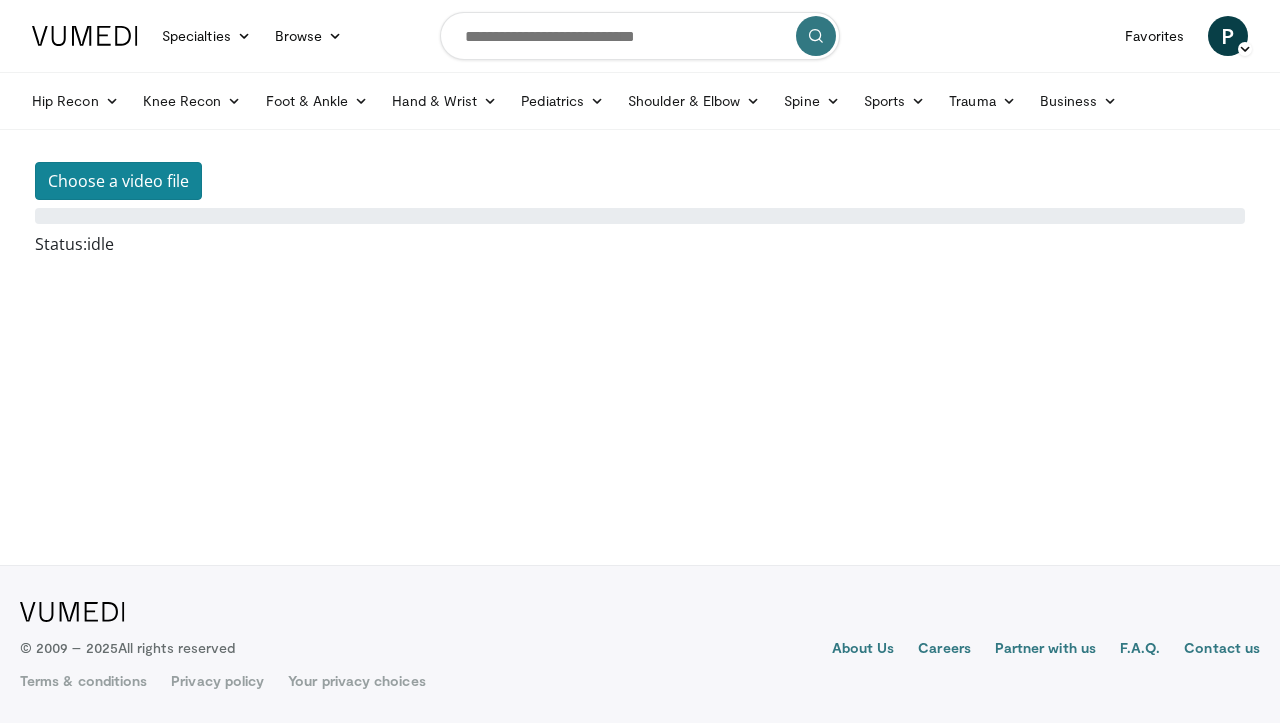 click on "Choose a video file" at bounding box center [118, 181] 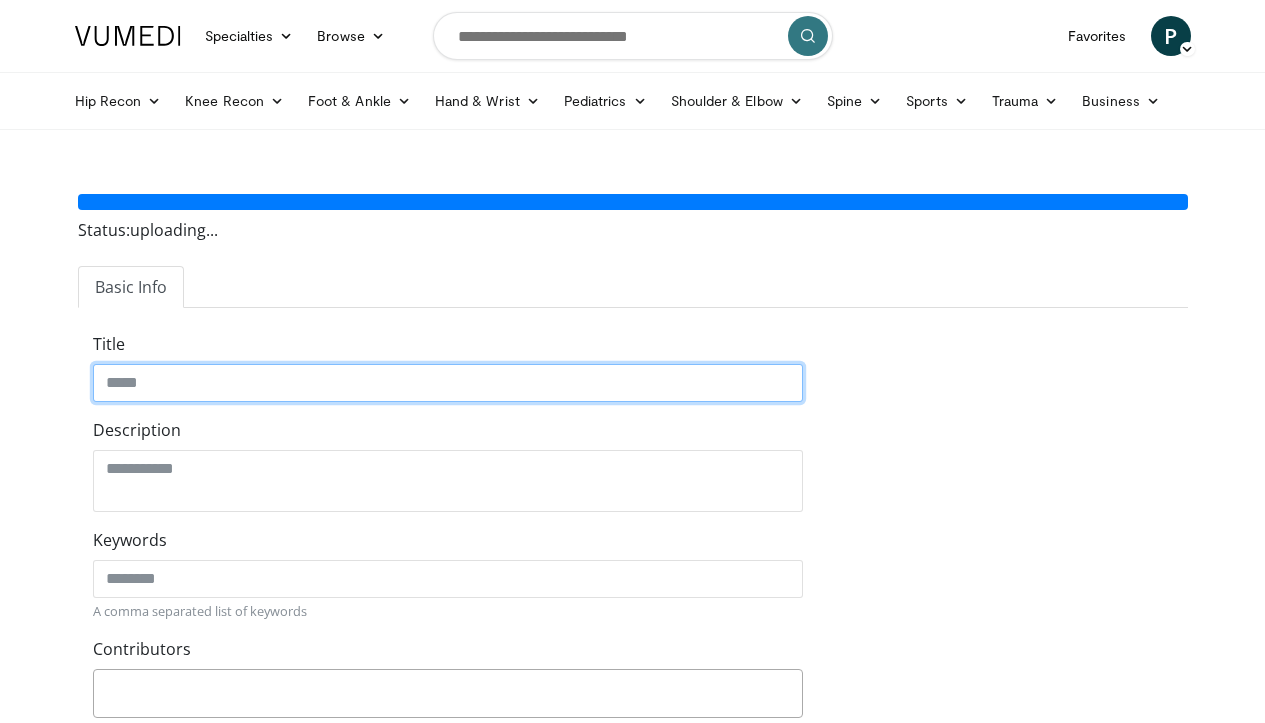 click on "Title" at bounding box center (448, 383) 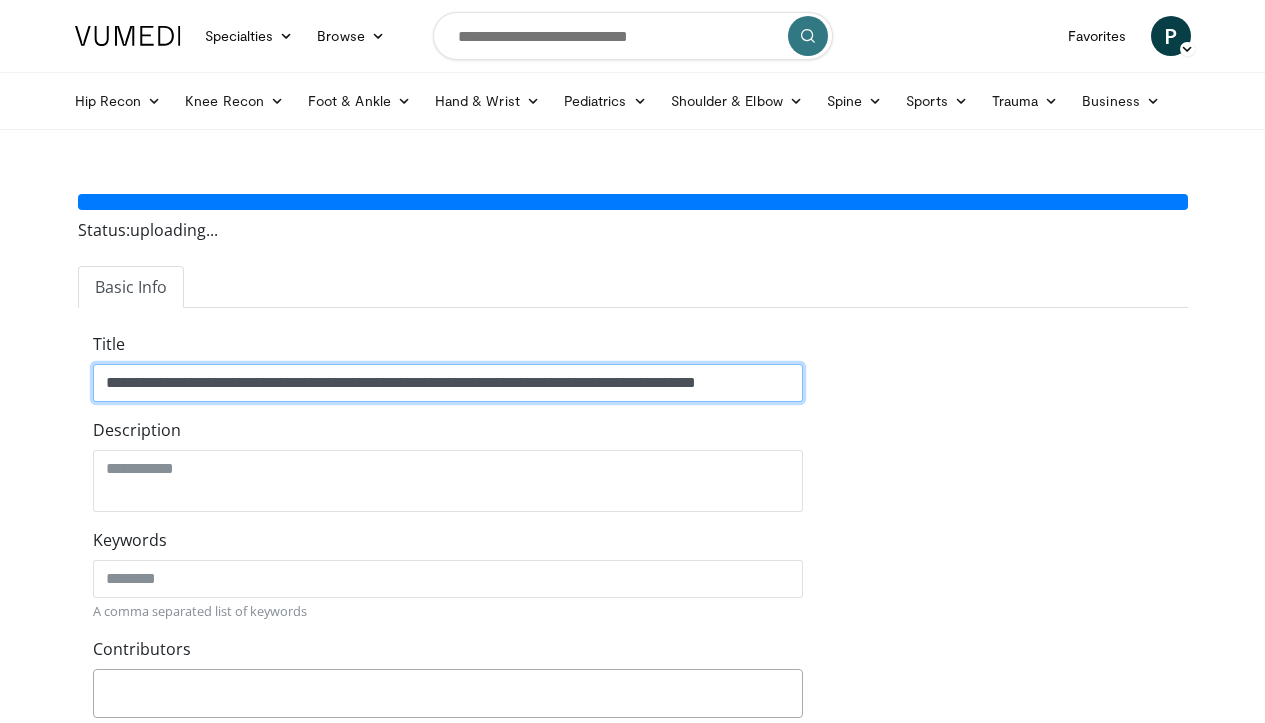 type on "**********" 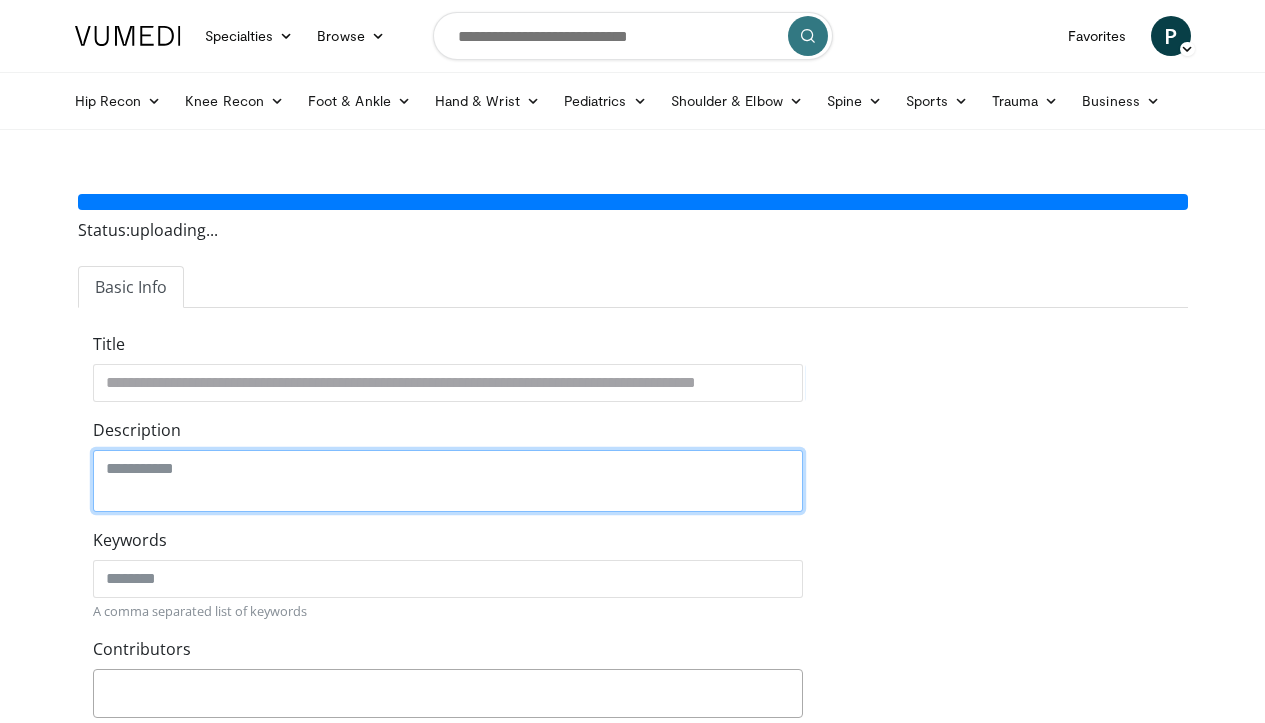 click on "Description" at bounding box center (448, 481) 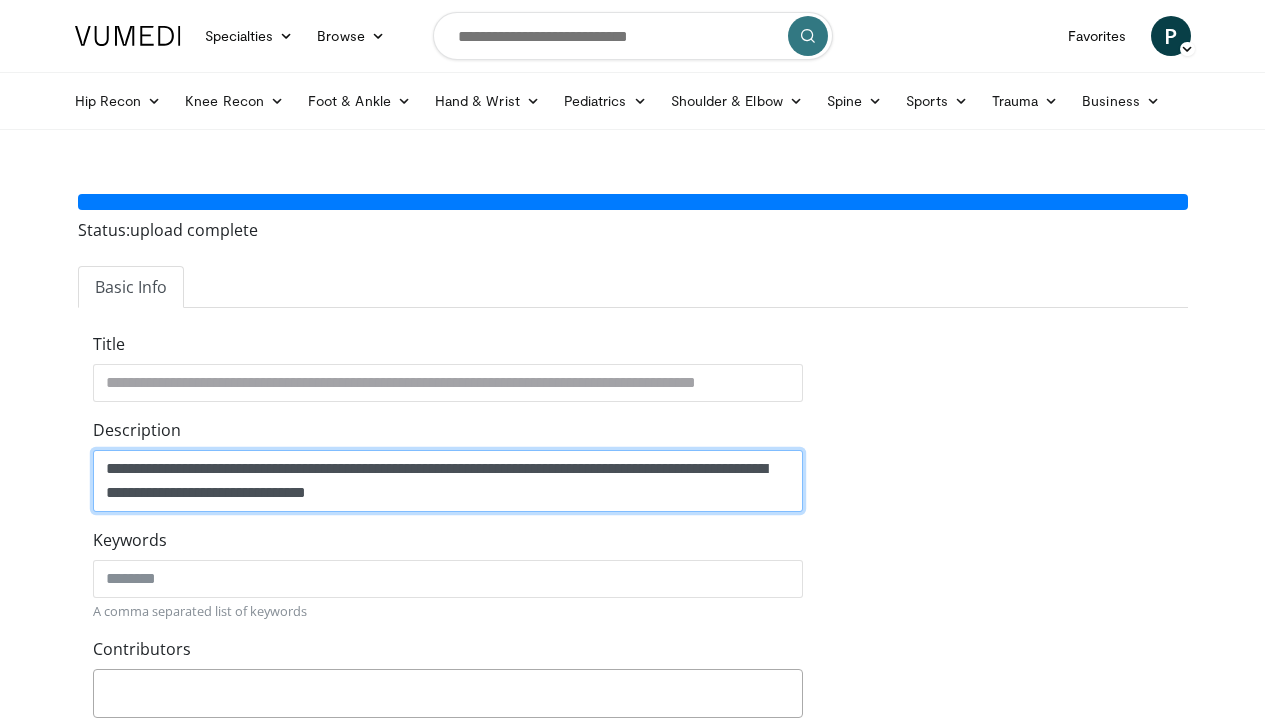drag, startPoint x: 289, startPoint y: 468, endPoint x: 305, endPoint y: 466, distance: 16.124516 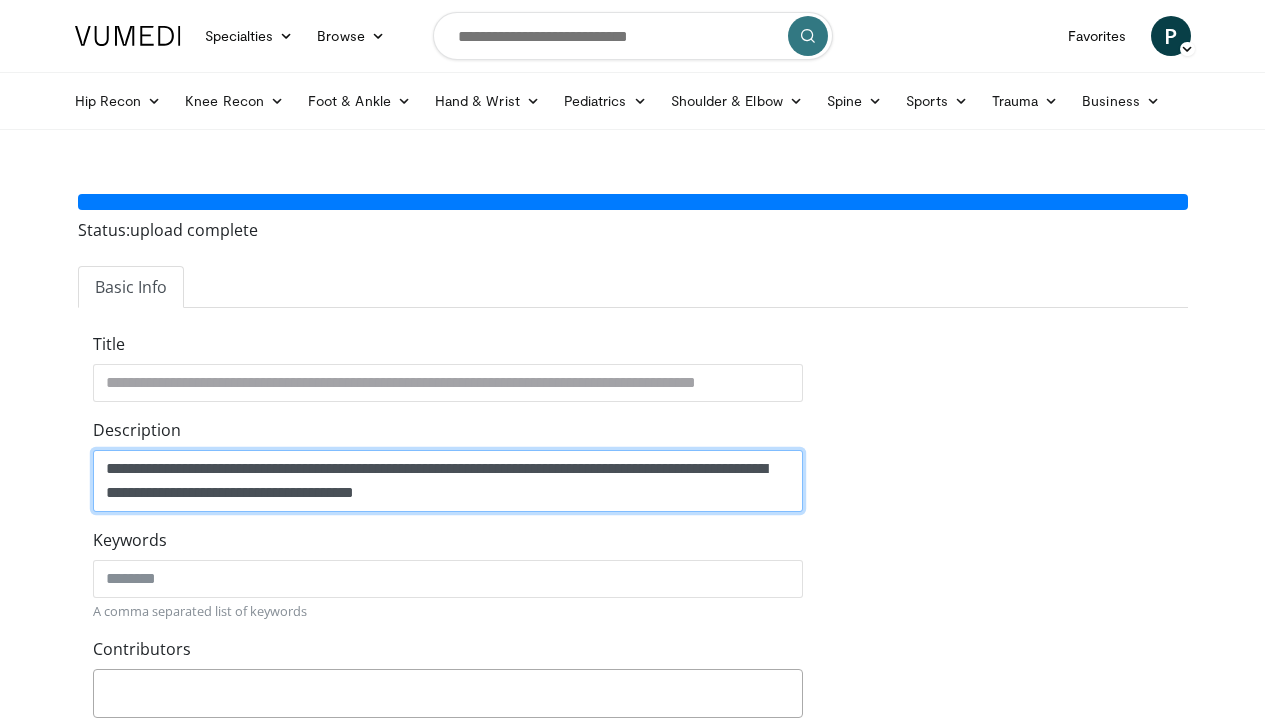 click on "**********" at bounding box center (448, 481) 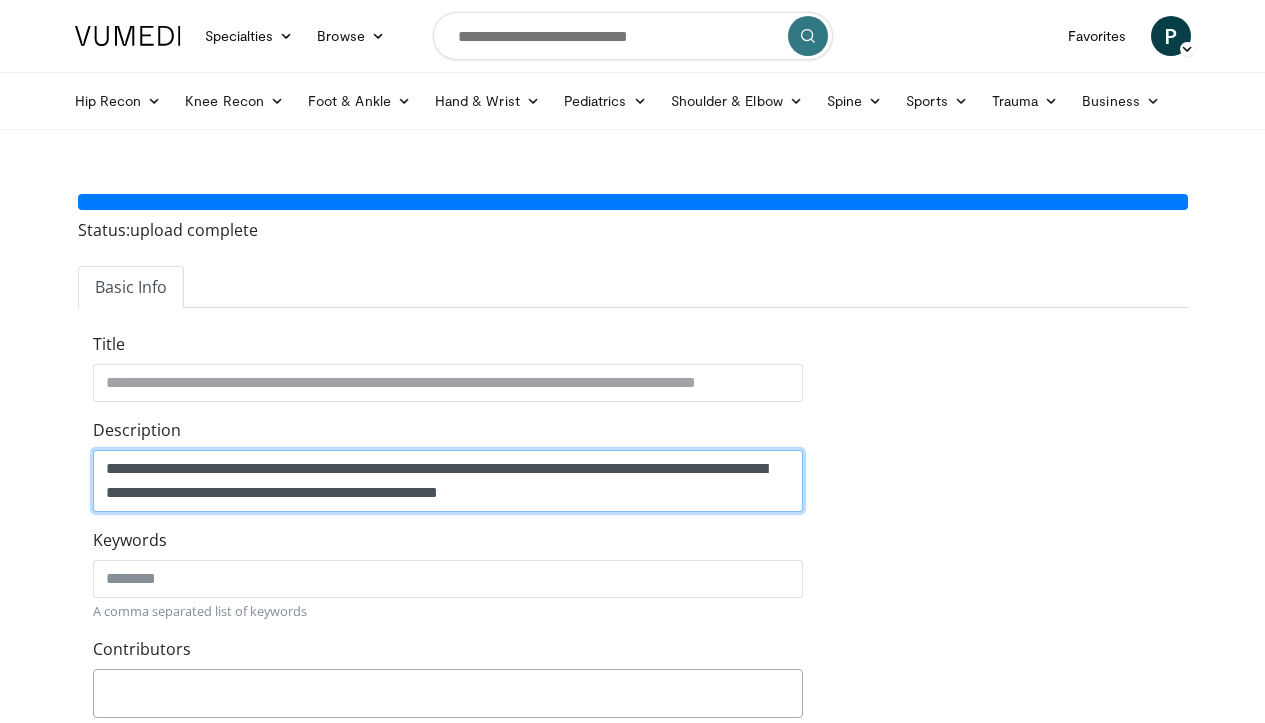 click on "**********" at bounding box center [448, 481] 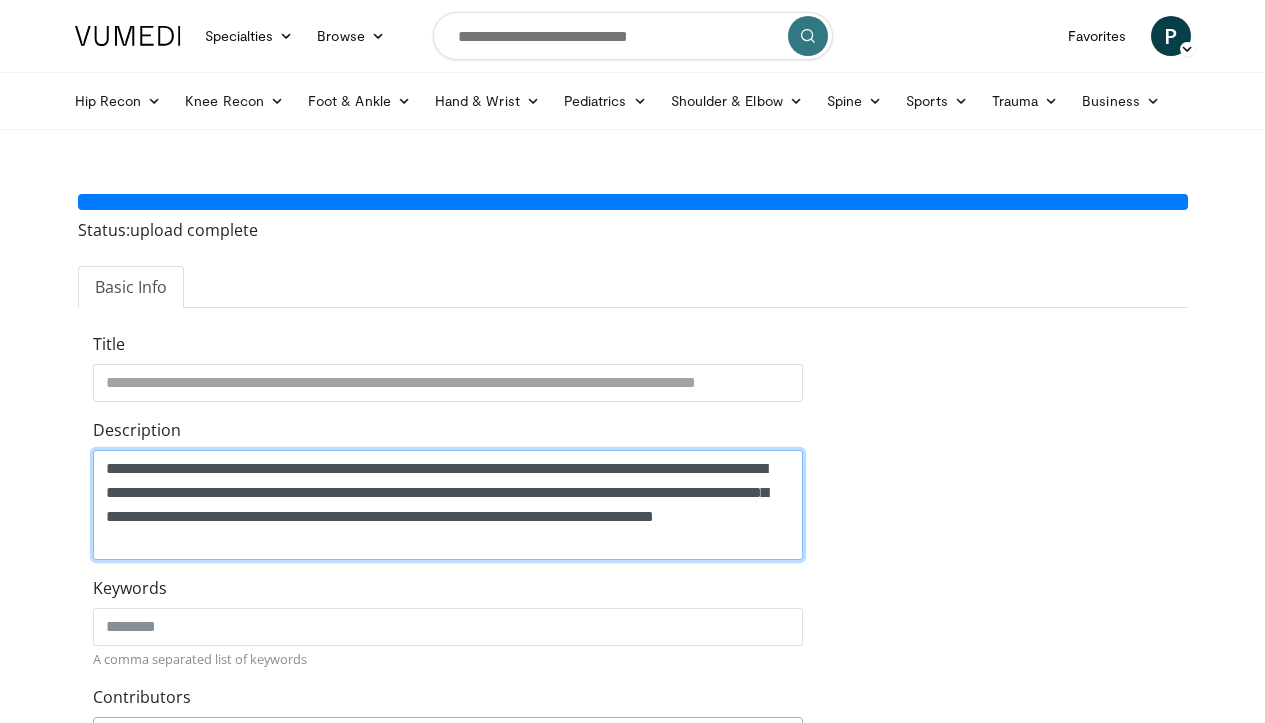 click on "**********" at bounding box center (448, 505) 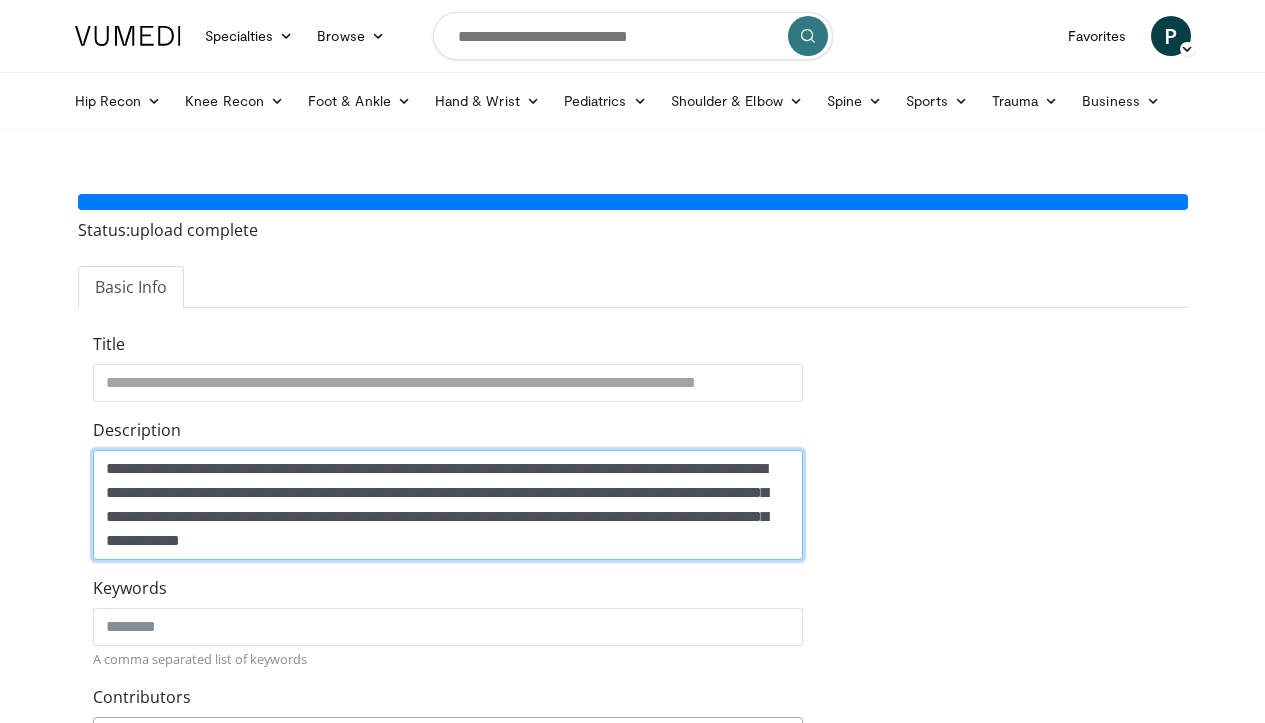 type on "**********" 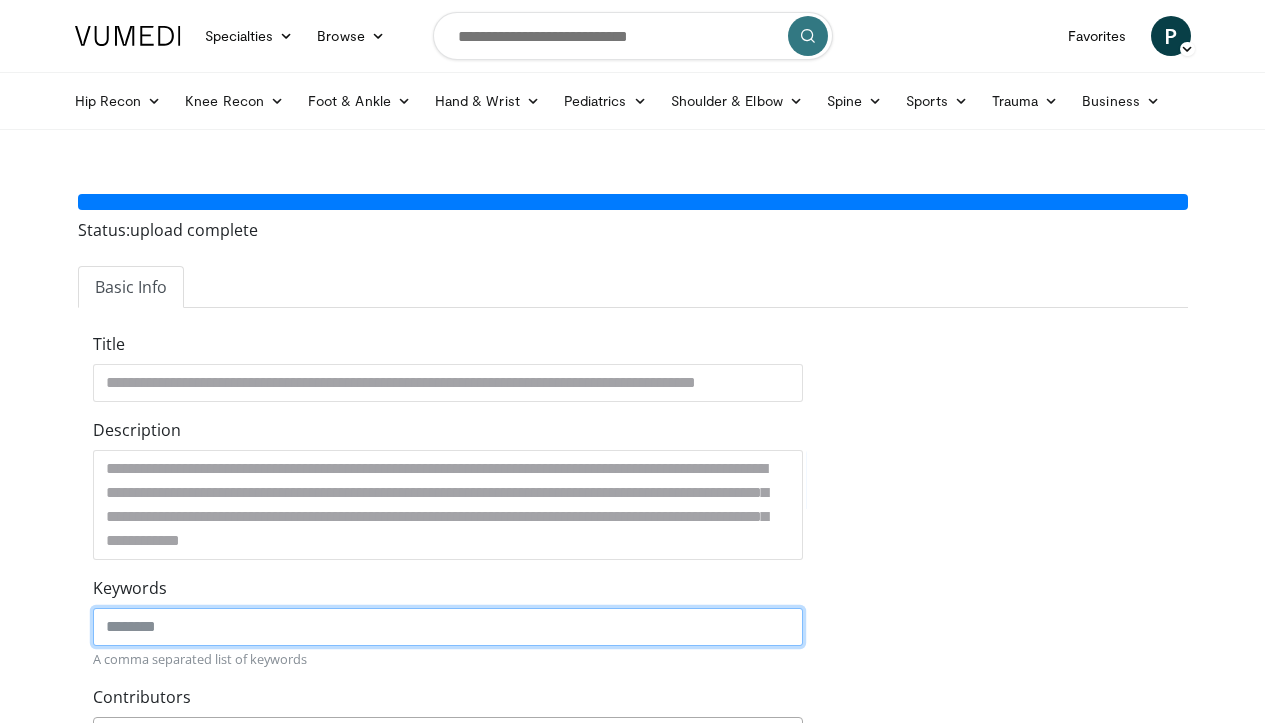 click on "Keywords" 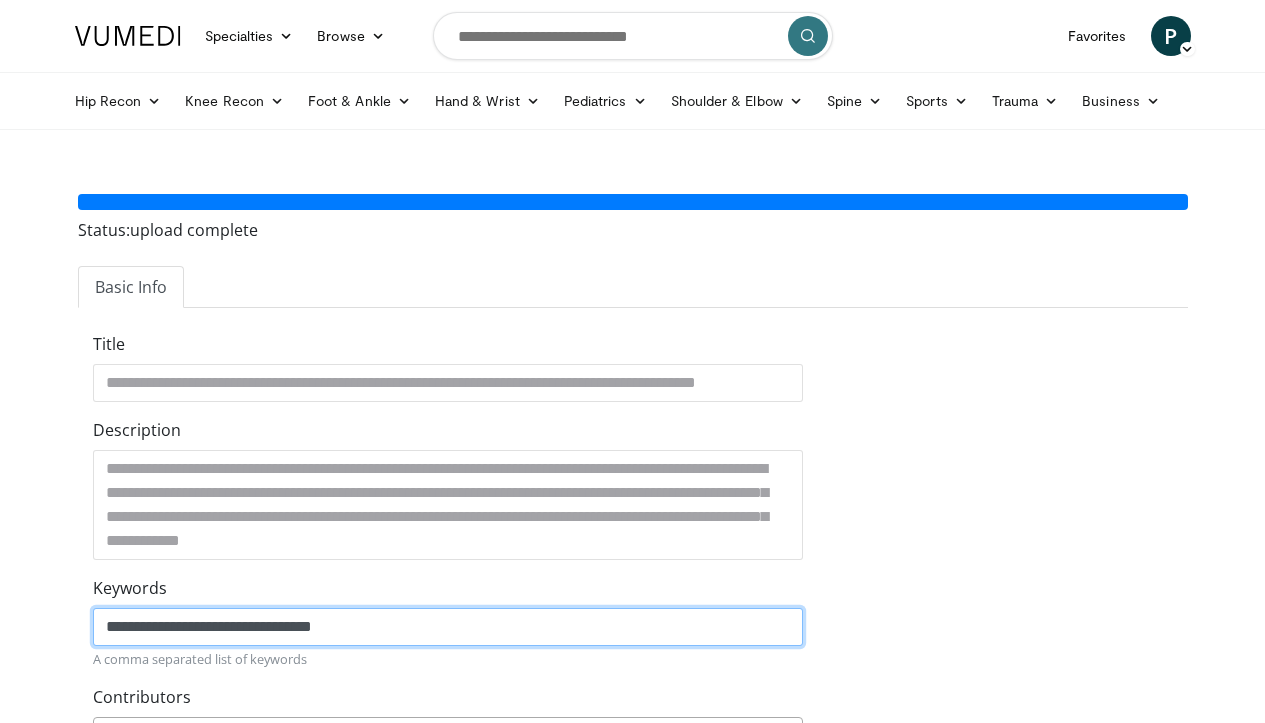 click on "**********" 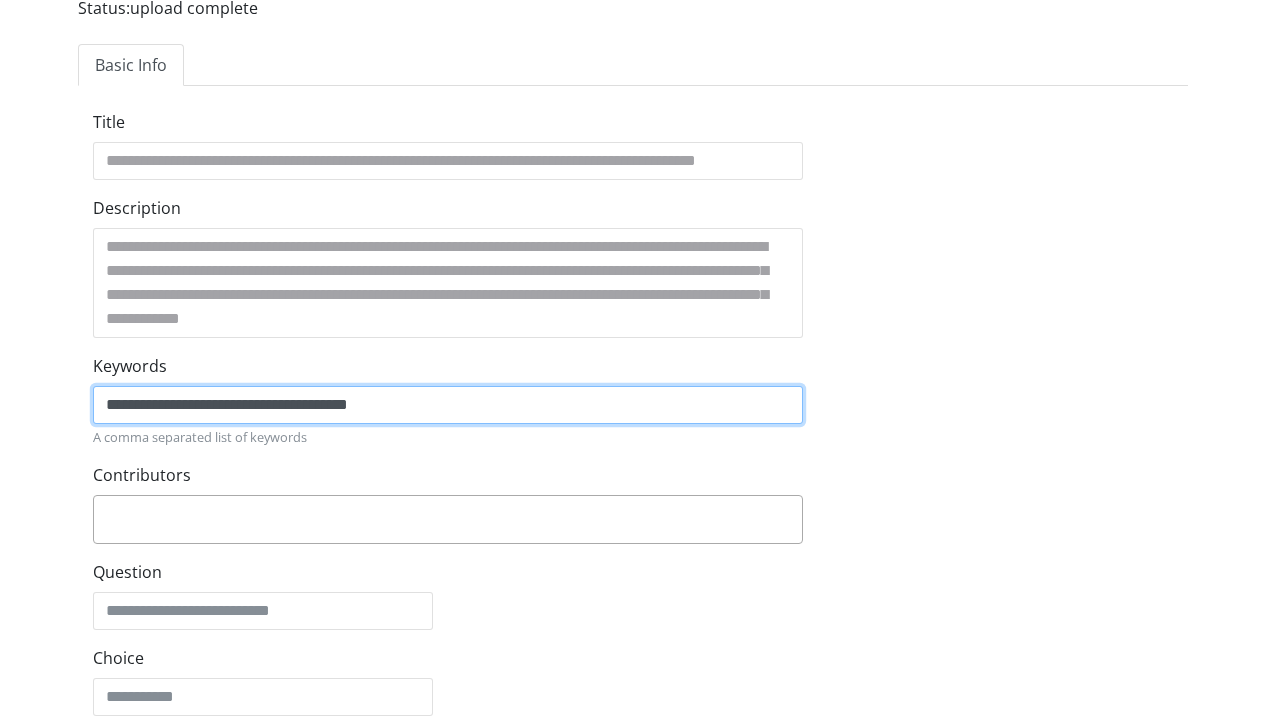 scroll, scrollTop: 223, scrollLeft: 0, axis: vertical 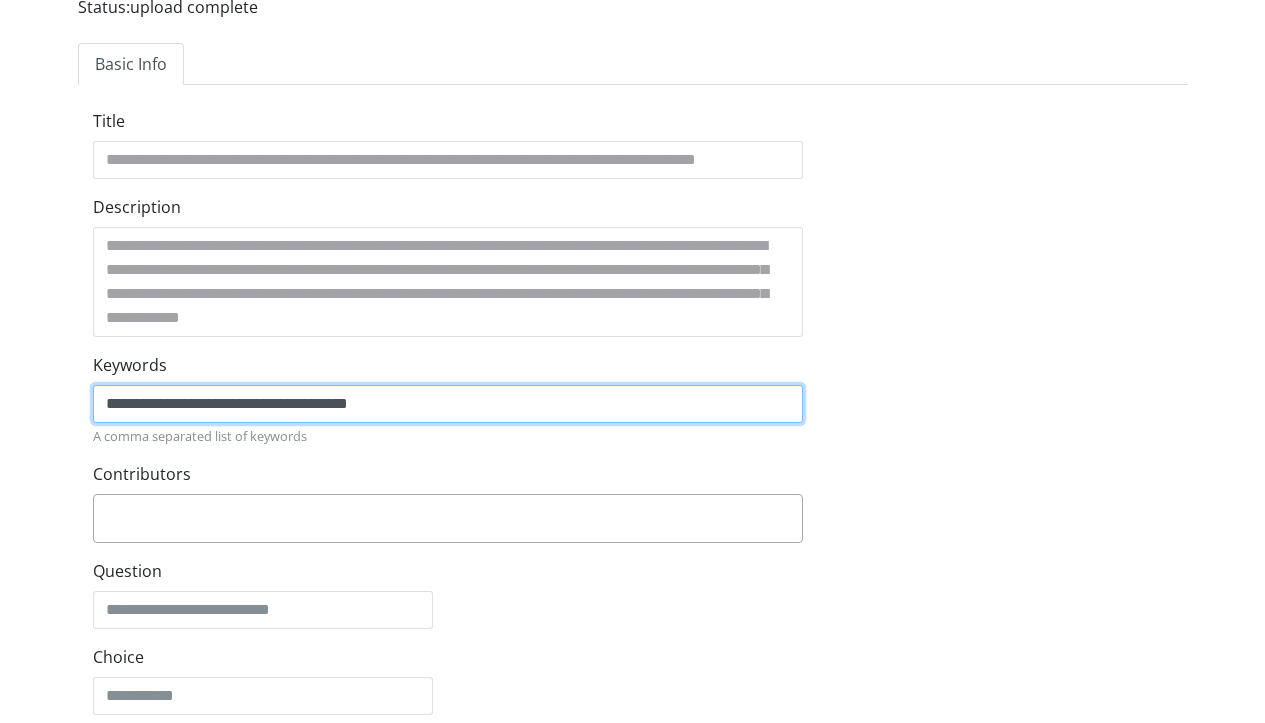 type on "**********" 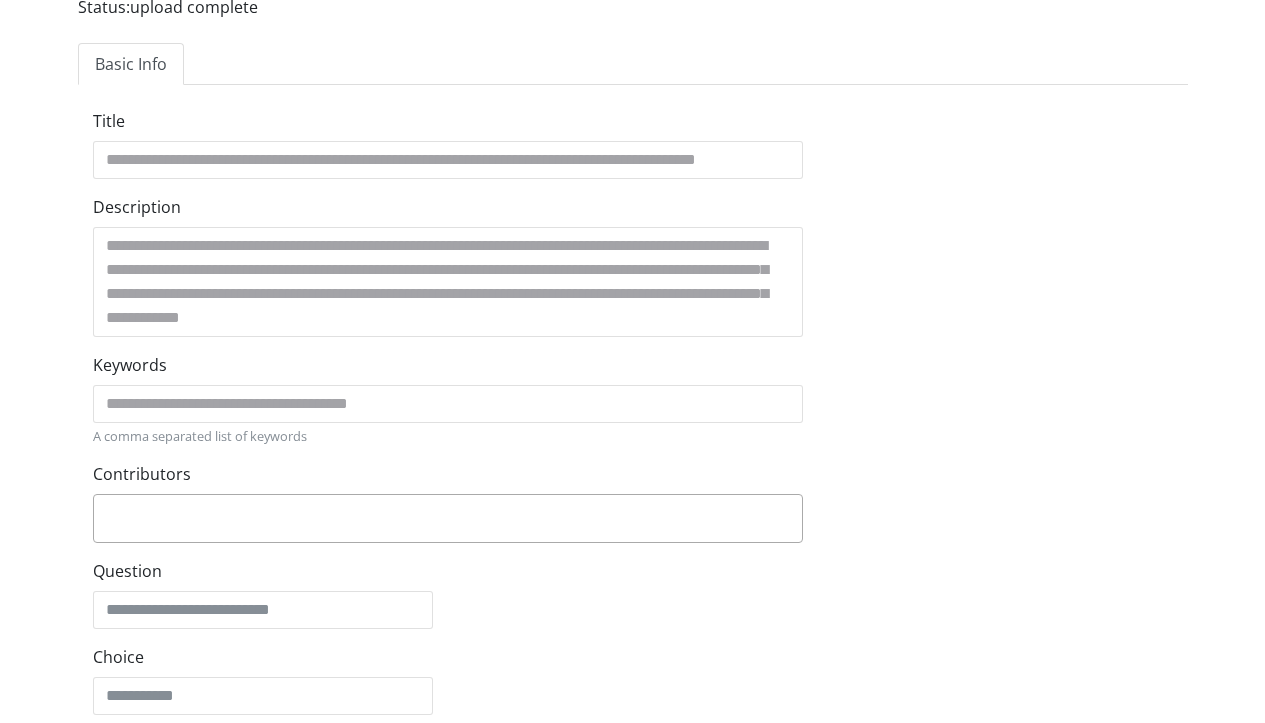 click at bounding box center (448, 515) 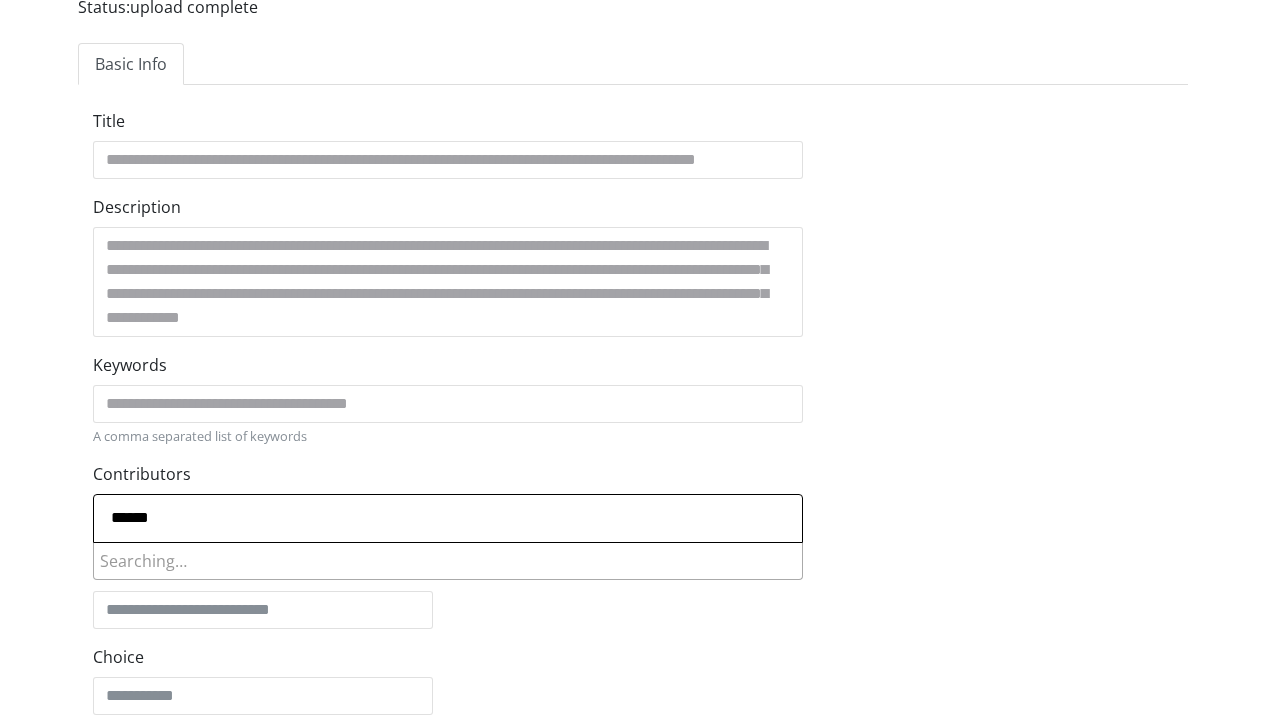 type on "******" 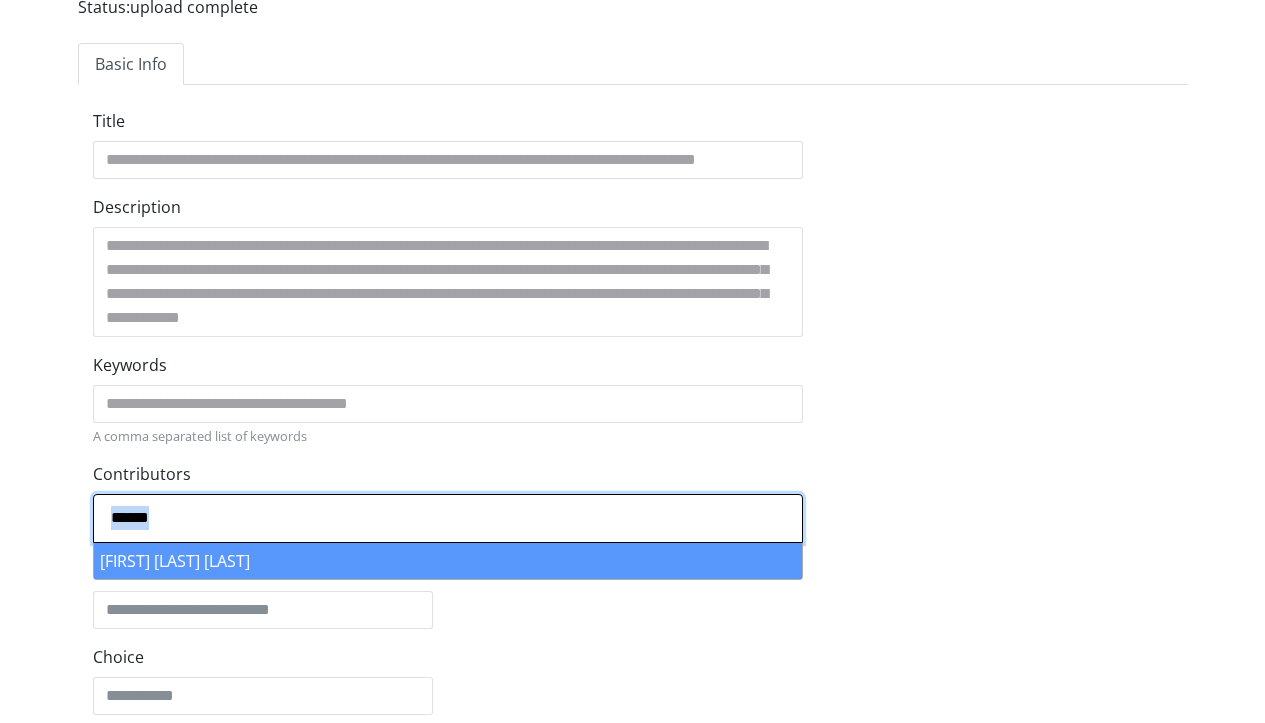 drag, startPoint x: 237, startPoint y: 523, endPoint x: 191, endPoint y: 526, distance: 46.09772 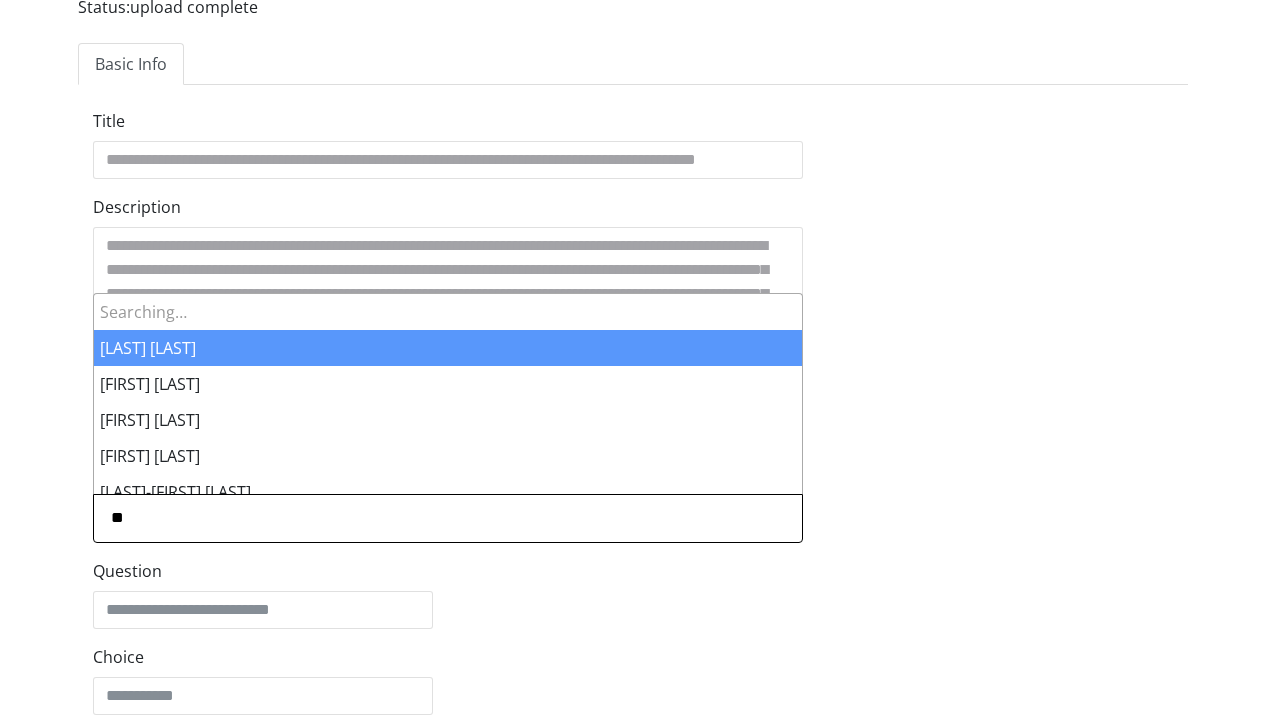 type on "*" 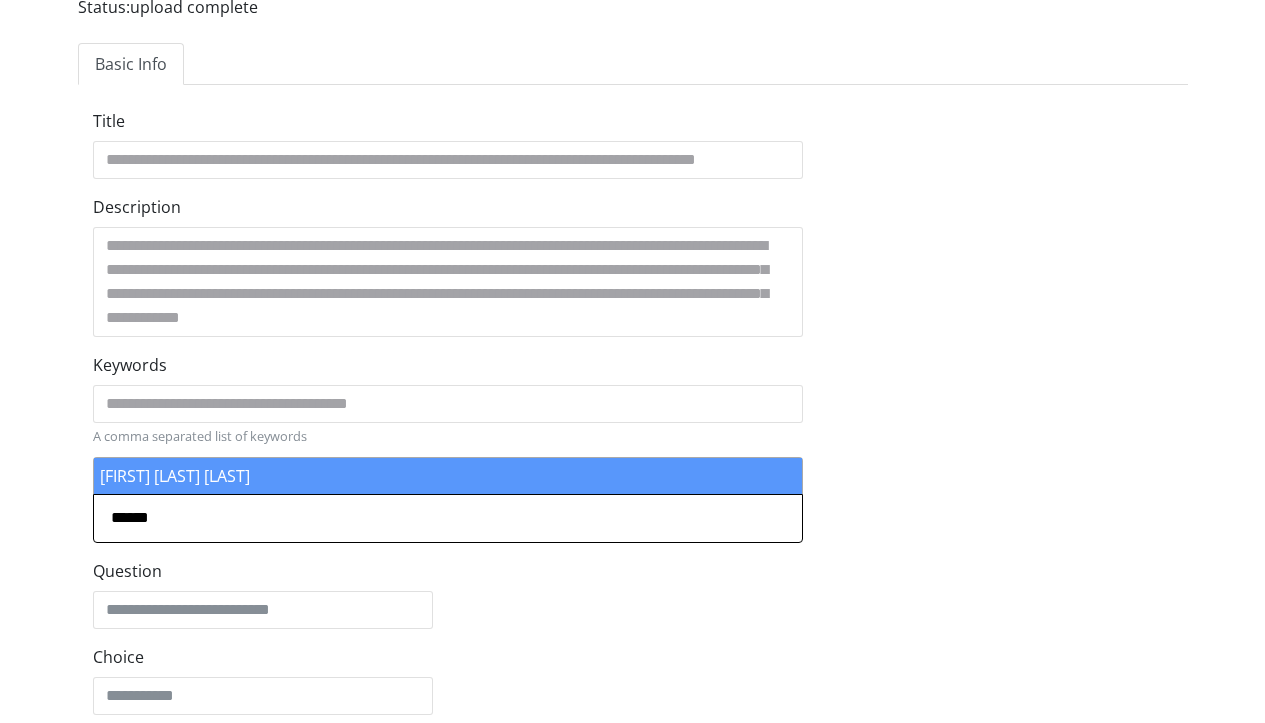 type on "******" 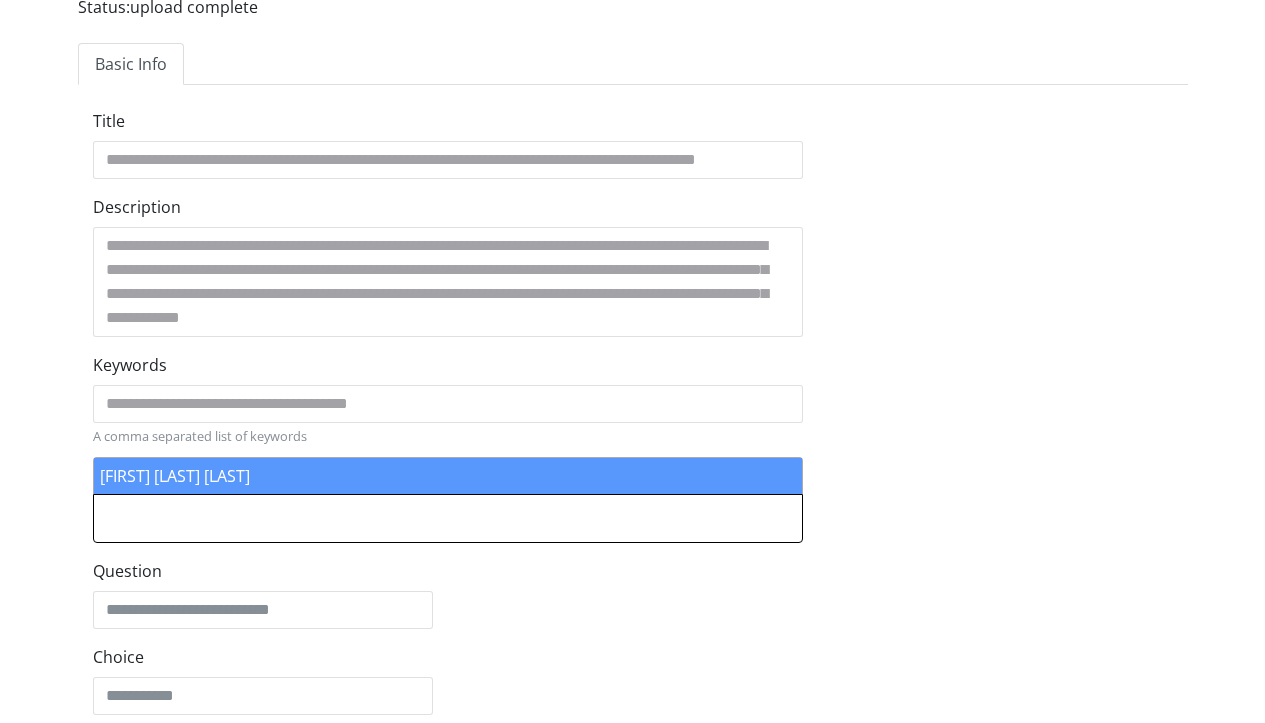 select on "*****" 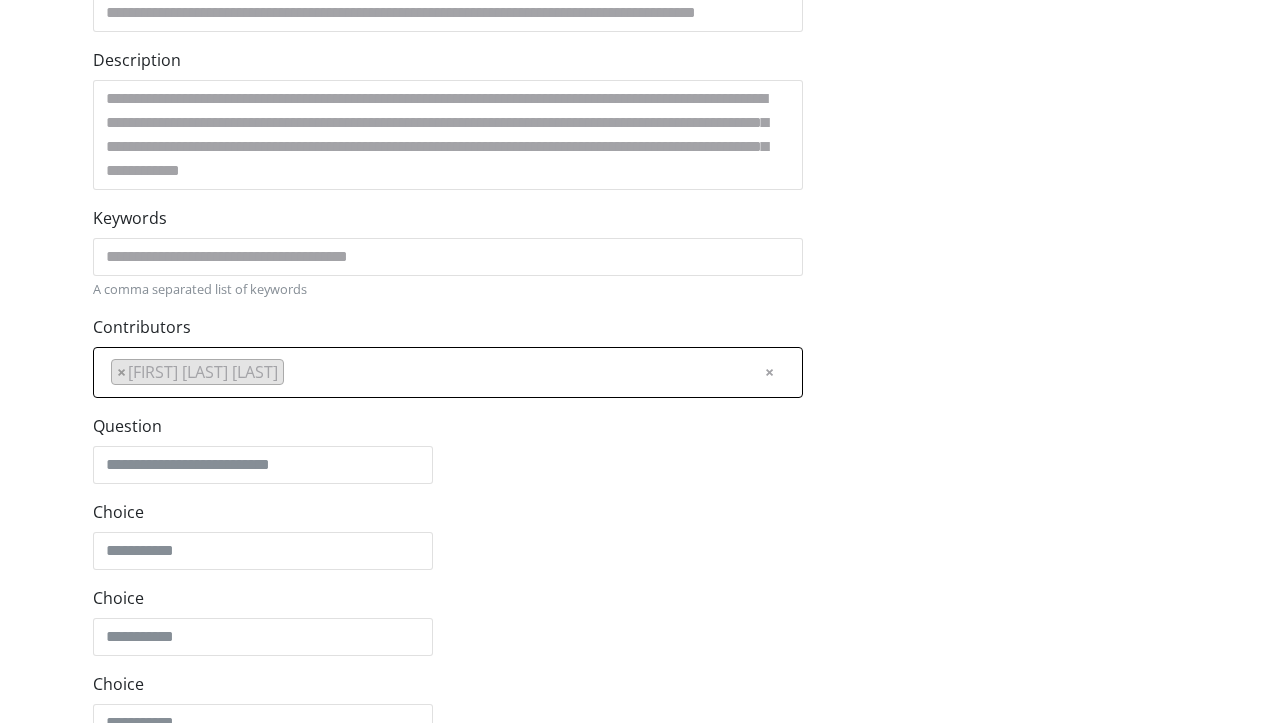 scroll, scrollTop: 371, scrollLeft: 0, axis: vertical 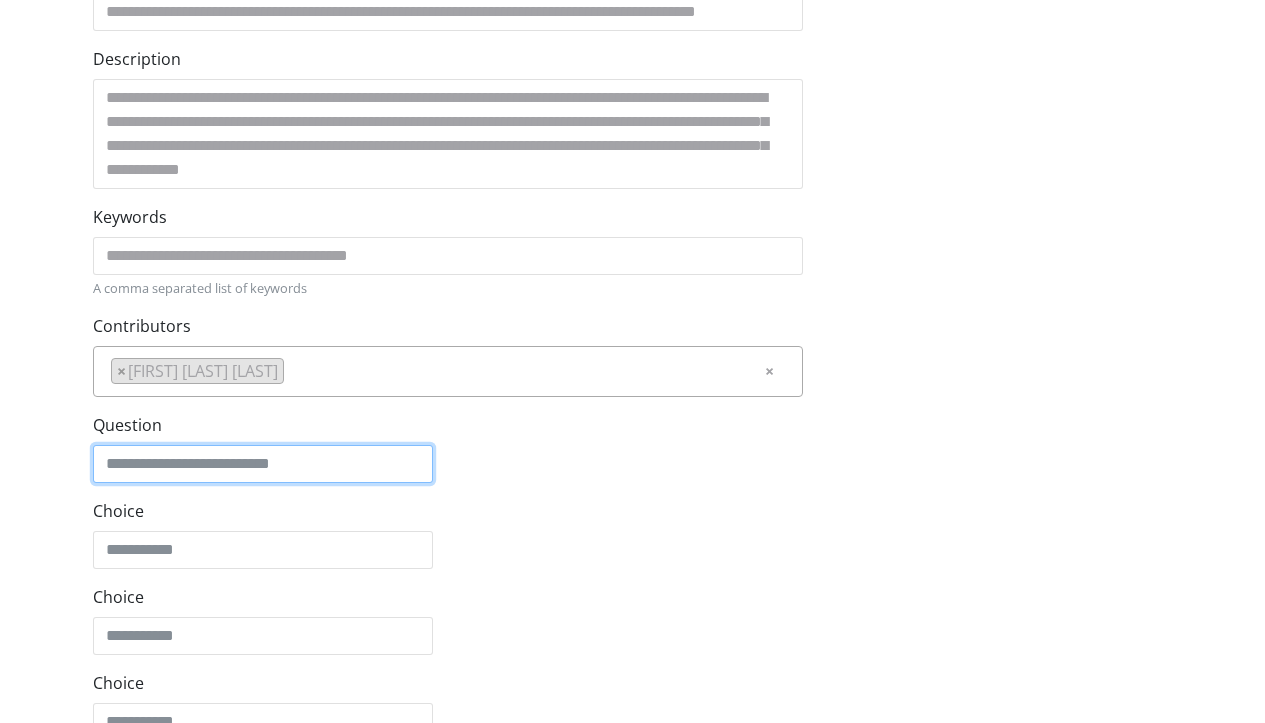 click on "Question" at bounding box center [263, 464] 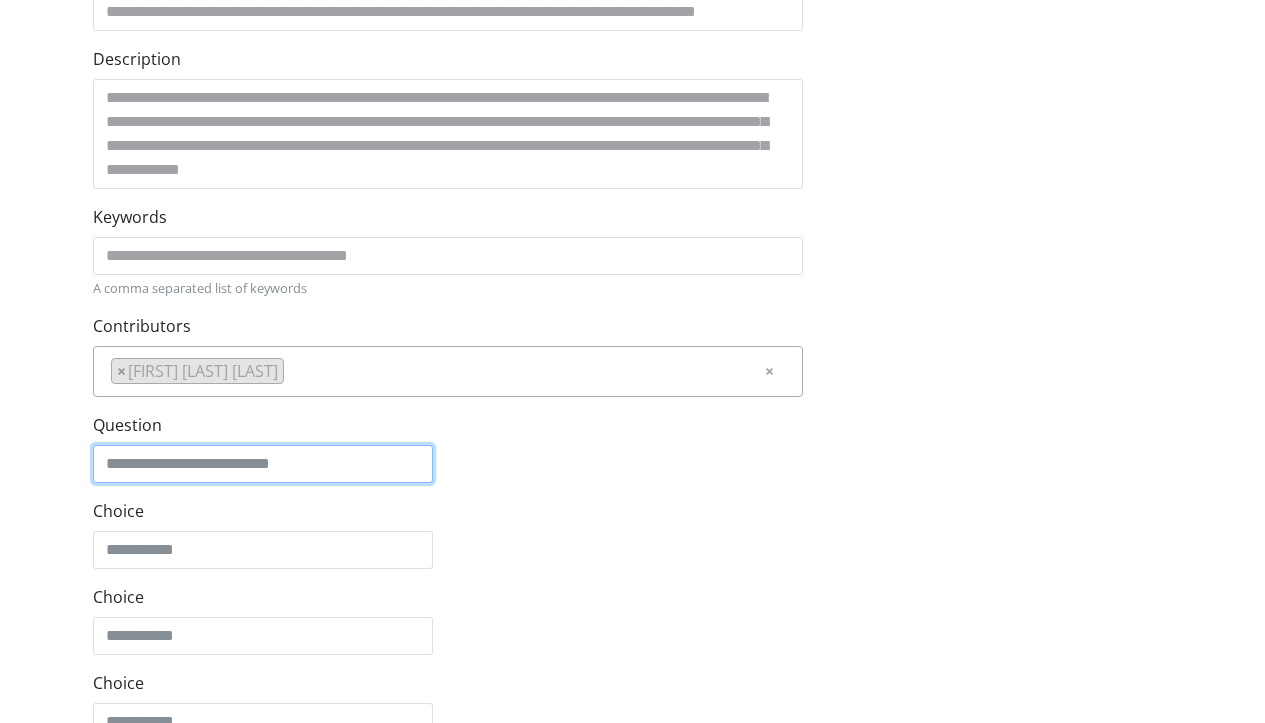 paste on "**********" 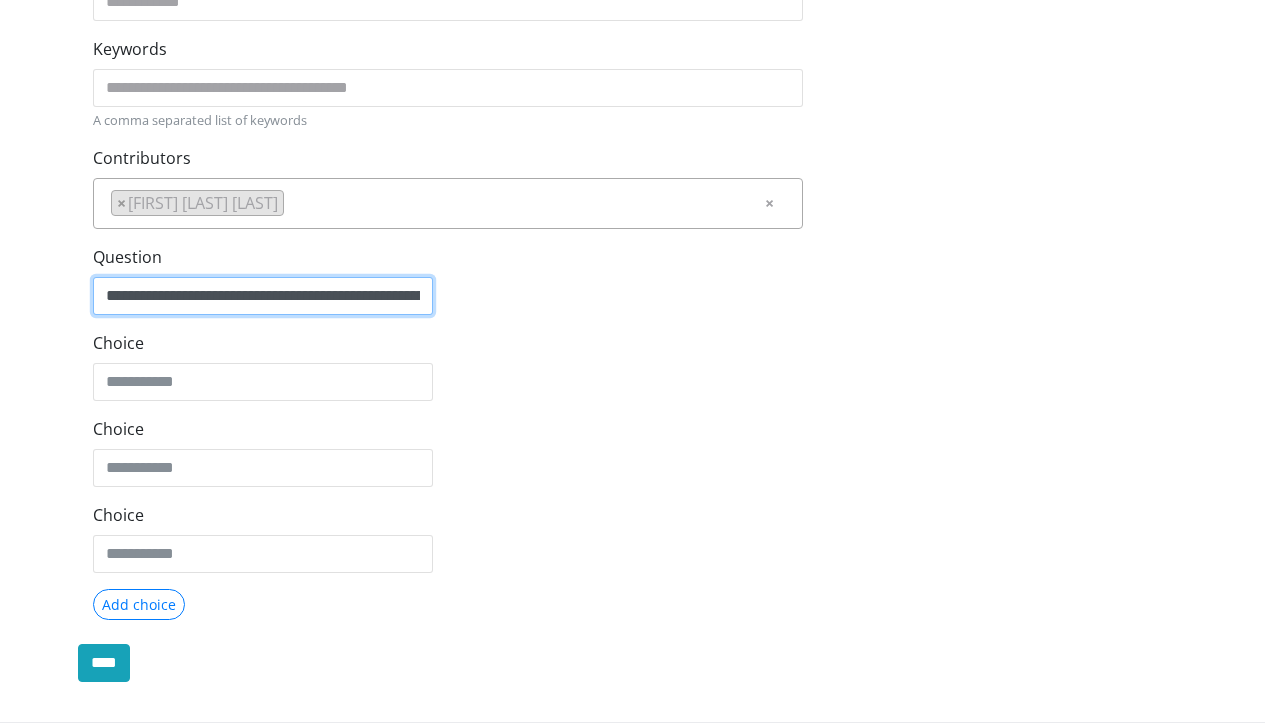 scroll, scrollTop: 562, scrollLeft: 0, axis: vertical 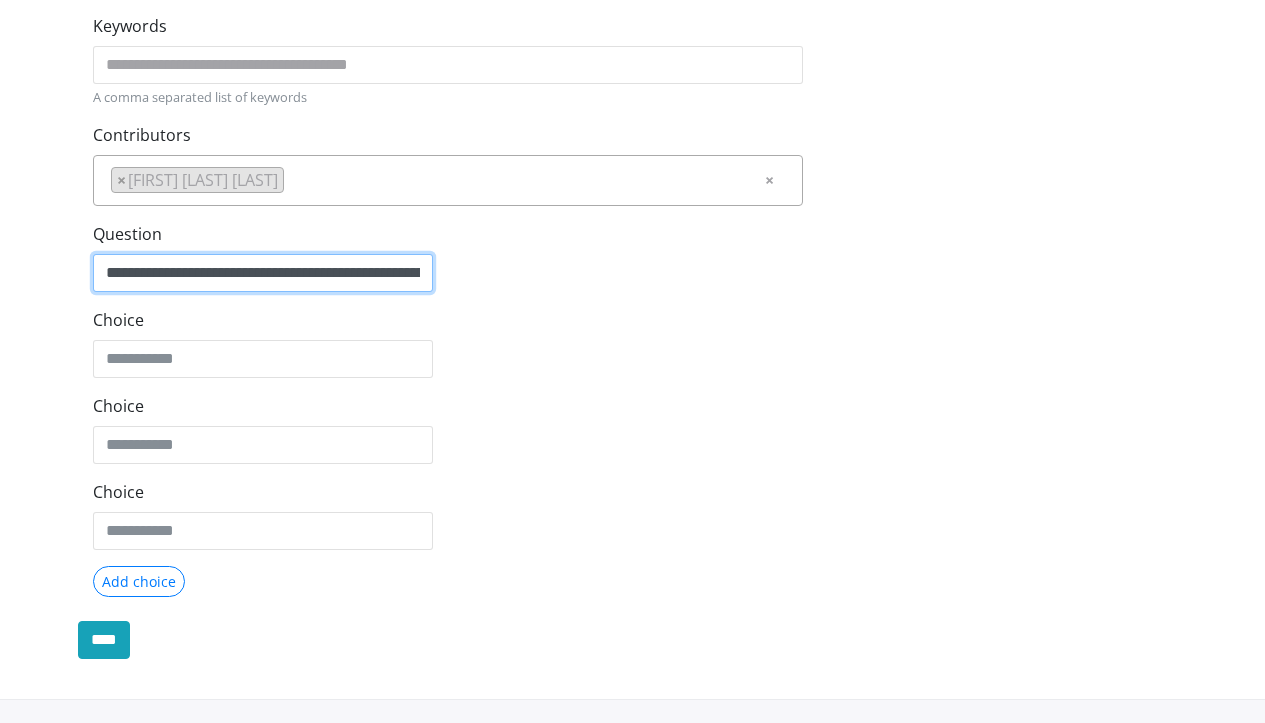 type on "**********" 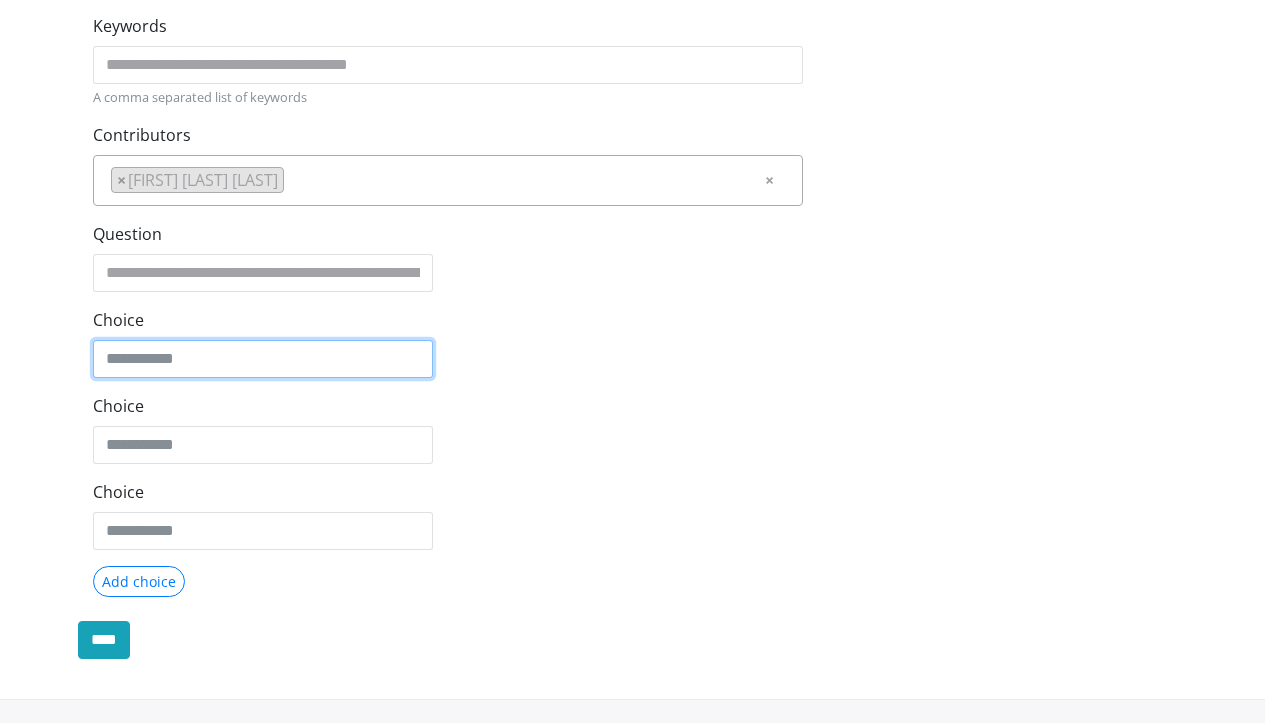 click on "Choice" at bounding box center (263, 359) 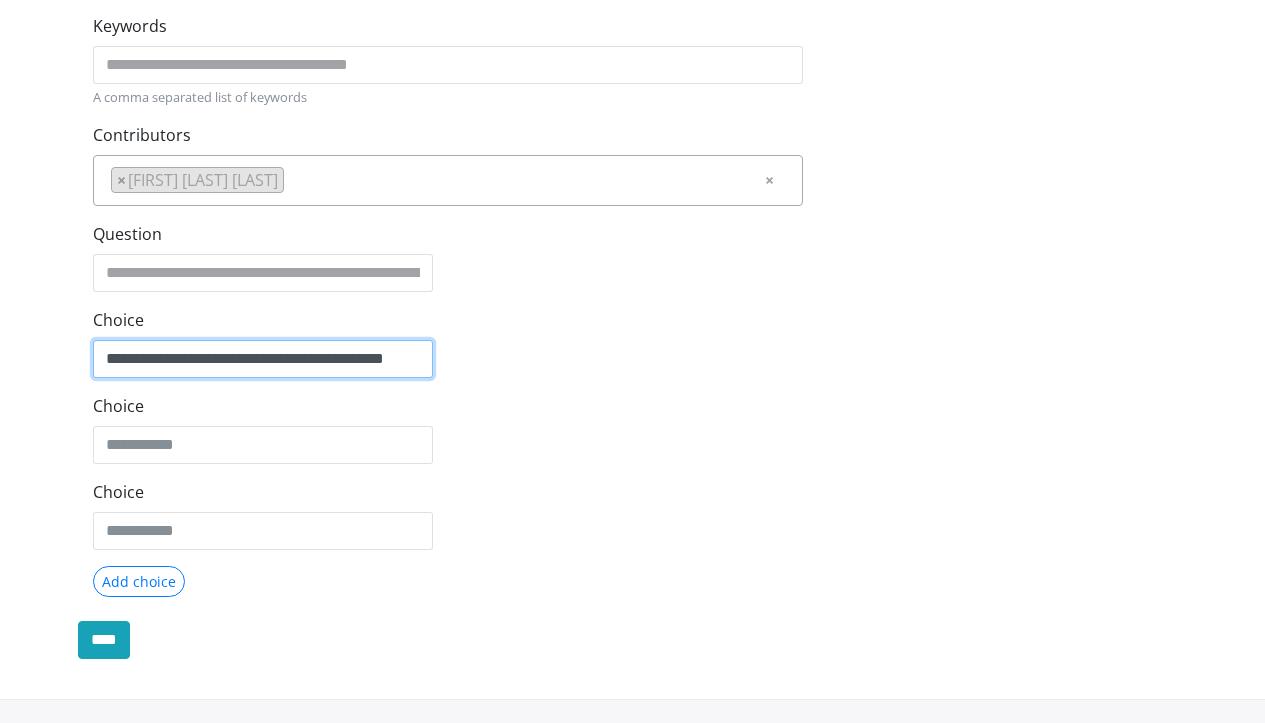 type on "**********" 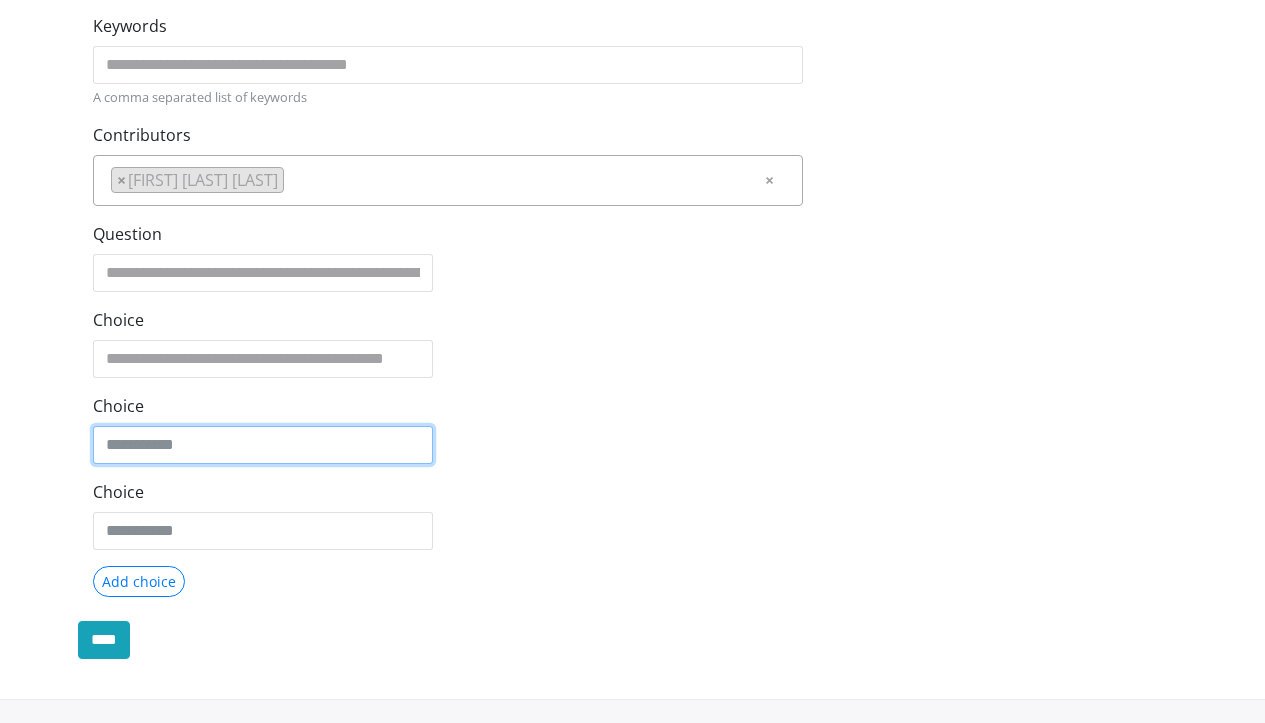 click on "Choice" at bounding box center (263, 445) 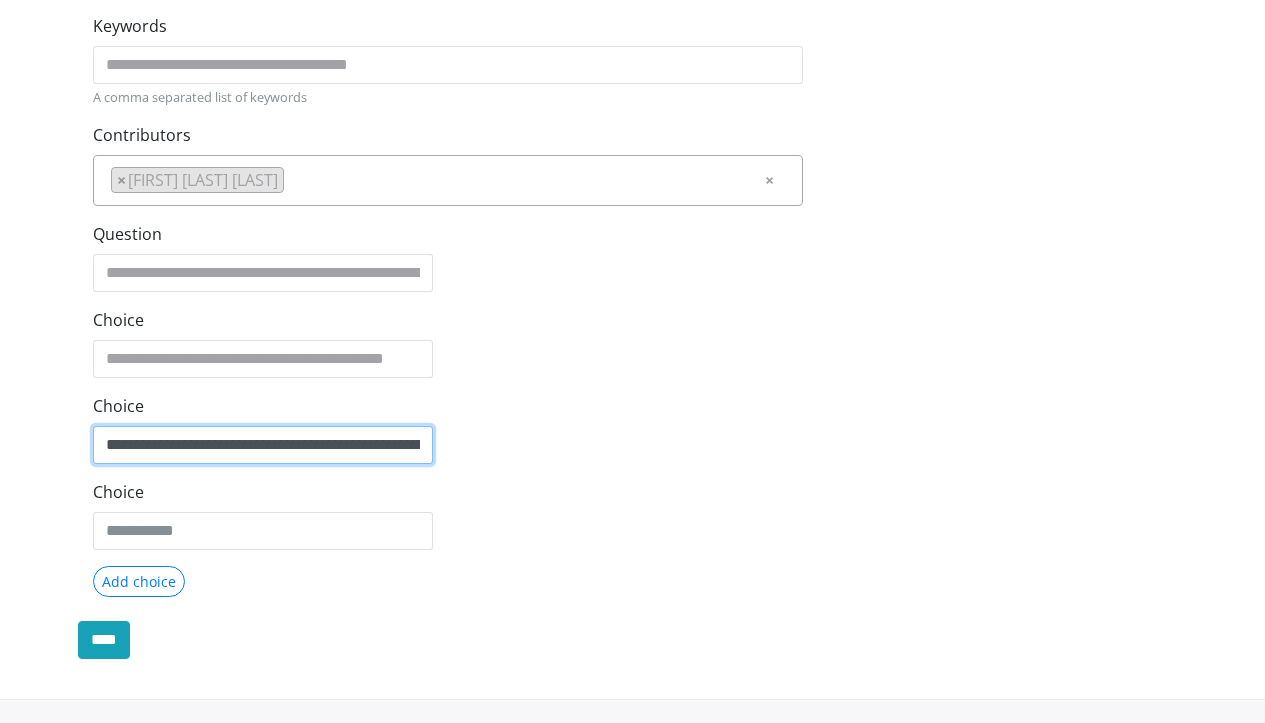 type on "**********" 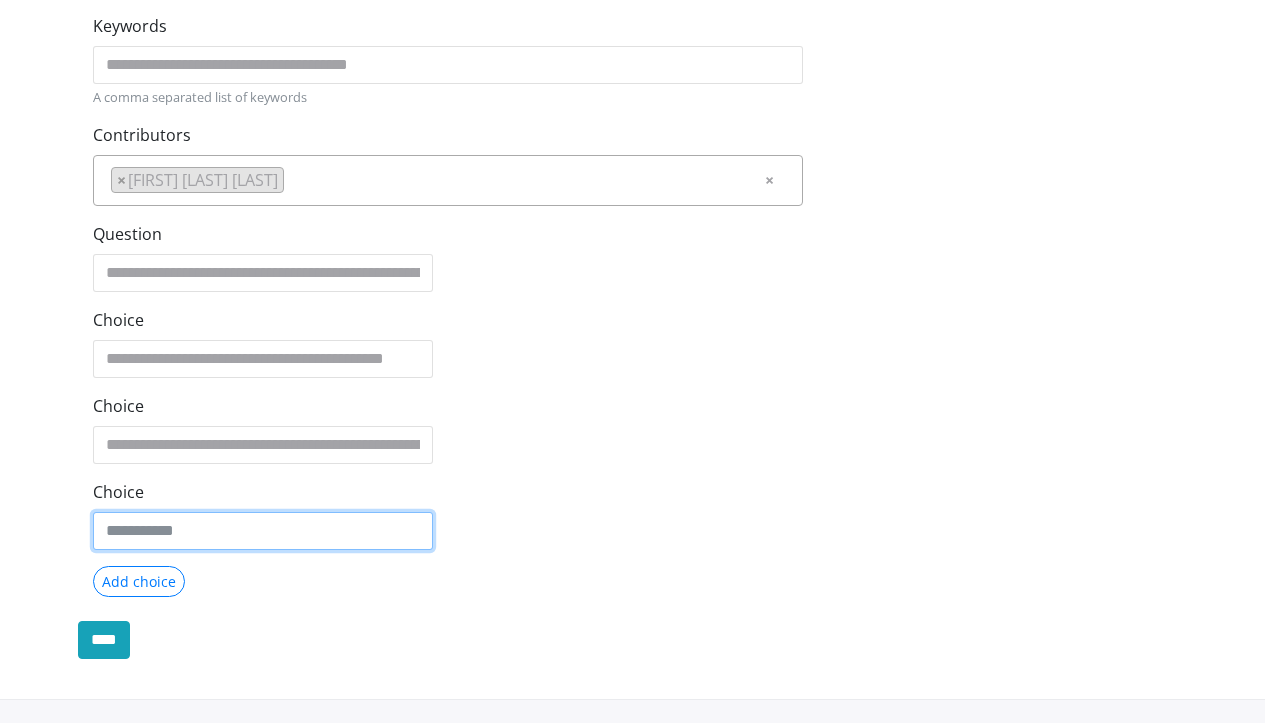 click on "Choice" at bounding box center [263, 445] 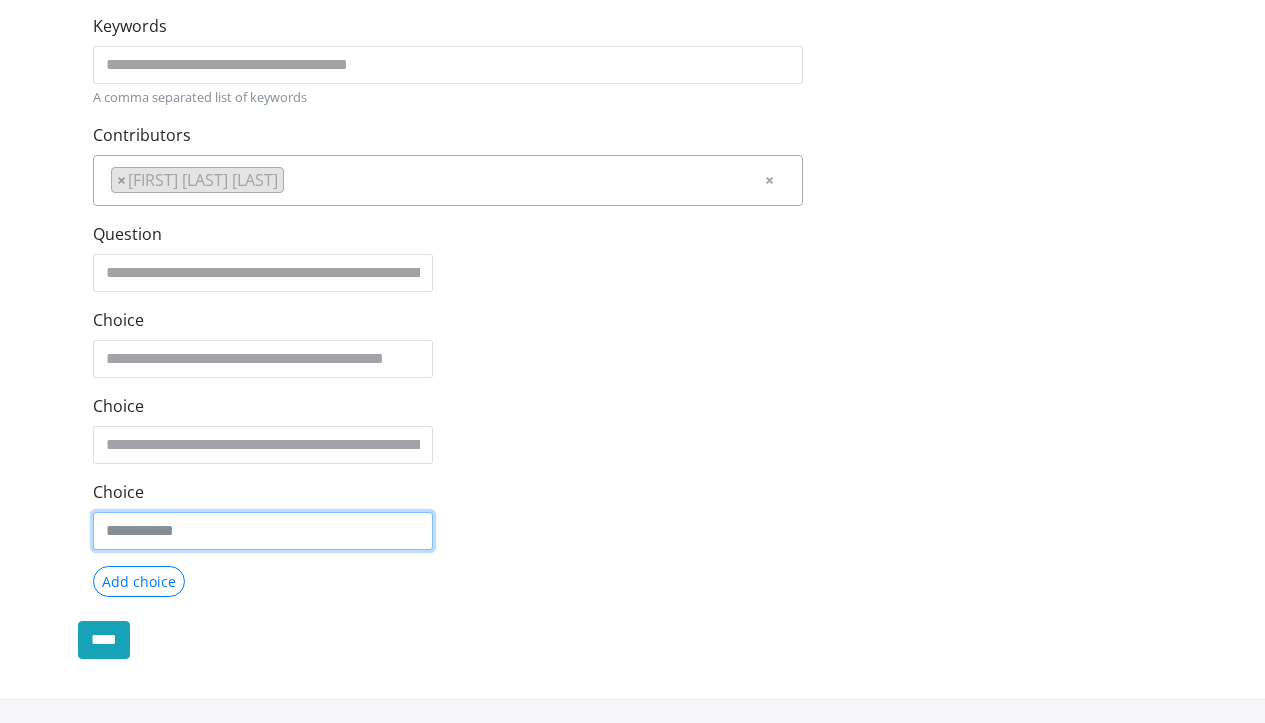 paste on "**********" 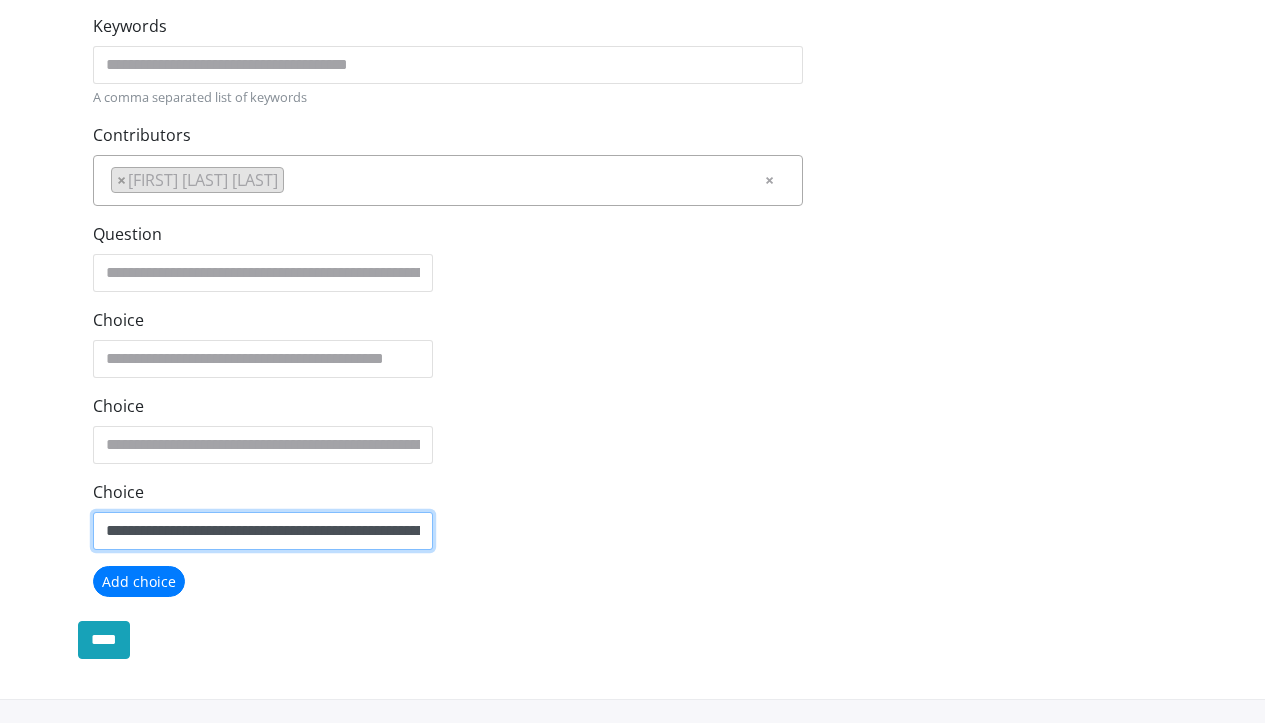 type on "**********" 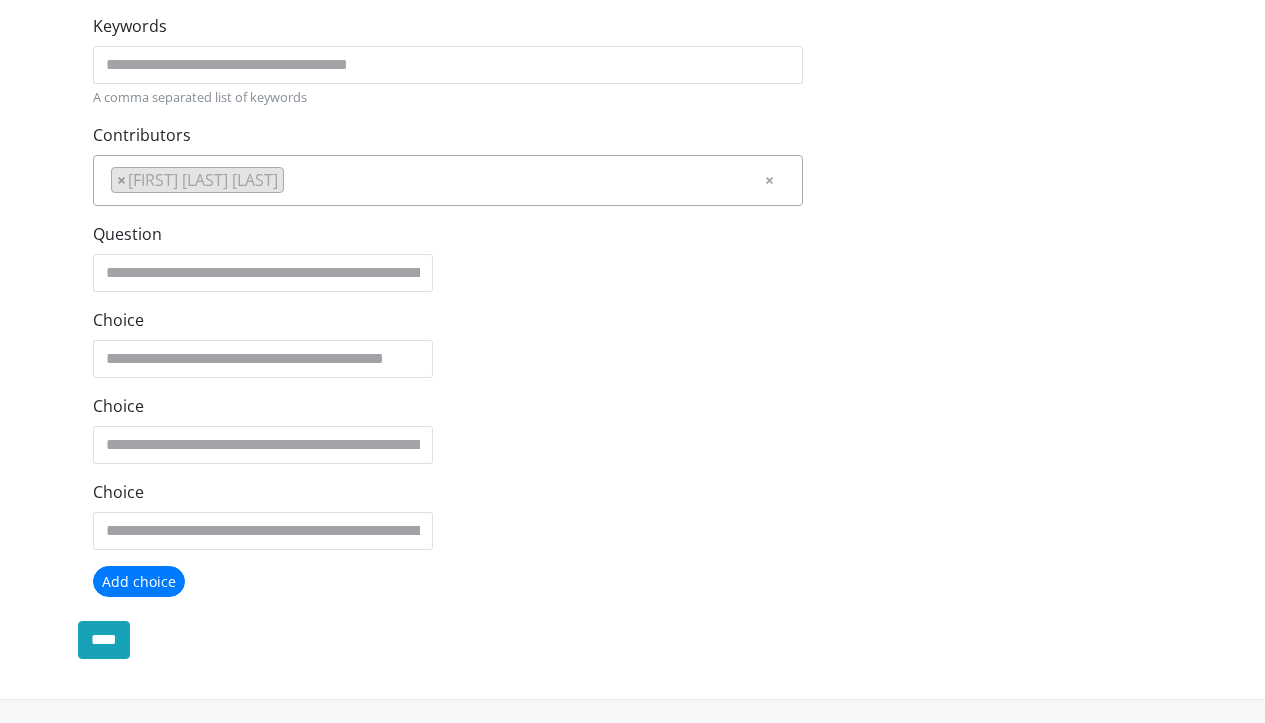 click on "Add choice" at bounding box center [139, 581] 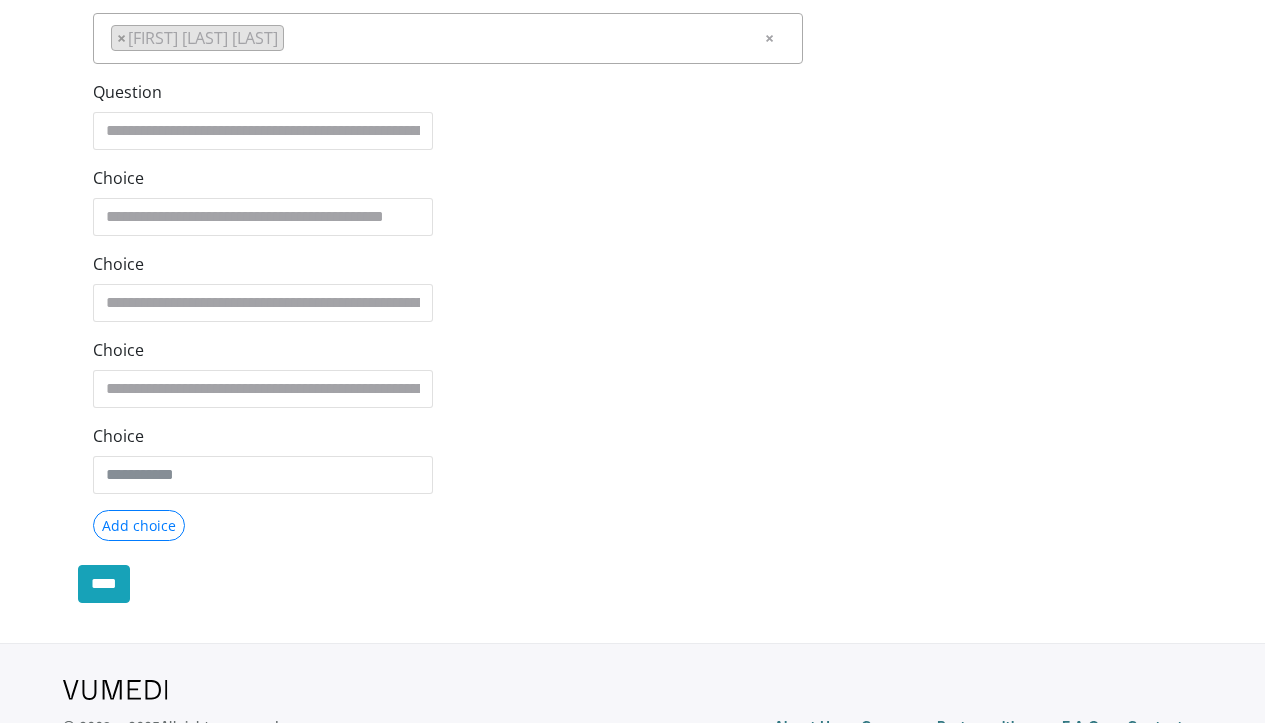 scroll, scrollTop: 707, scrollLeft: 0, axis: vertical 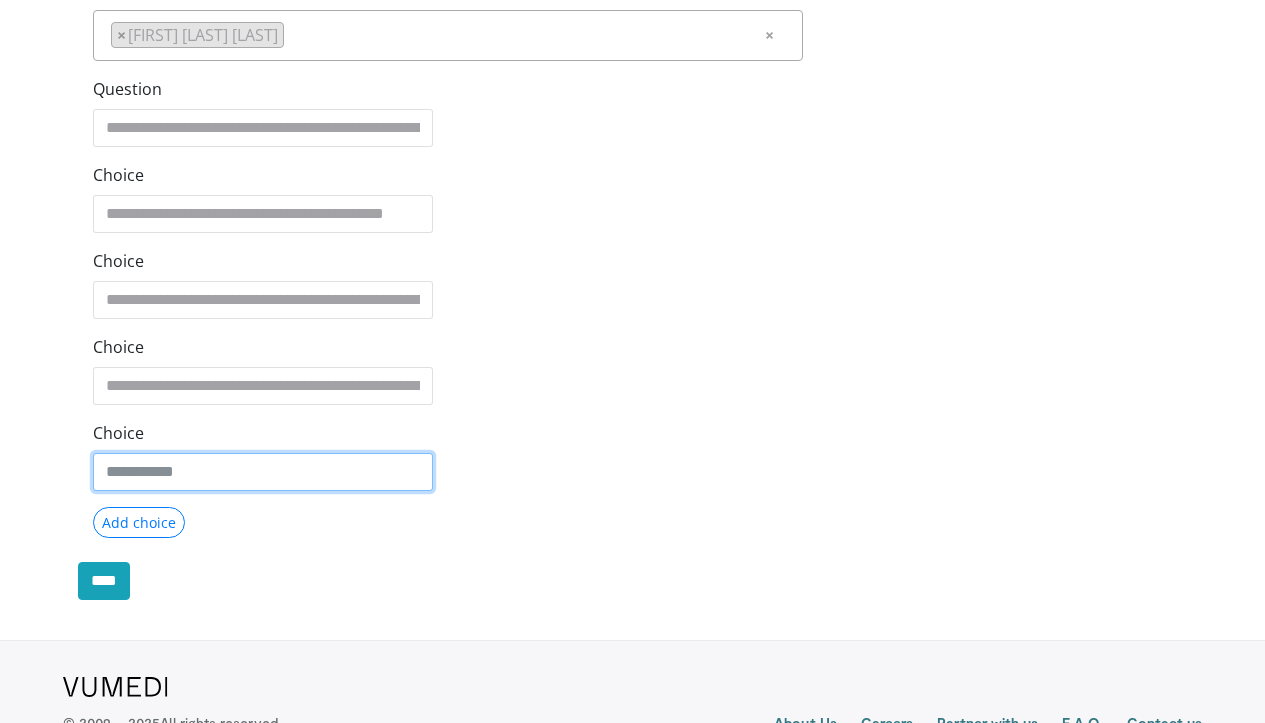 click on "Choice" at bounding box center [263, 300] 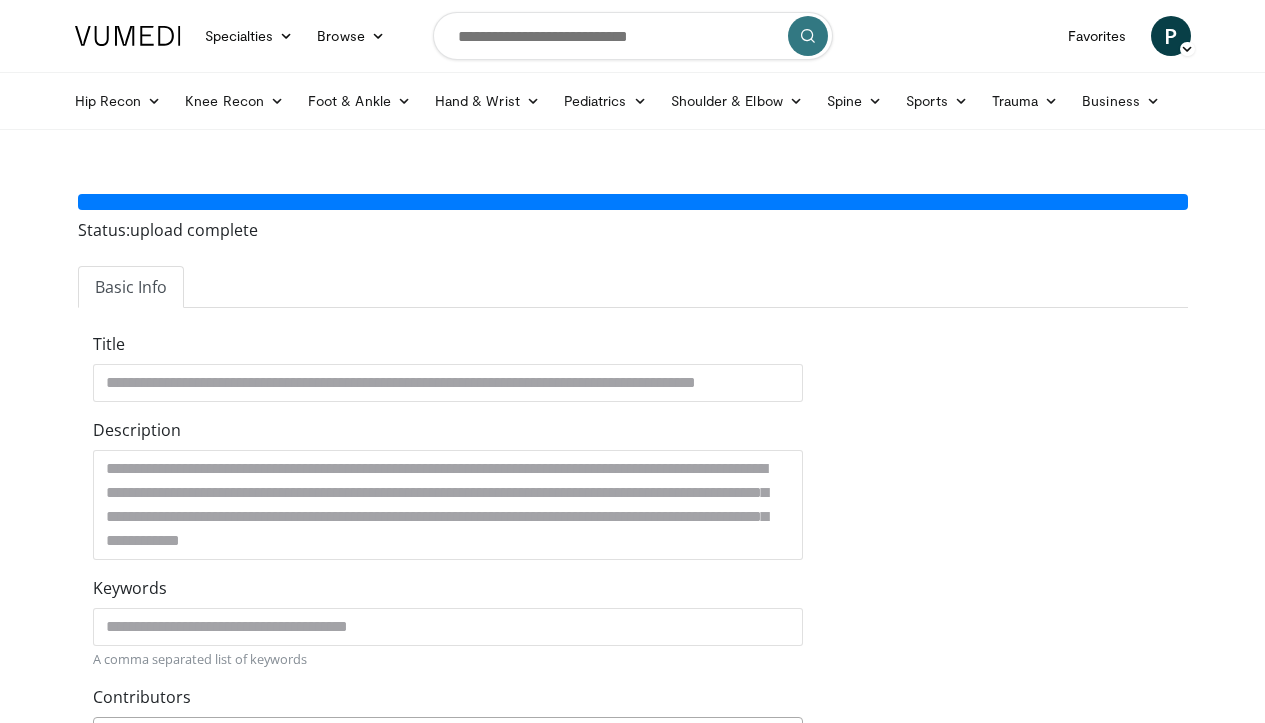 scroll, scrollTop: 0, scrollLeft: 0, axis: both 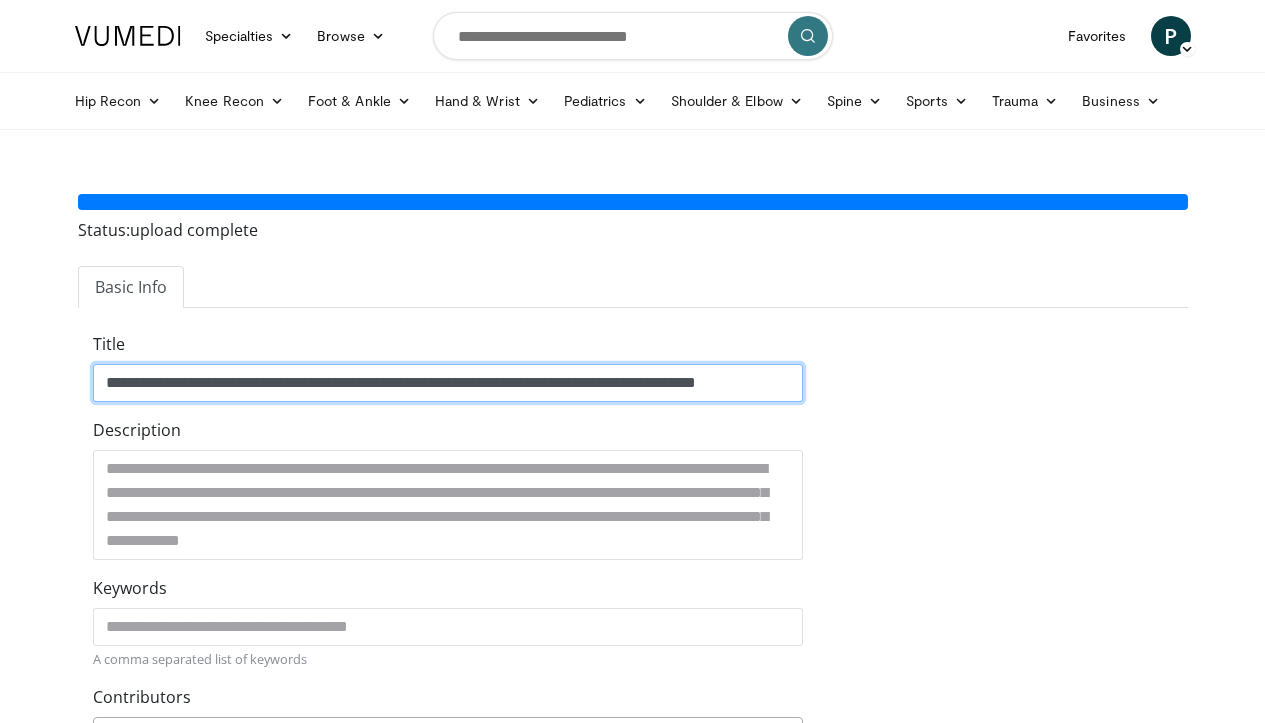 click on "**********" at bounding box center [448, 383] 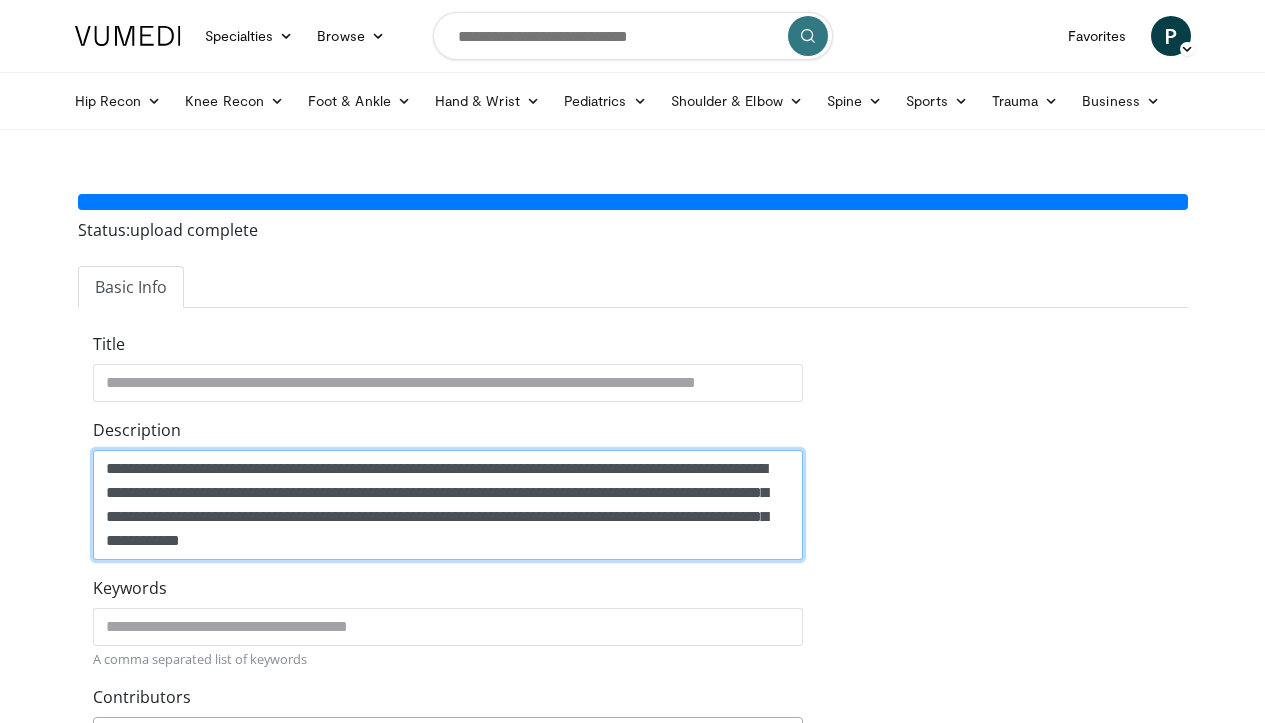 click on "**********" at bounding box center (448, 505) 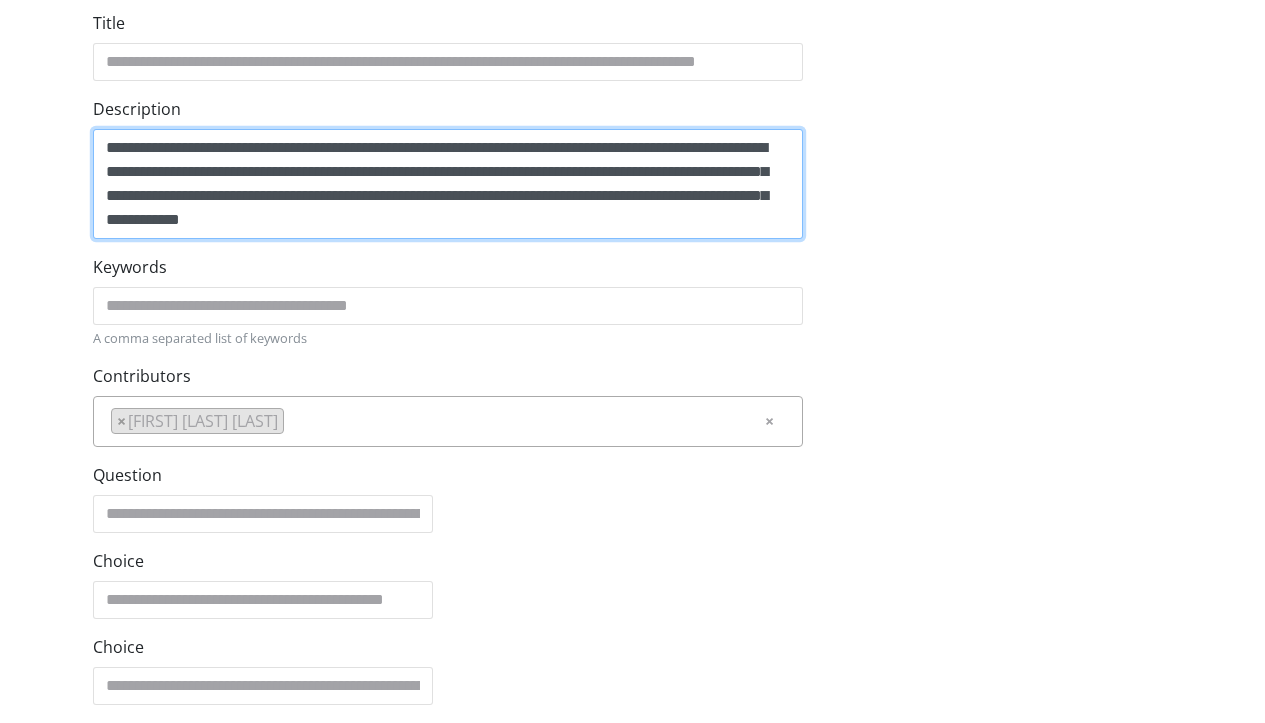 scroll, scrollTop: 325, scrollLeft: 0, axis: vertical 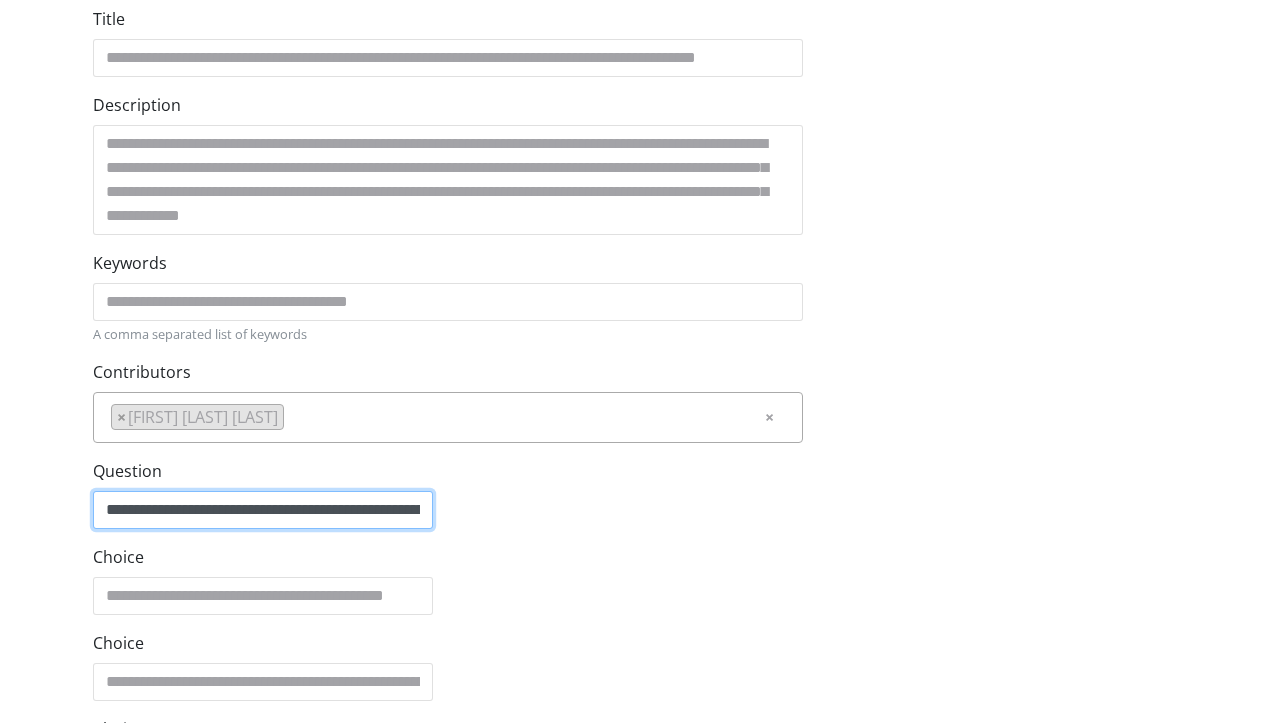 click on "**********" at bounding box center [263, 510] 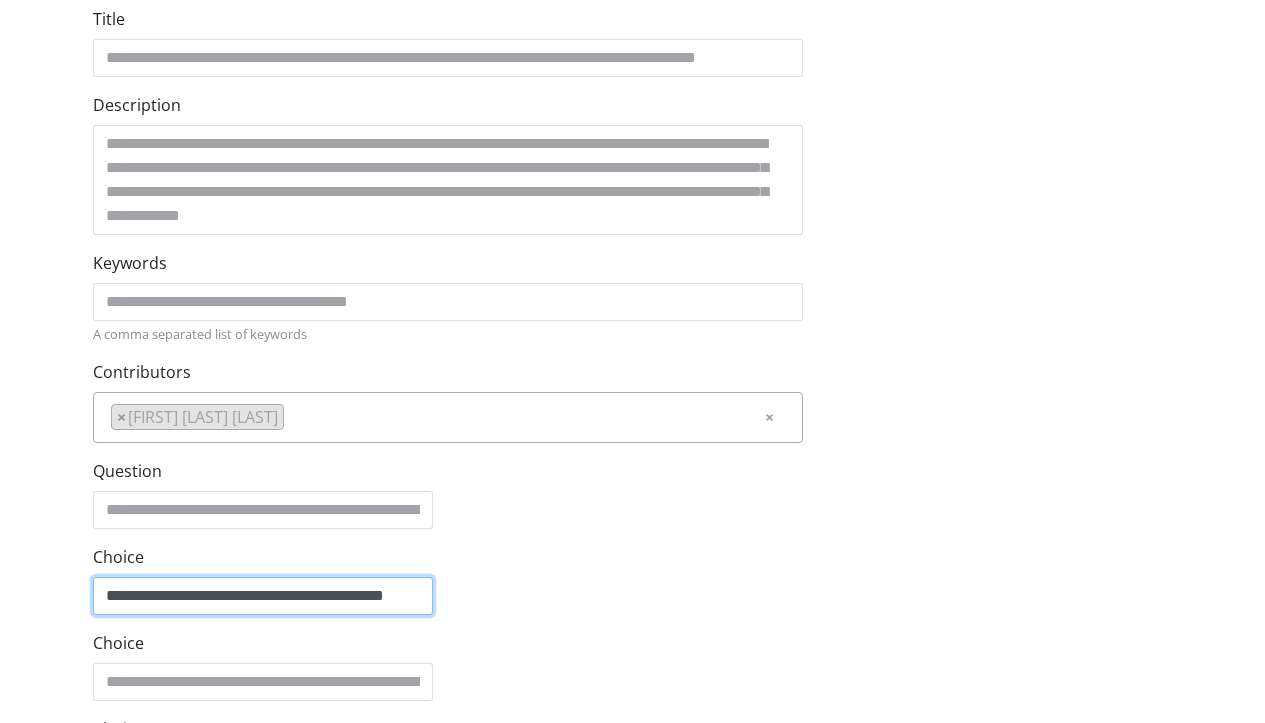 click on "**********" at bounding box center [263, 596] 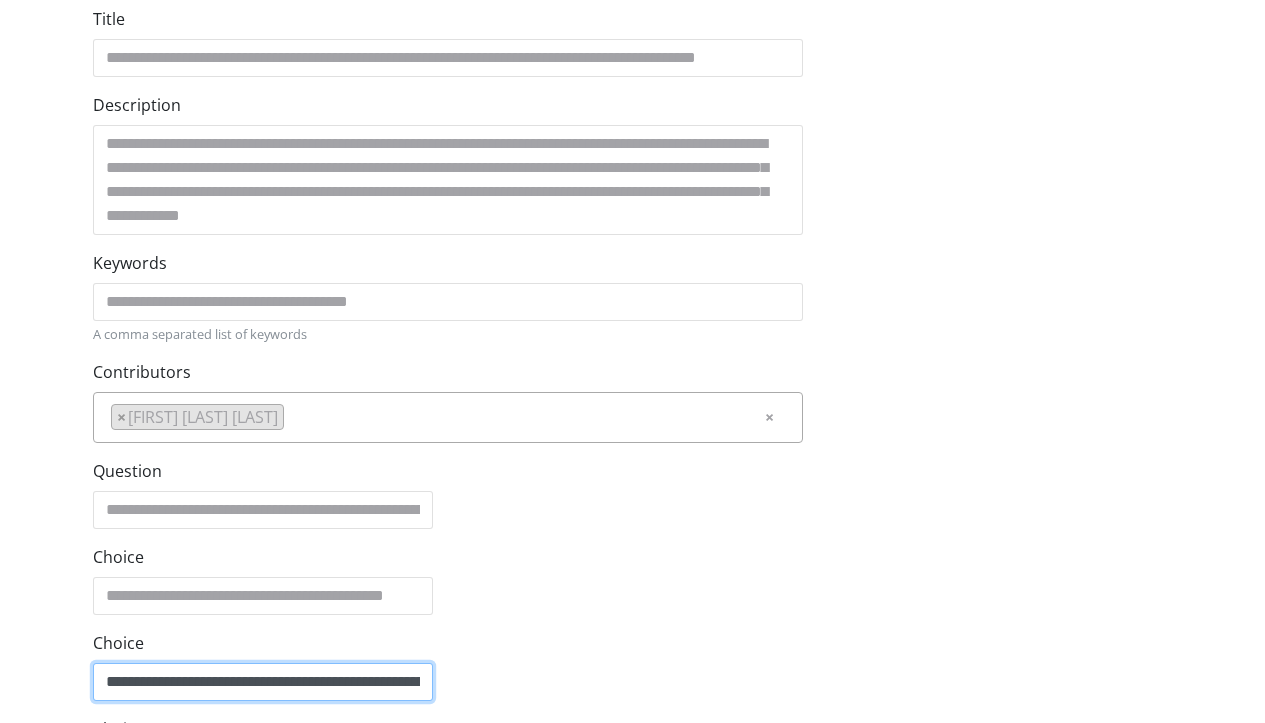 click on "**********" at bounding box center (263, 682) 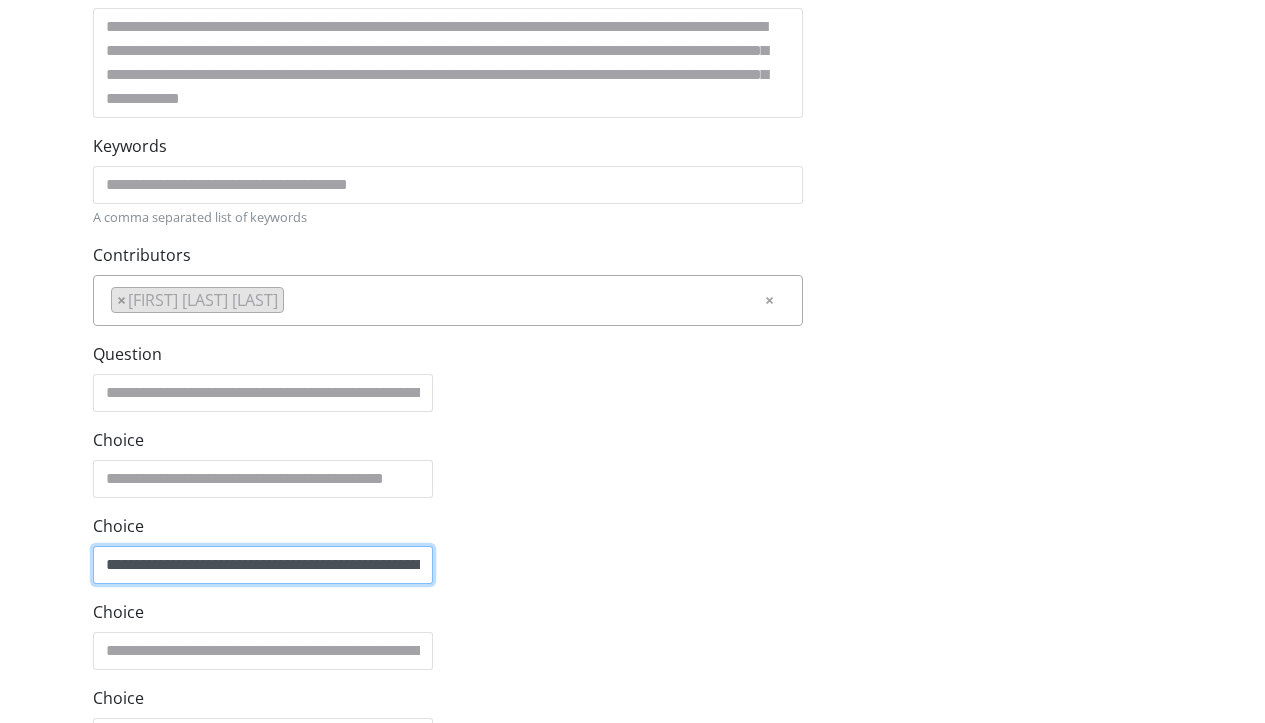 scroll, scrollTop: 458, scrollLeft: 0, axis: vertical 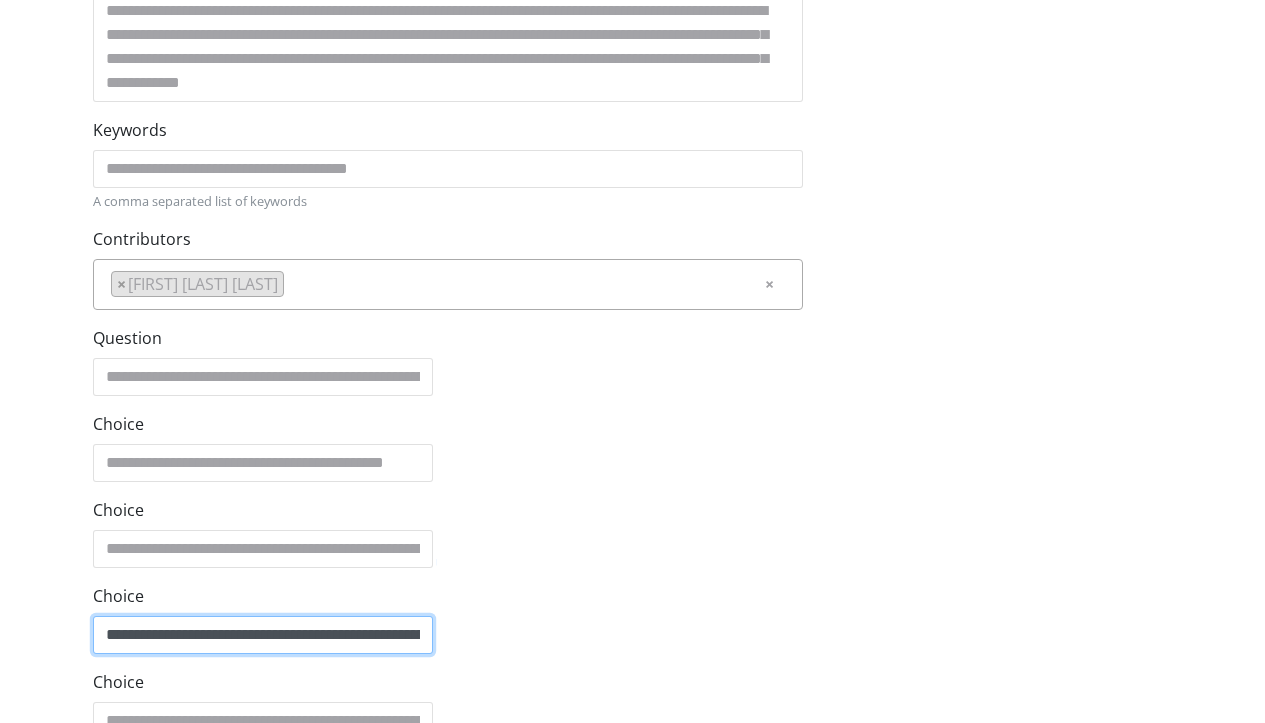 click on "**********" at bounding box center (263, 549) 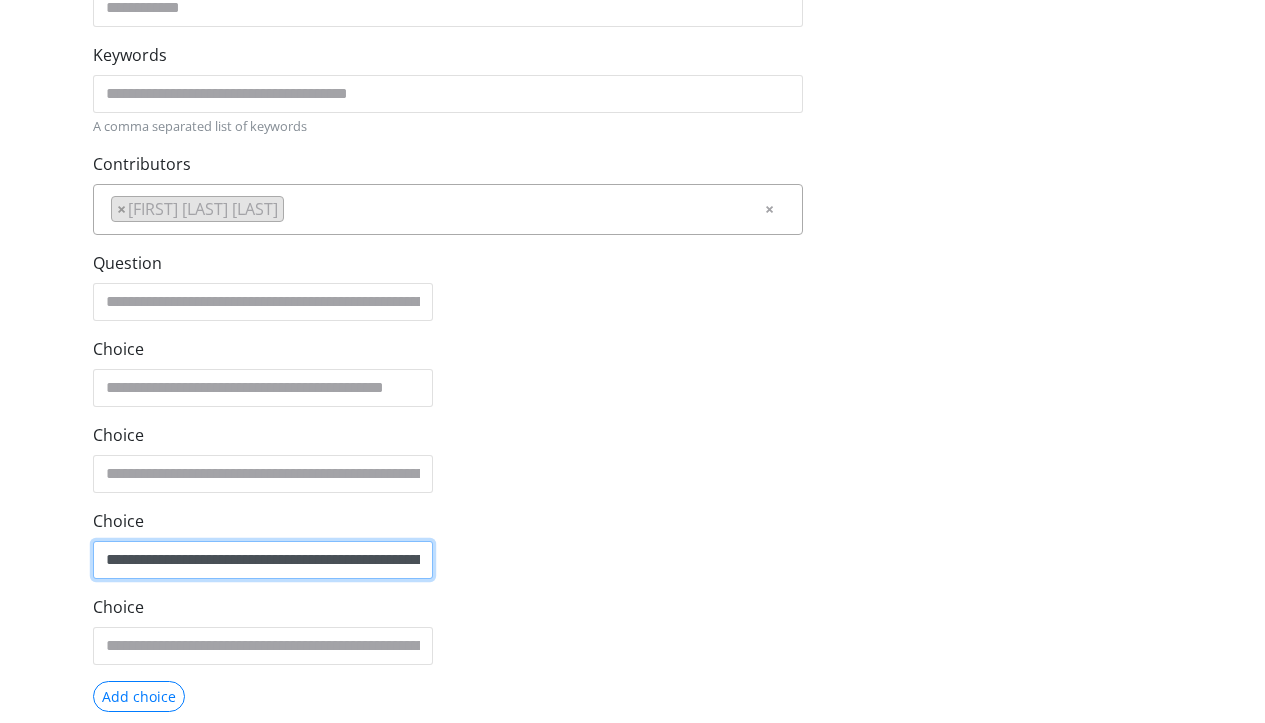 scroll, scrollTop: 558, scrollLeft: 0, axis: vertical 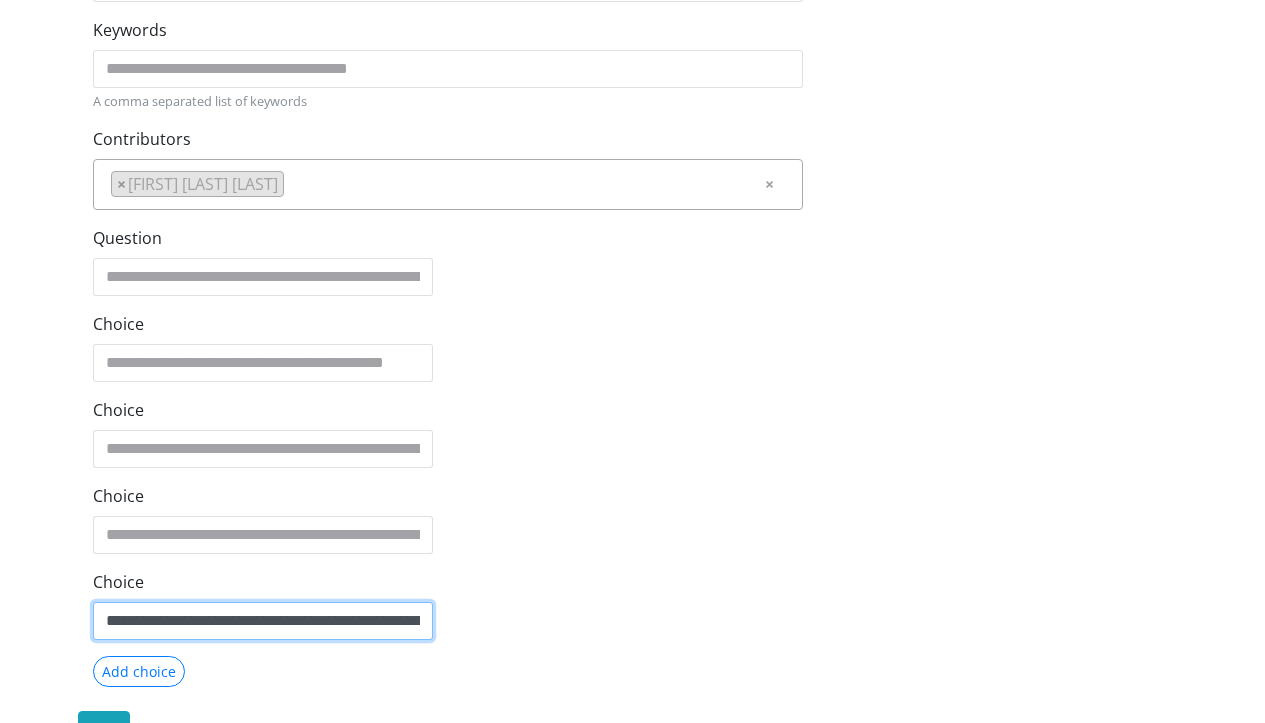 click on "**********" at bounding box center (263, 449) 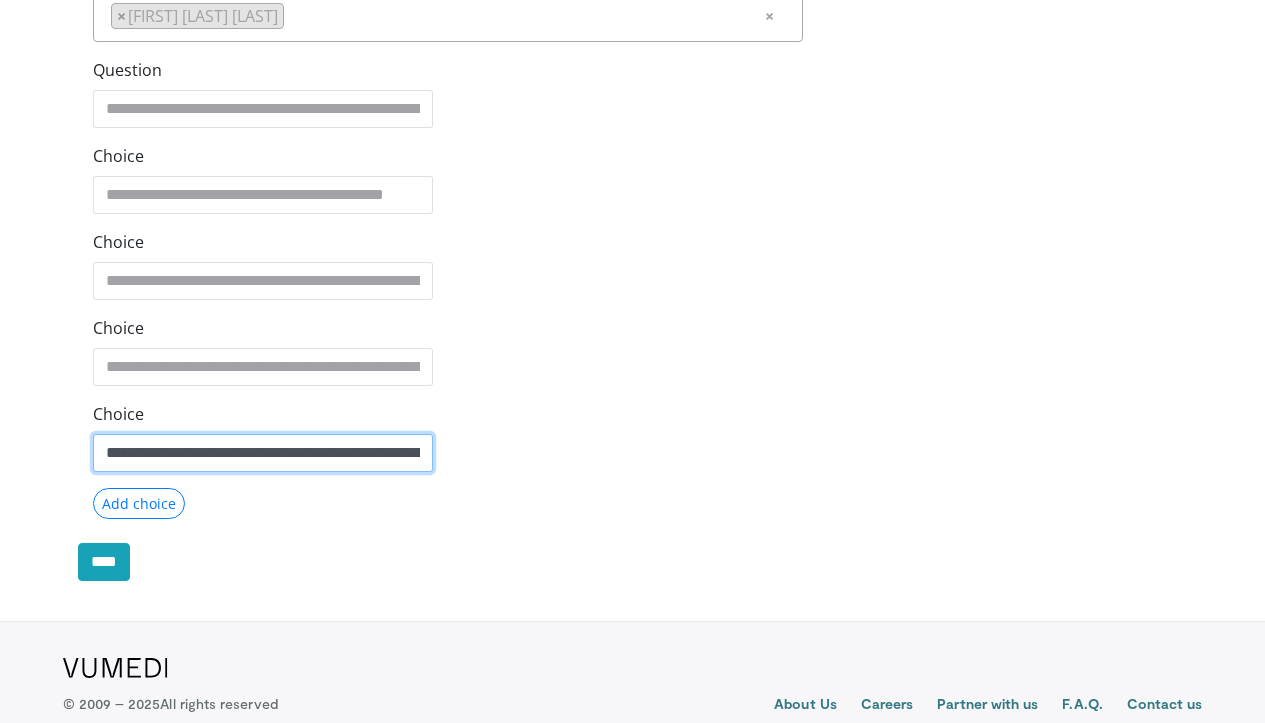 scroll, scrollTop: 728, scrollLeft: 0, axis: vertical 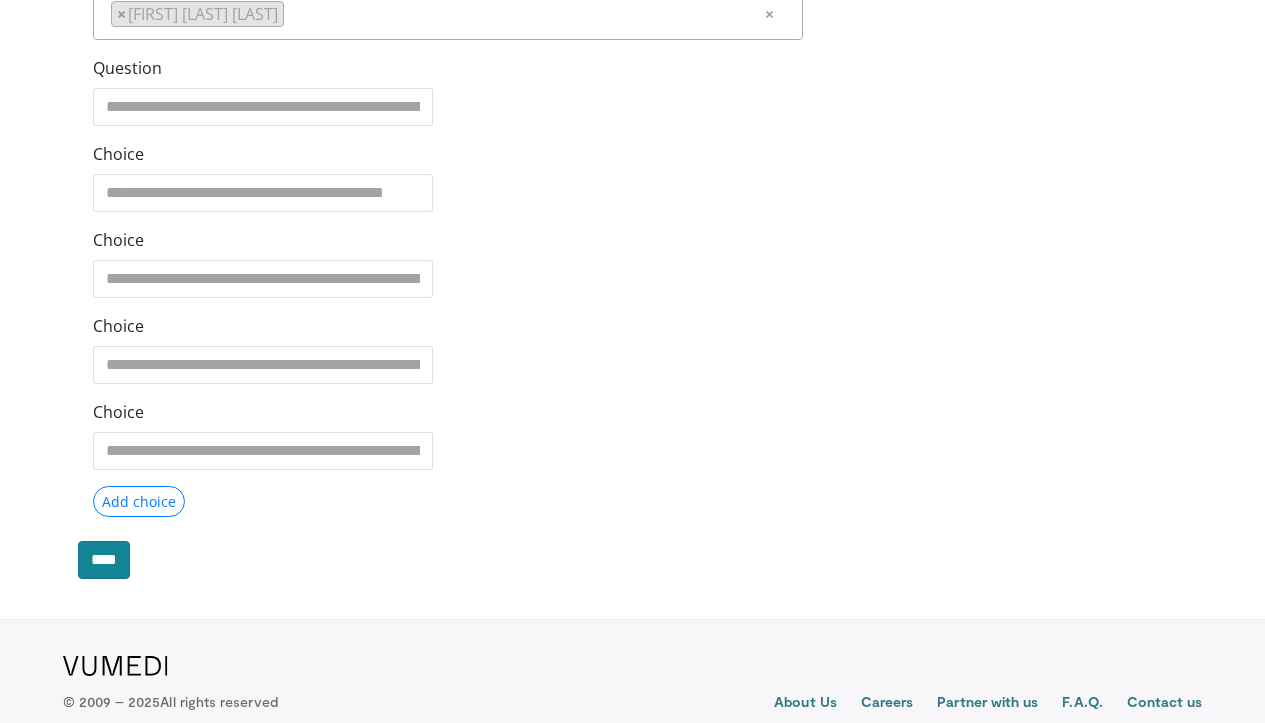 click on "****" at bounding box center [104, 560] 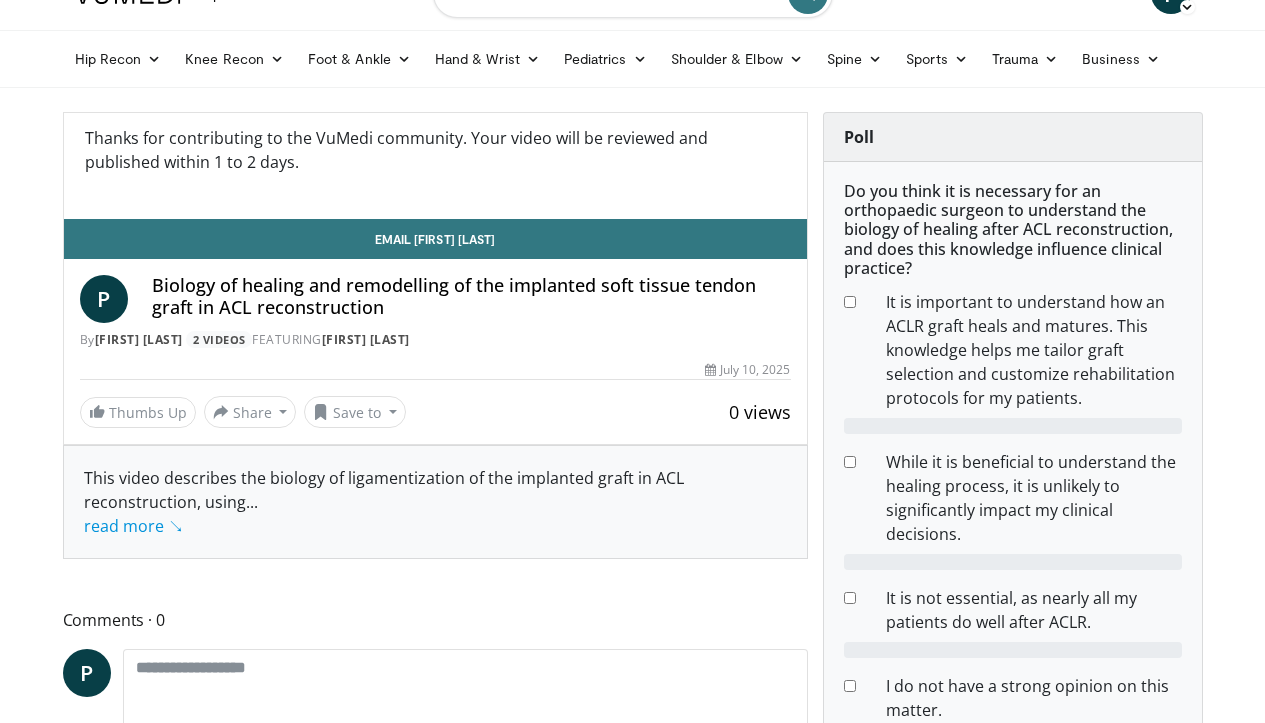 scroll, scrollTop: 17, scrollLeft: 0, axis: vertical 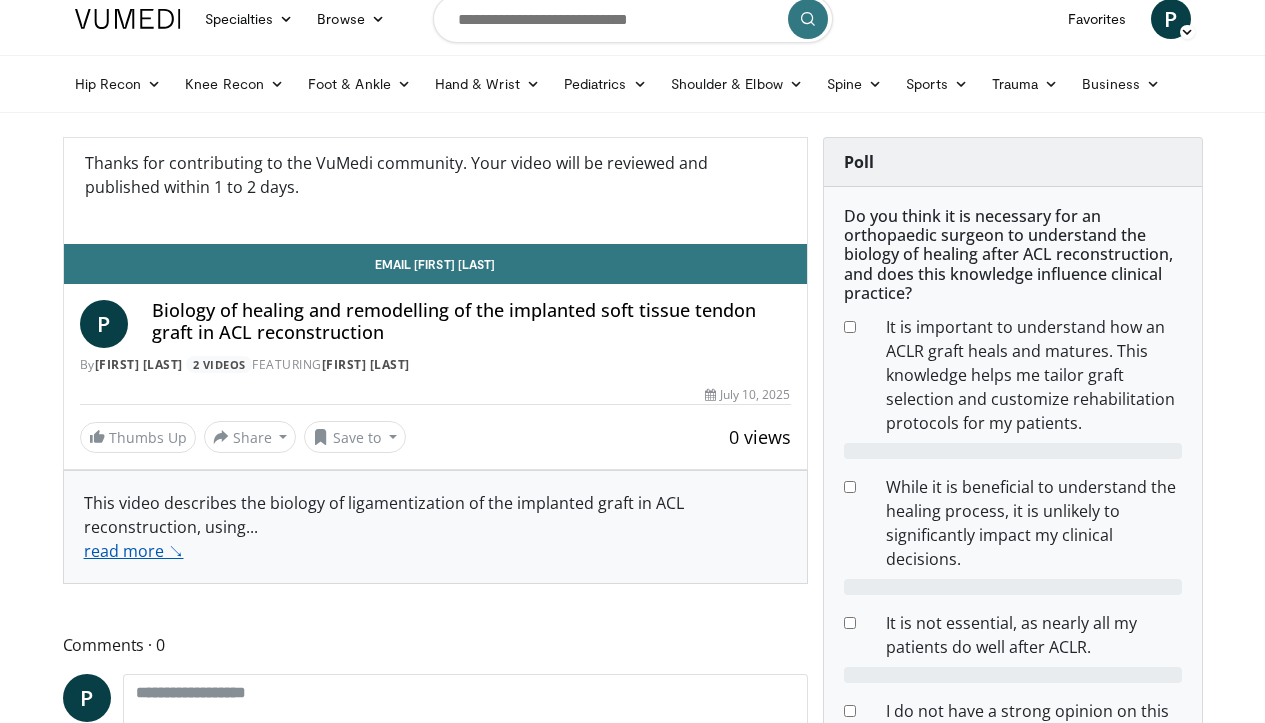 click on "read more ↘" at bounding box center (134, 551) 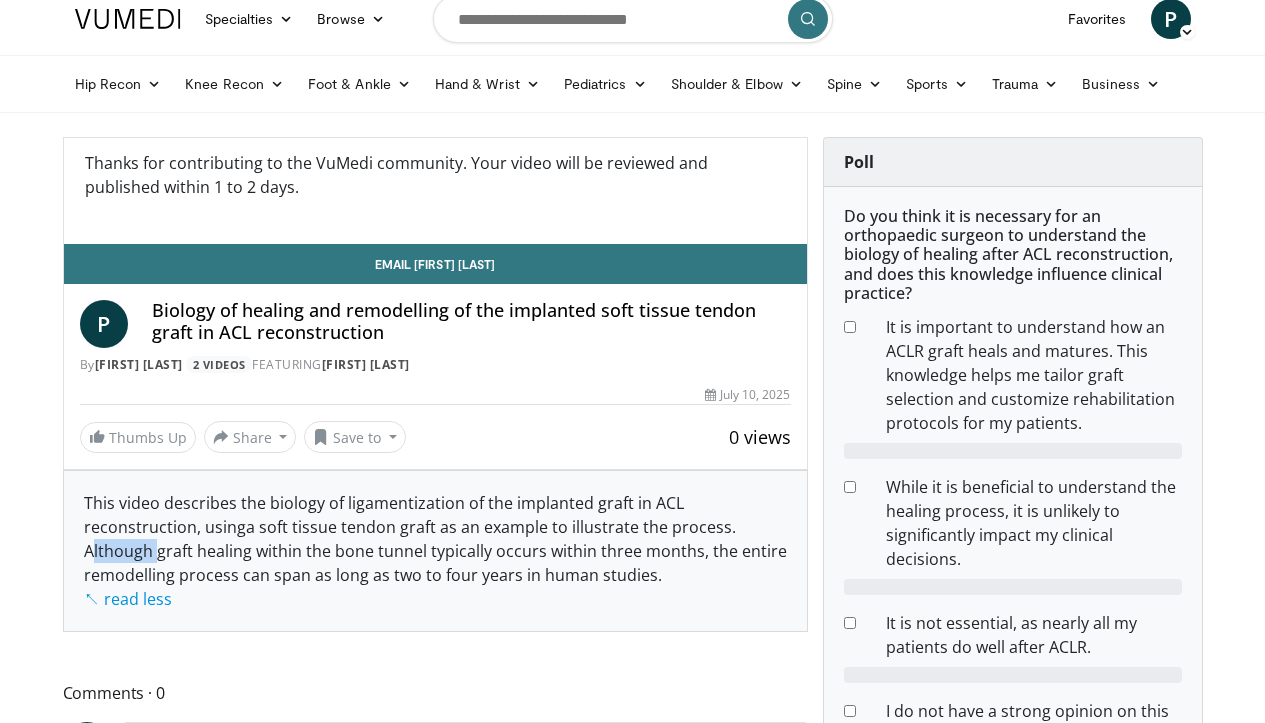 click on "a soft tissue tendon graft as an example to illustrate the process. Although graft healing within the bone tunnel typically occurs within three months, the entire remodelling process can span as long as two to four years in human studies. ↖ read less" at bounding box center [435, 563] 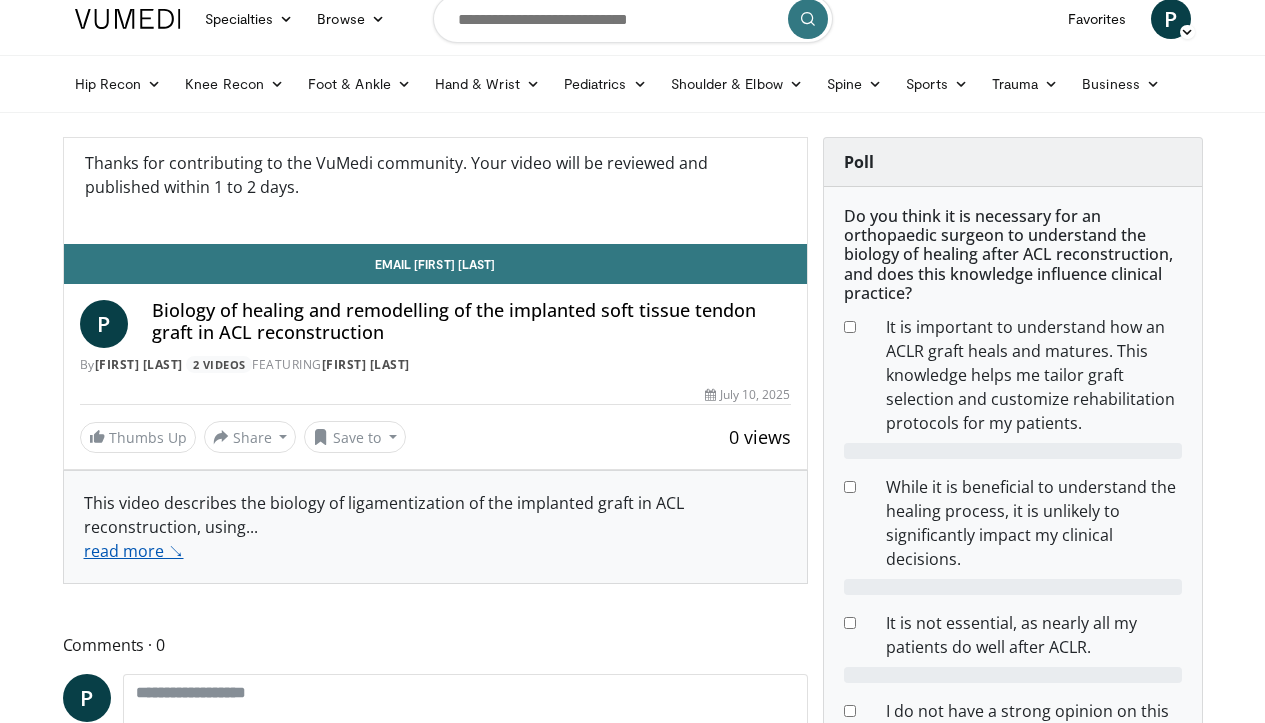 click on "read more ↘" at bounding box center [134, 551] 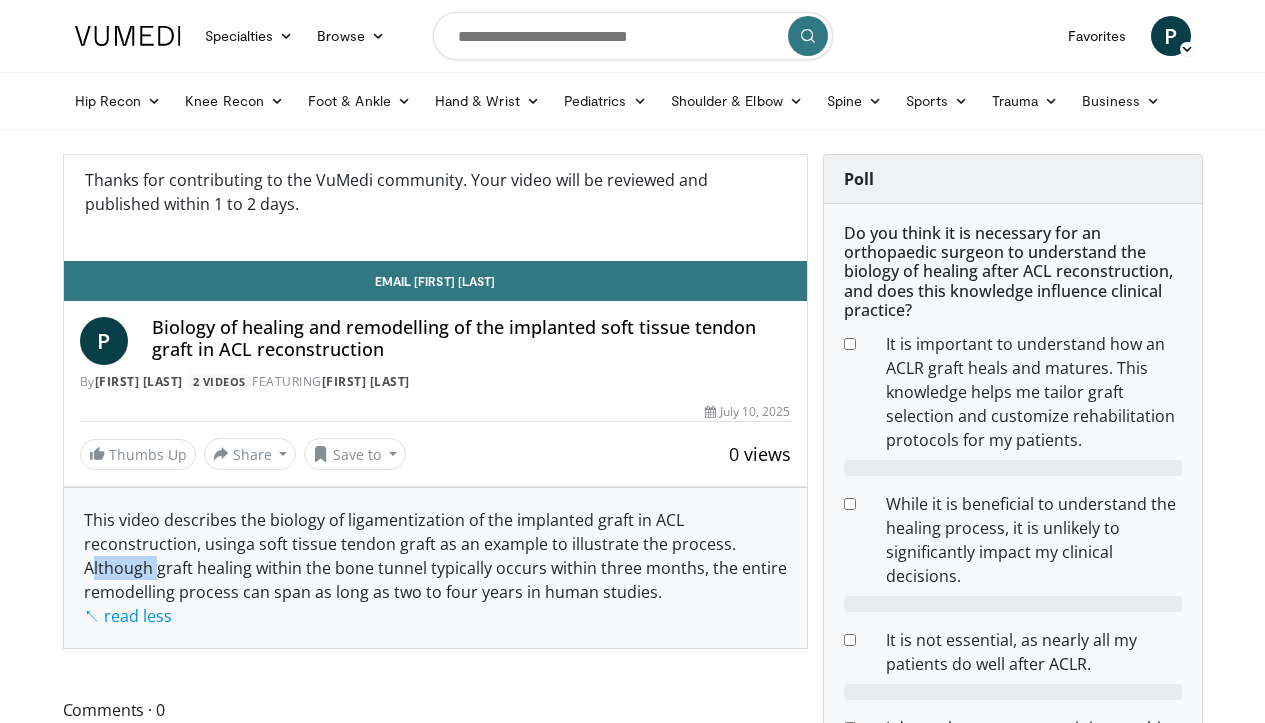 scroll, scrollTop: 0, scrollLeft: 0, axis: both 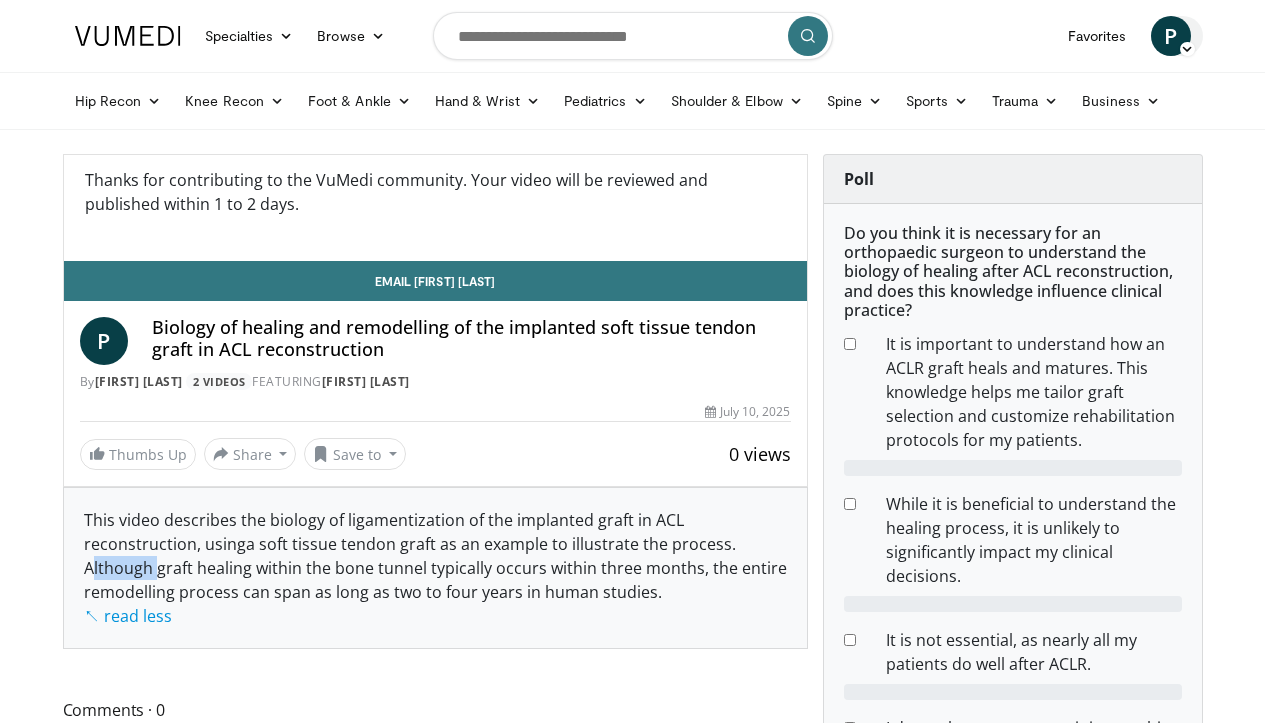 click on "P" at bounding box center [1171, 36] 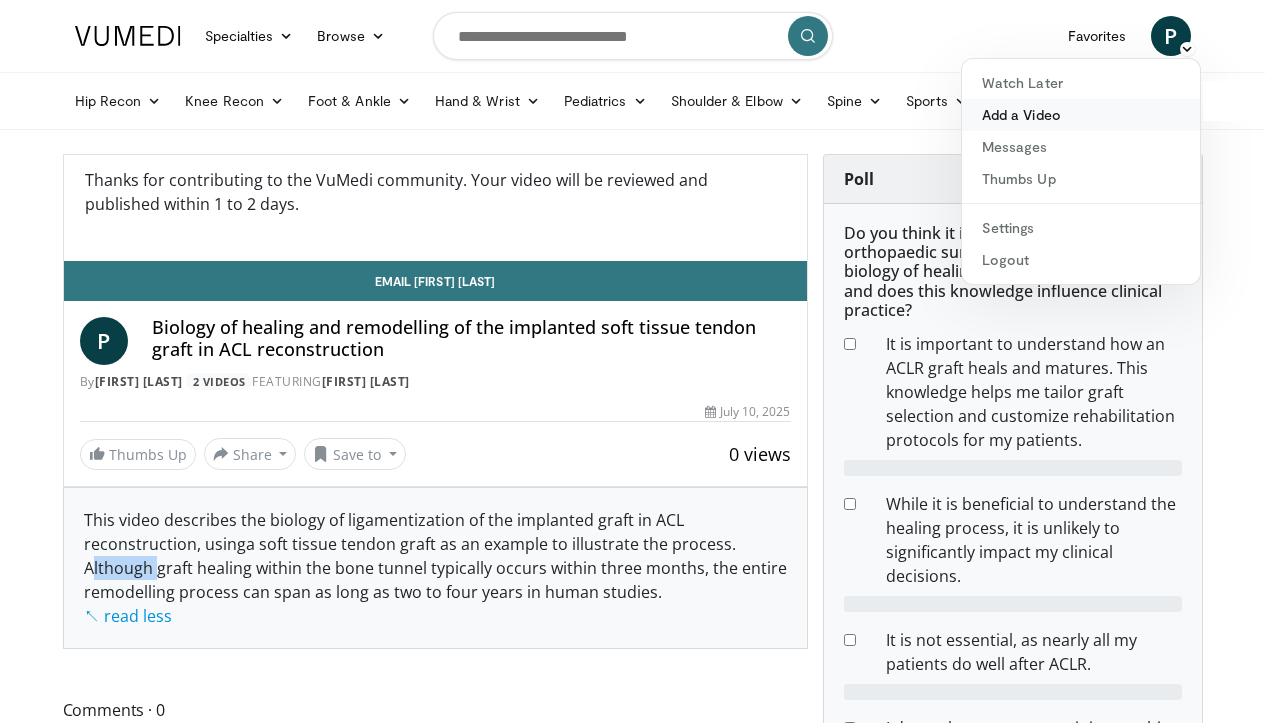click on "Add a Video" at bounding box center [1081, 115] 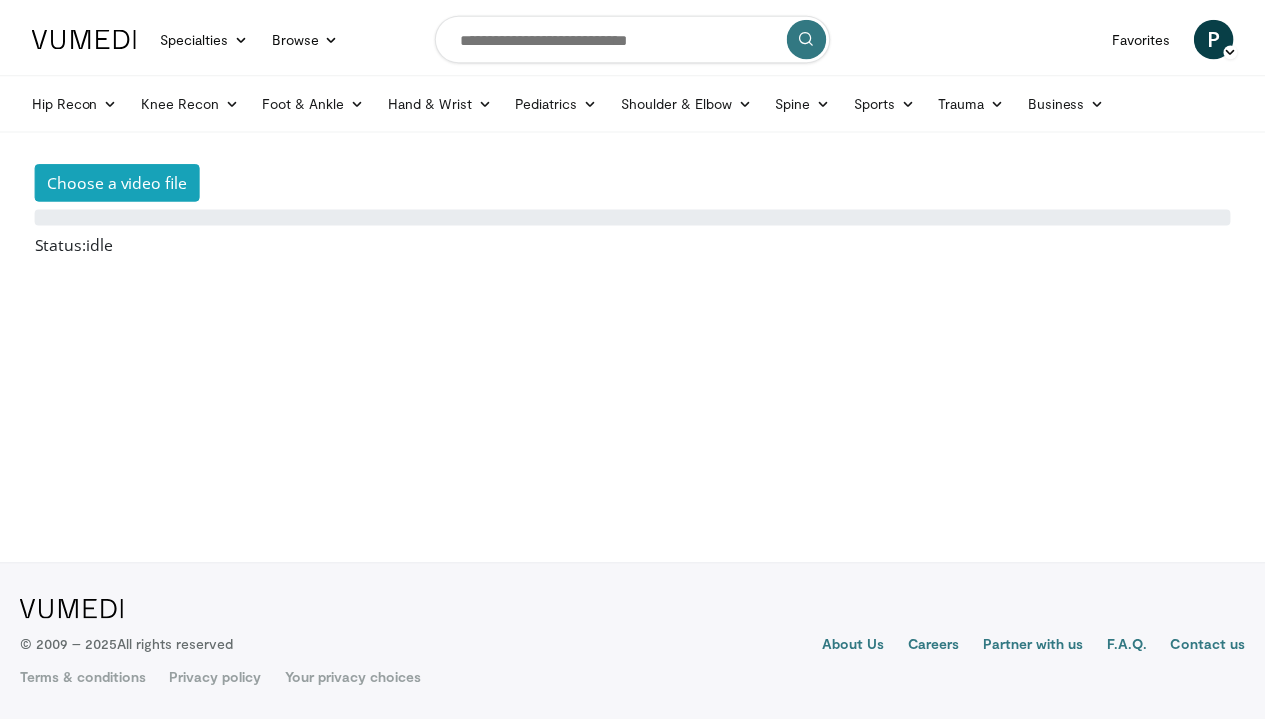 scroll, scrollTop: 0, scrollLeft: 0, axis: both 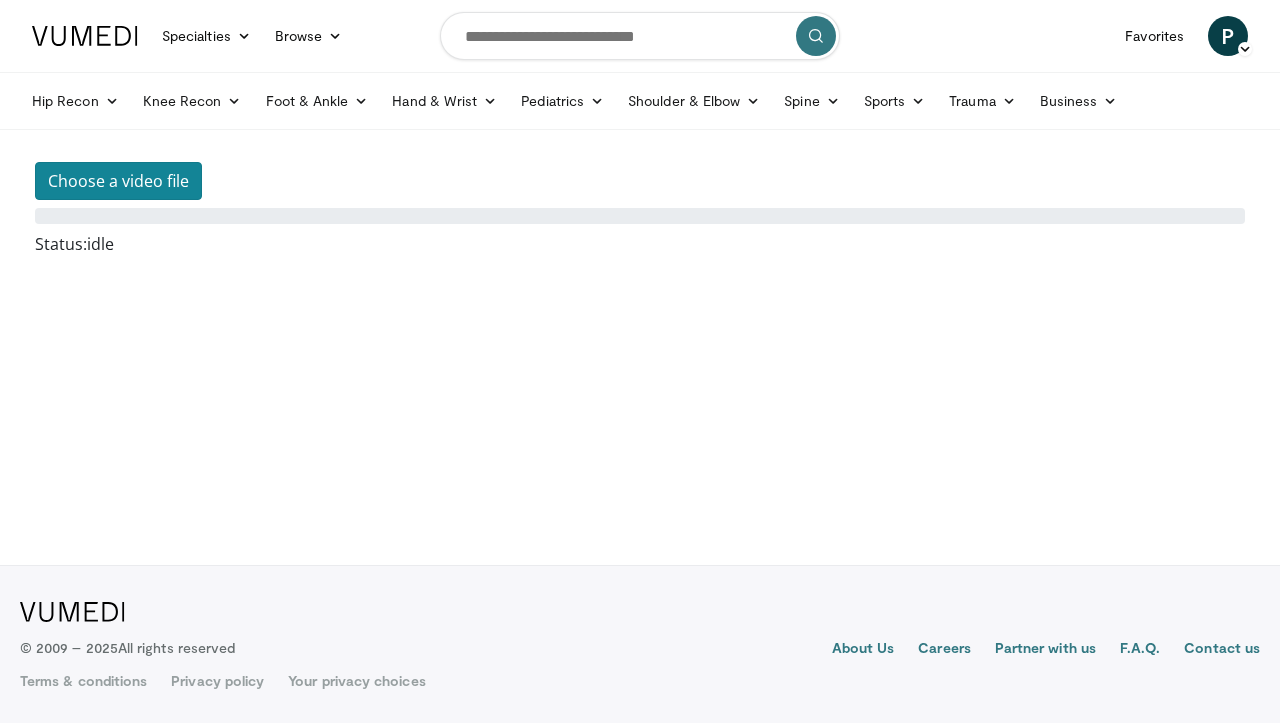 click on "Choose a video file" at bounding box center [118, 181] 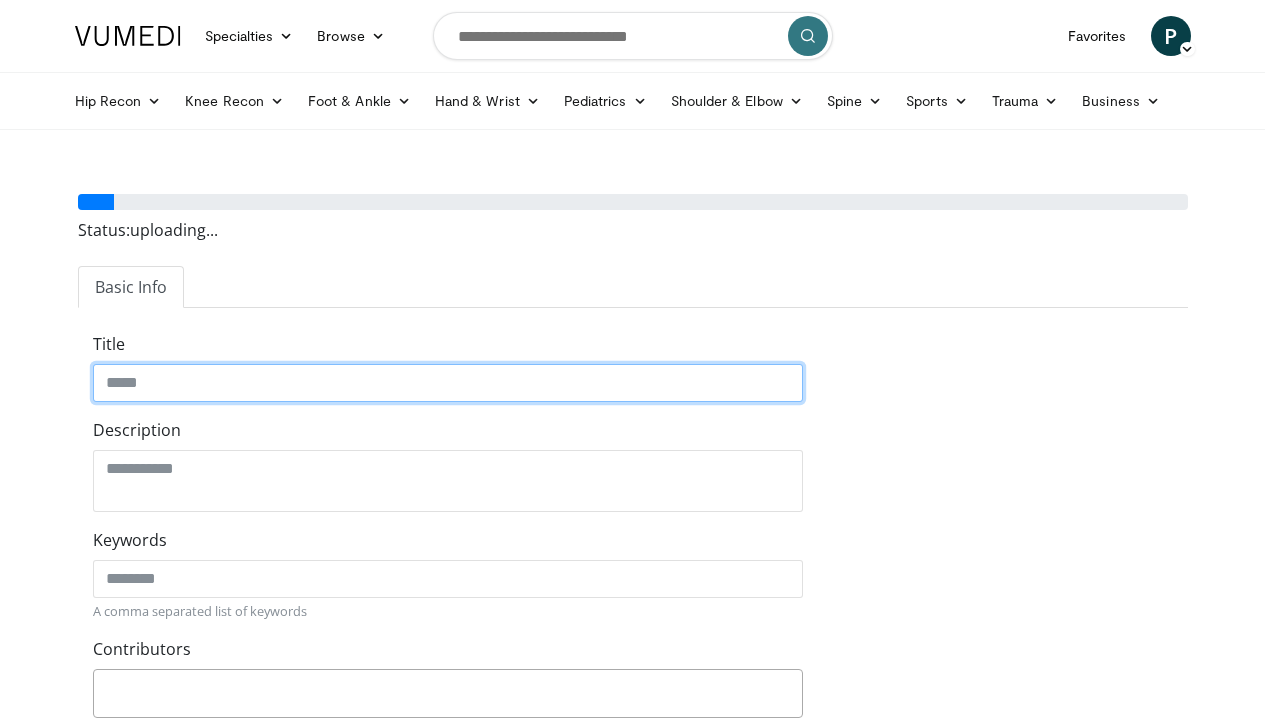 click on "Title" at bounding box center (448, 383) 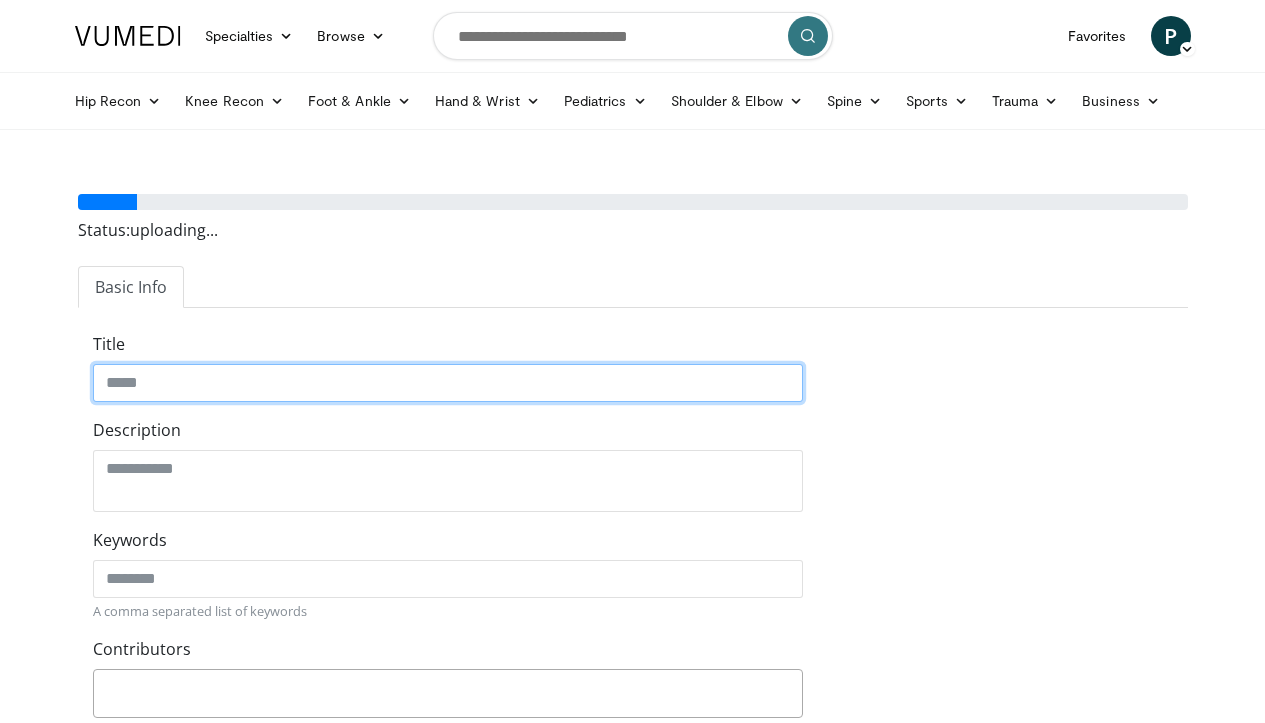 paste on "**********" 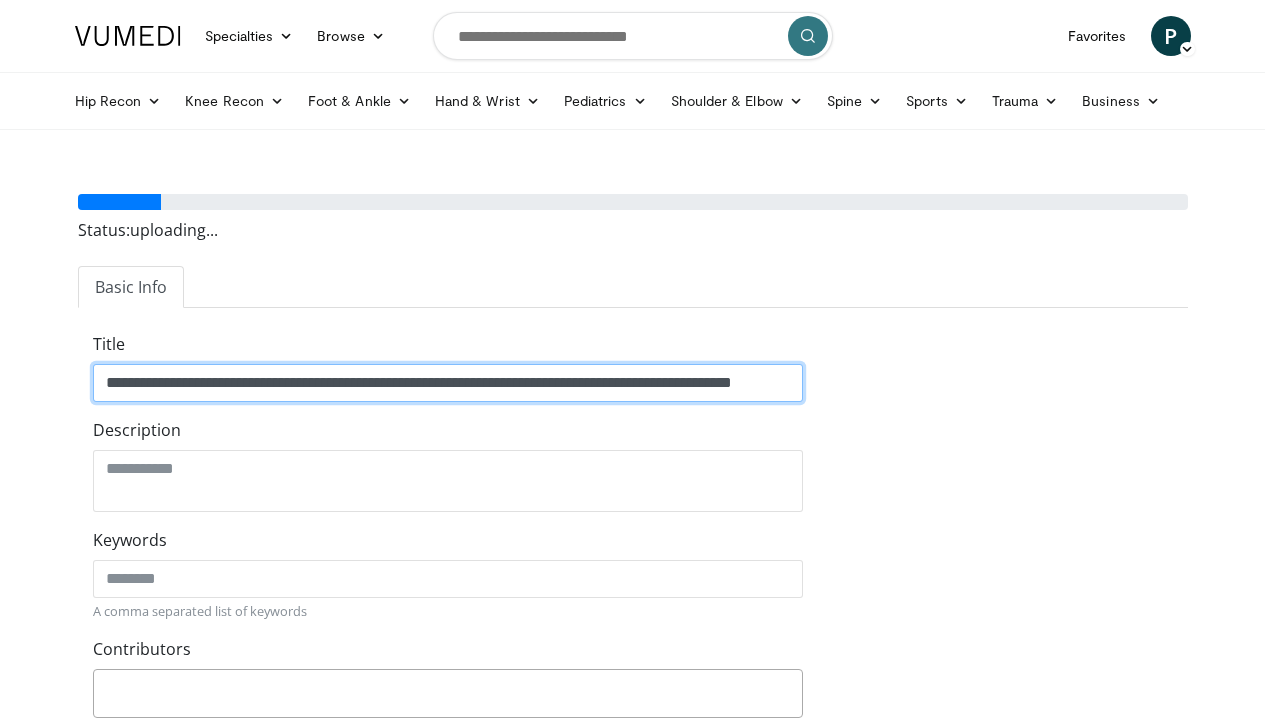 type on "**********" 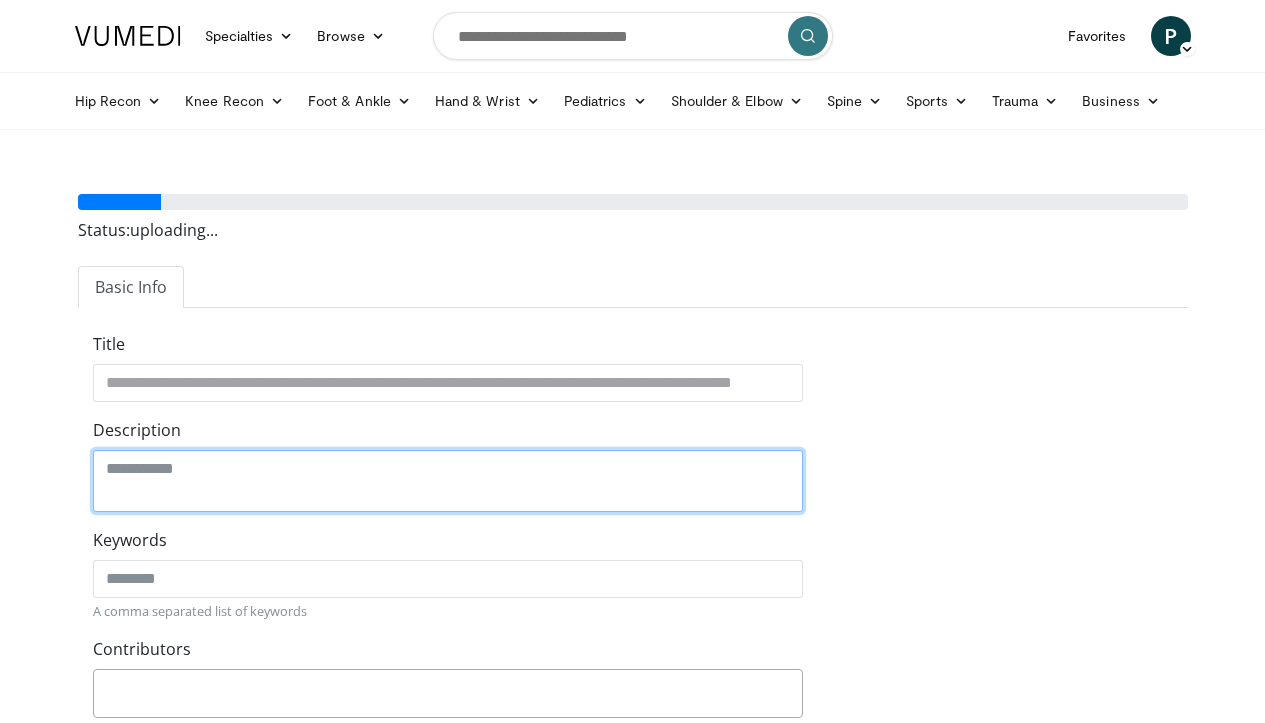 click on "Description" at bounding box center [448, 481] 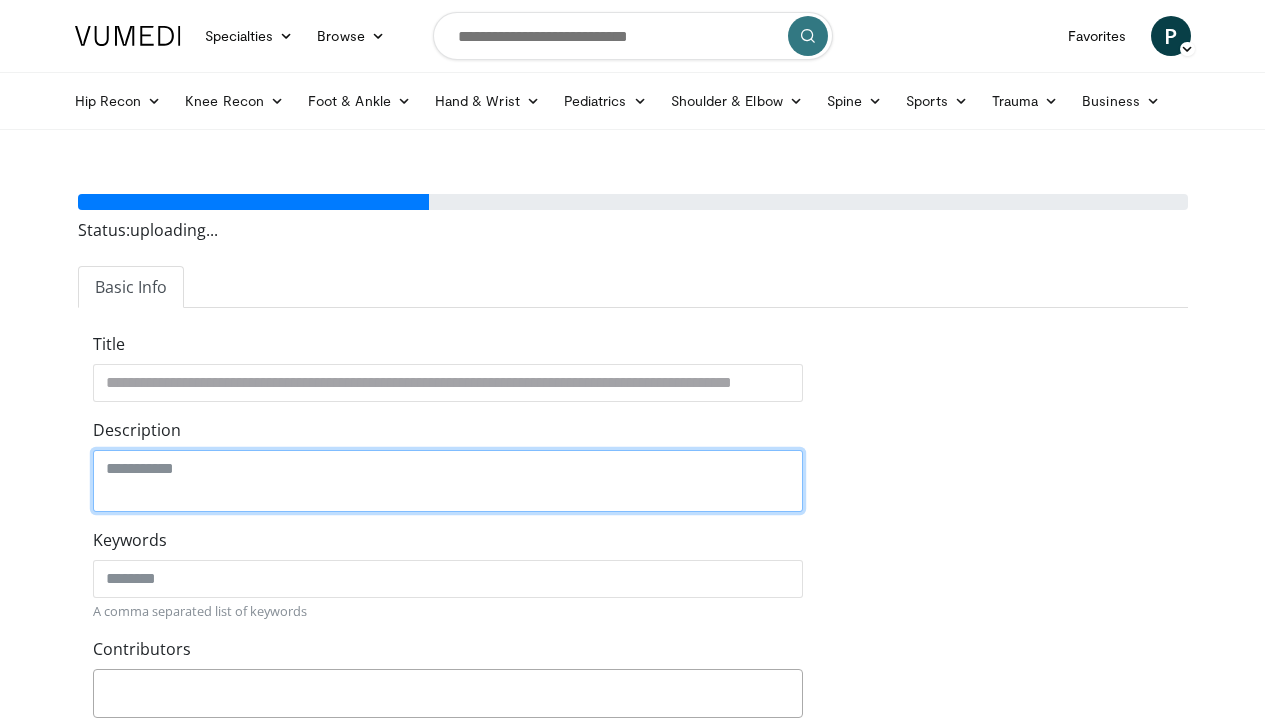 click on "Description" at bounding box center [448, 481] 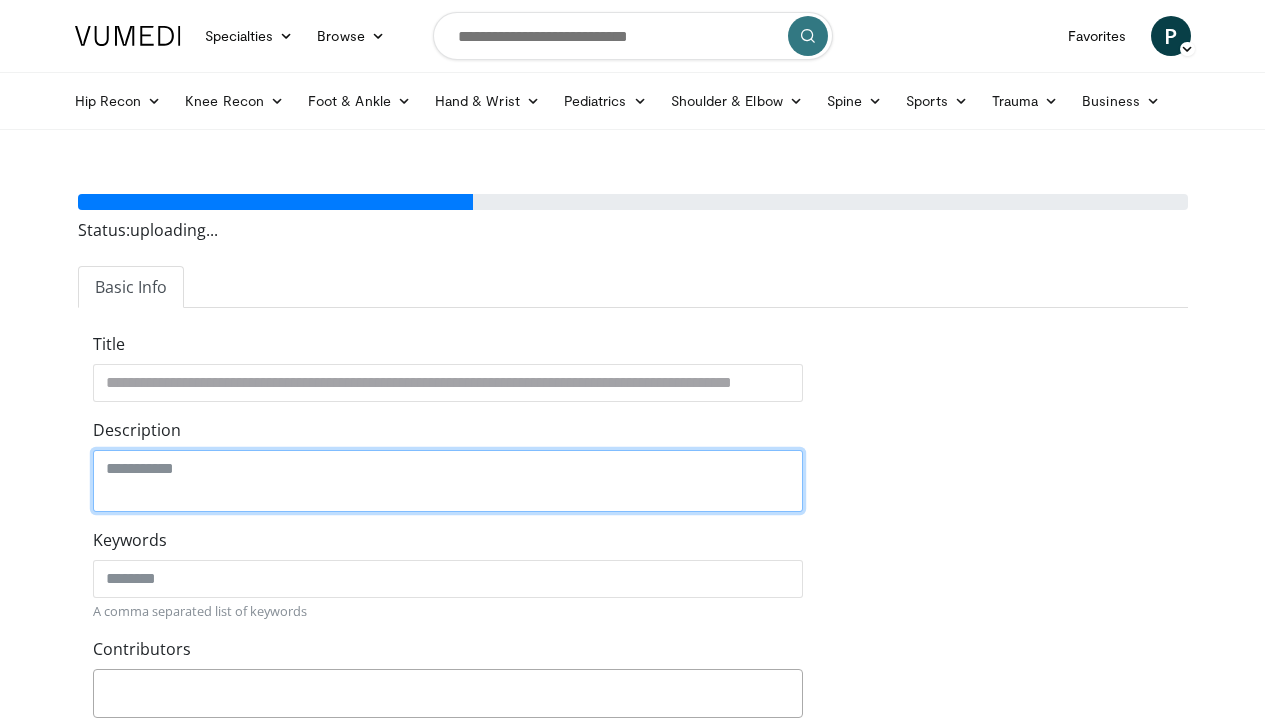 paste on "**********" 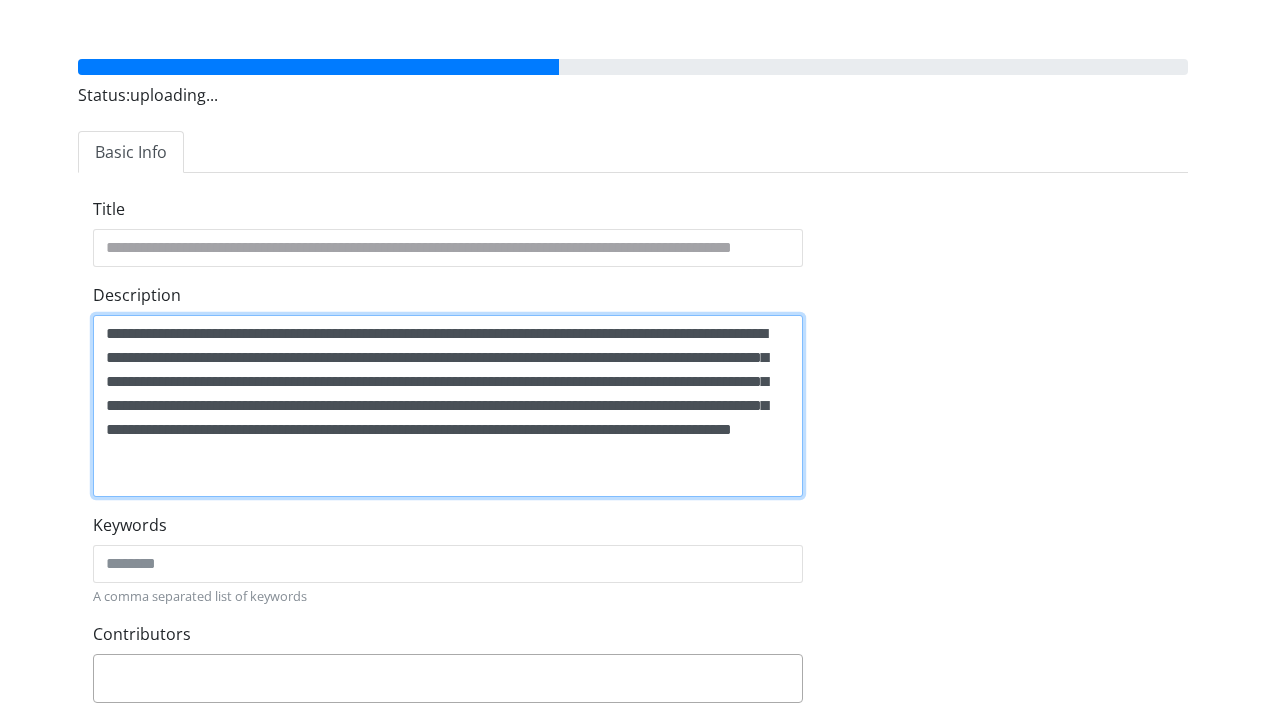 scroll, scrollTop: 143, scrollLeft: 0, axis: vertical 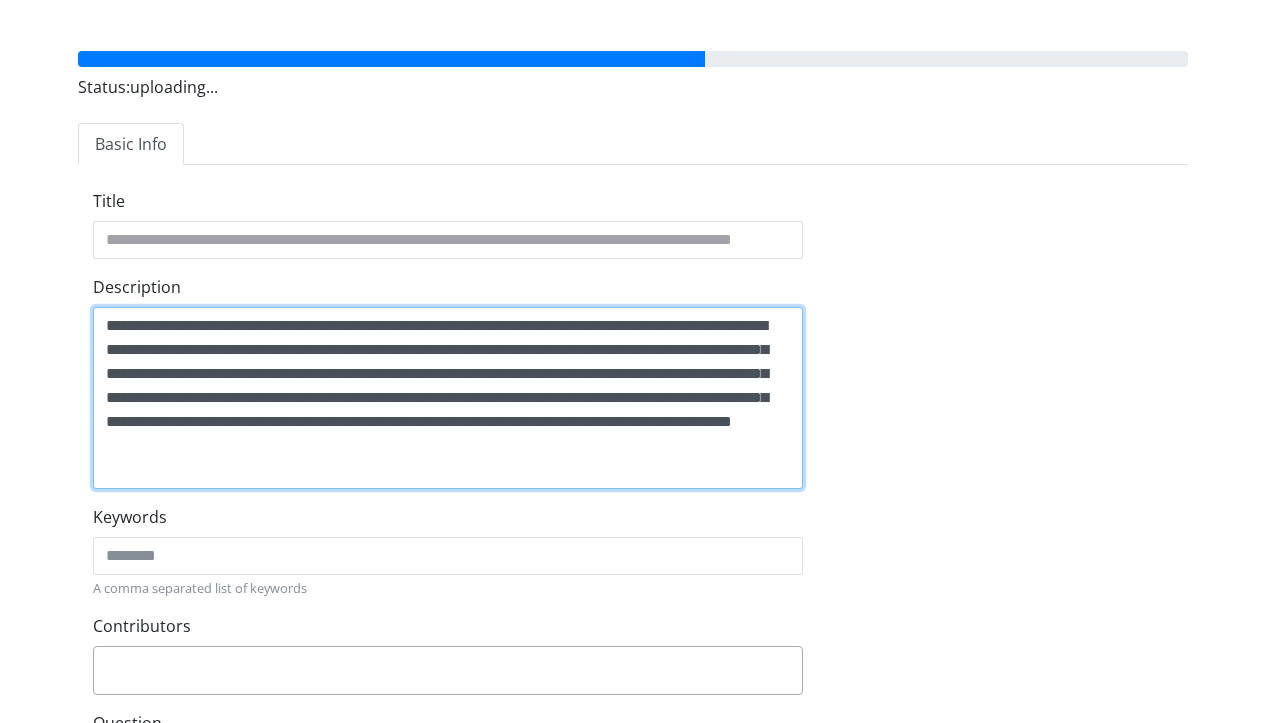 type on "**********" 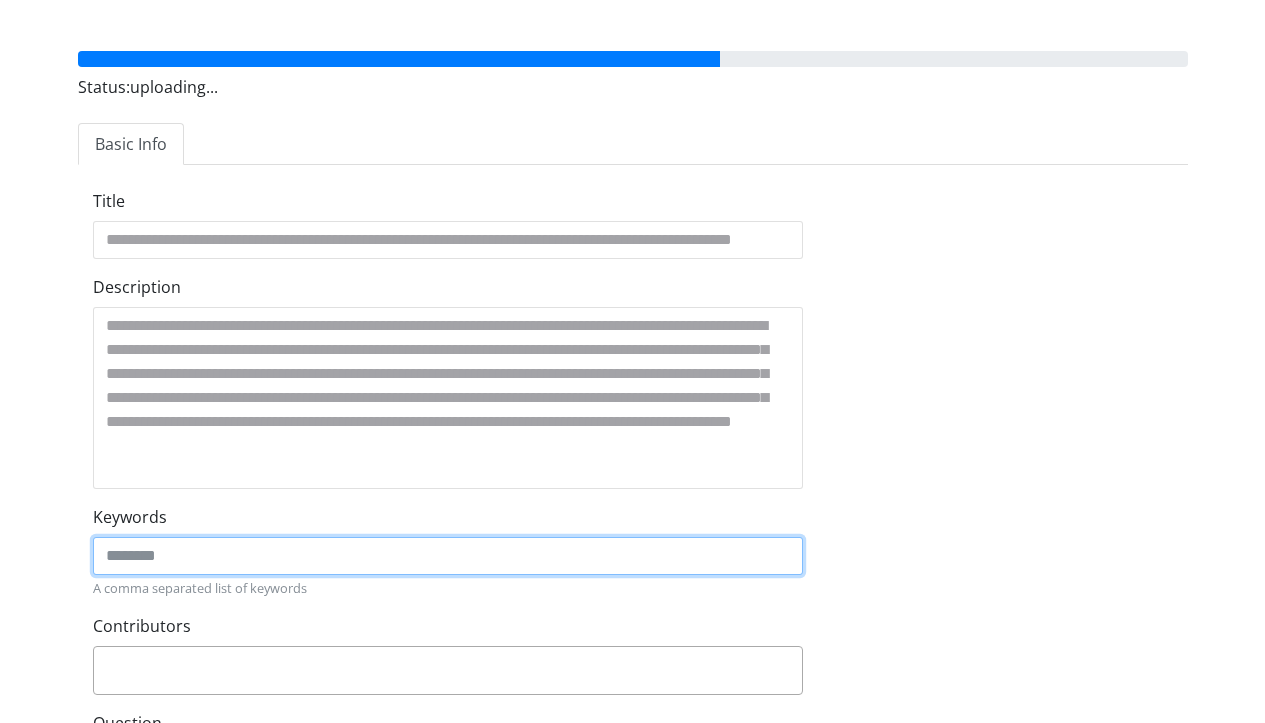 click on "Keywords" 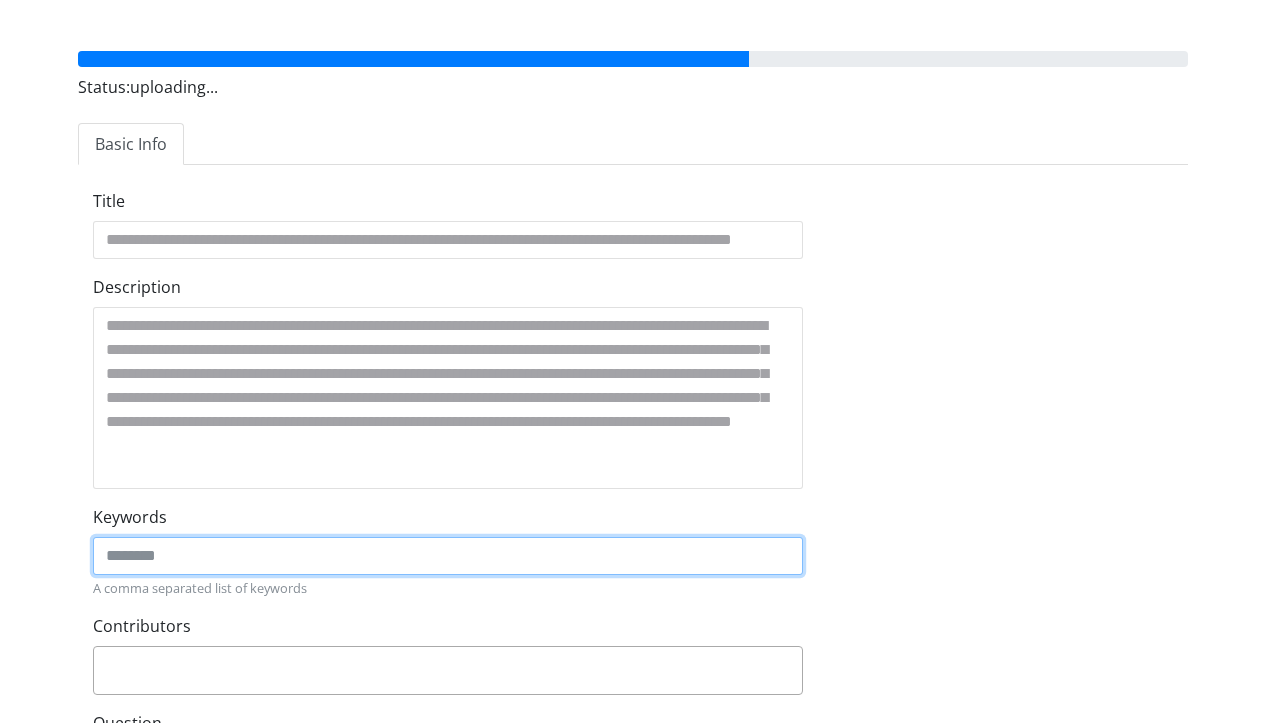 paste on "**********" 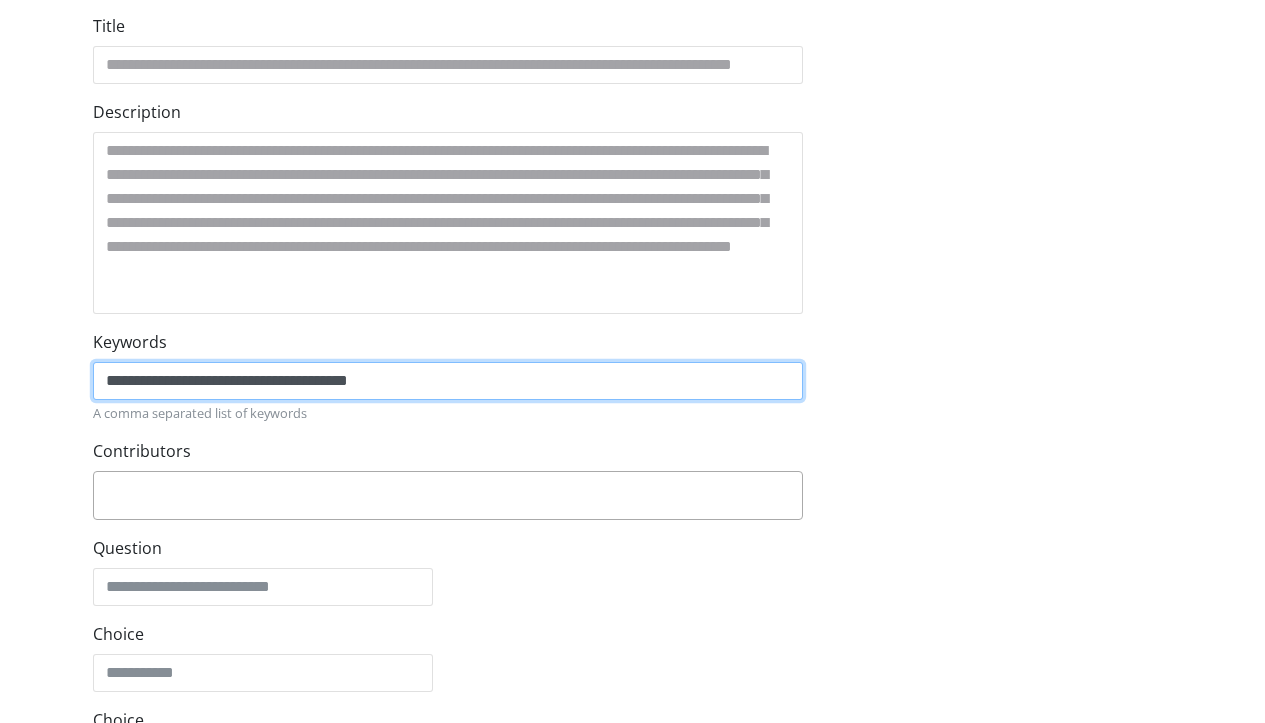 scroll, scrollTop: 325, scrollLeft: 0, axis: vertical 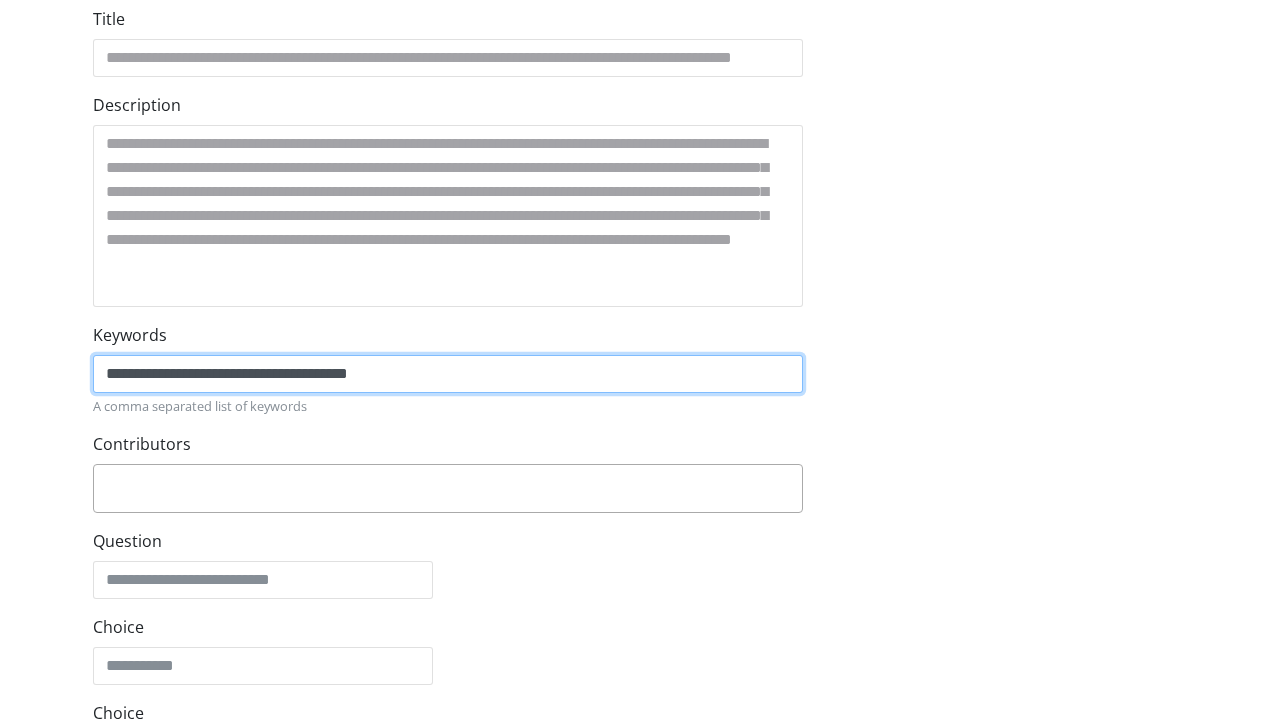 type on "**********" 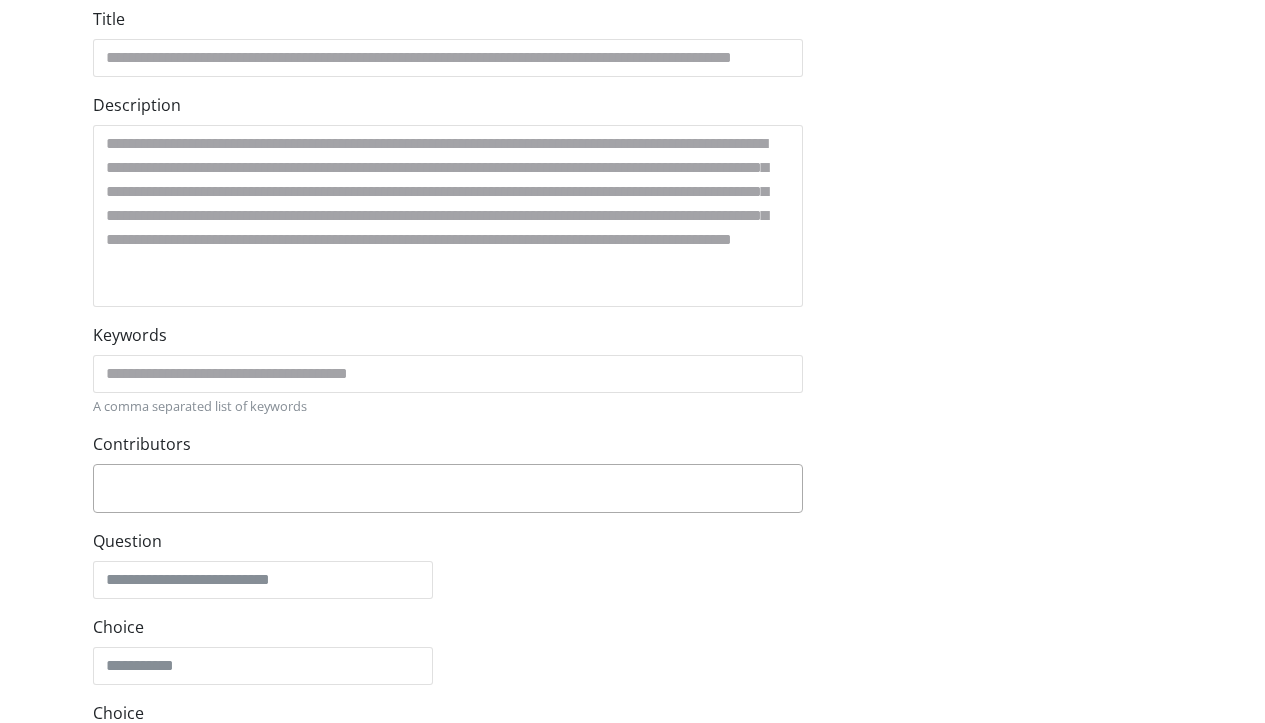 click at bounding box center [448, 485] 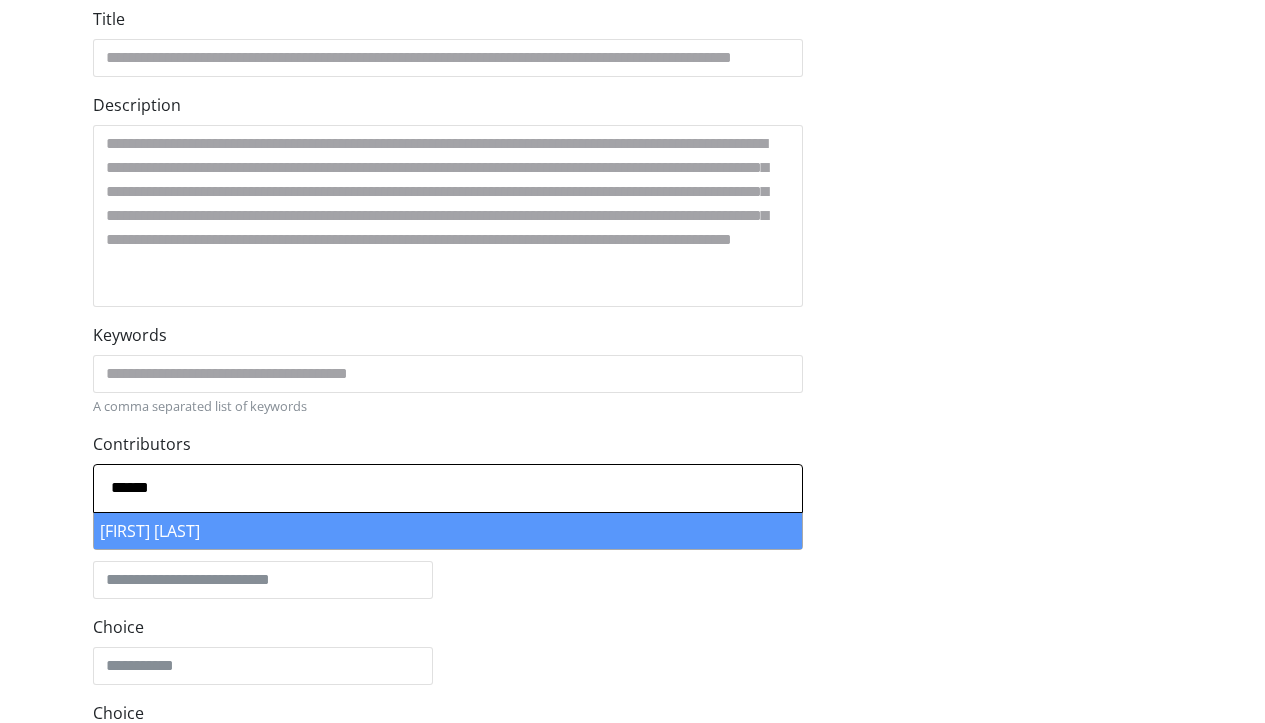 type on "******" 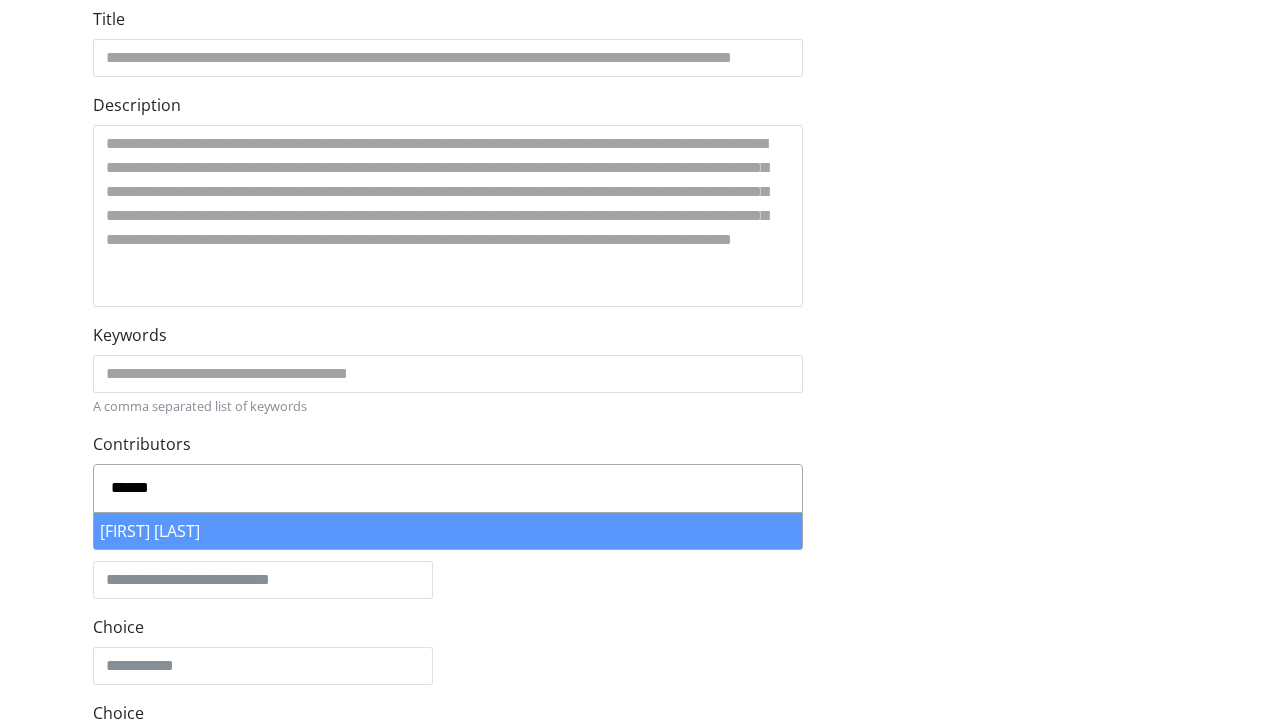 type 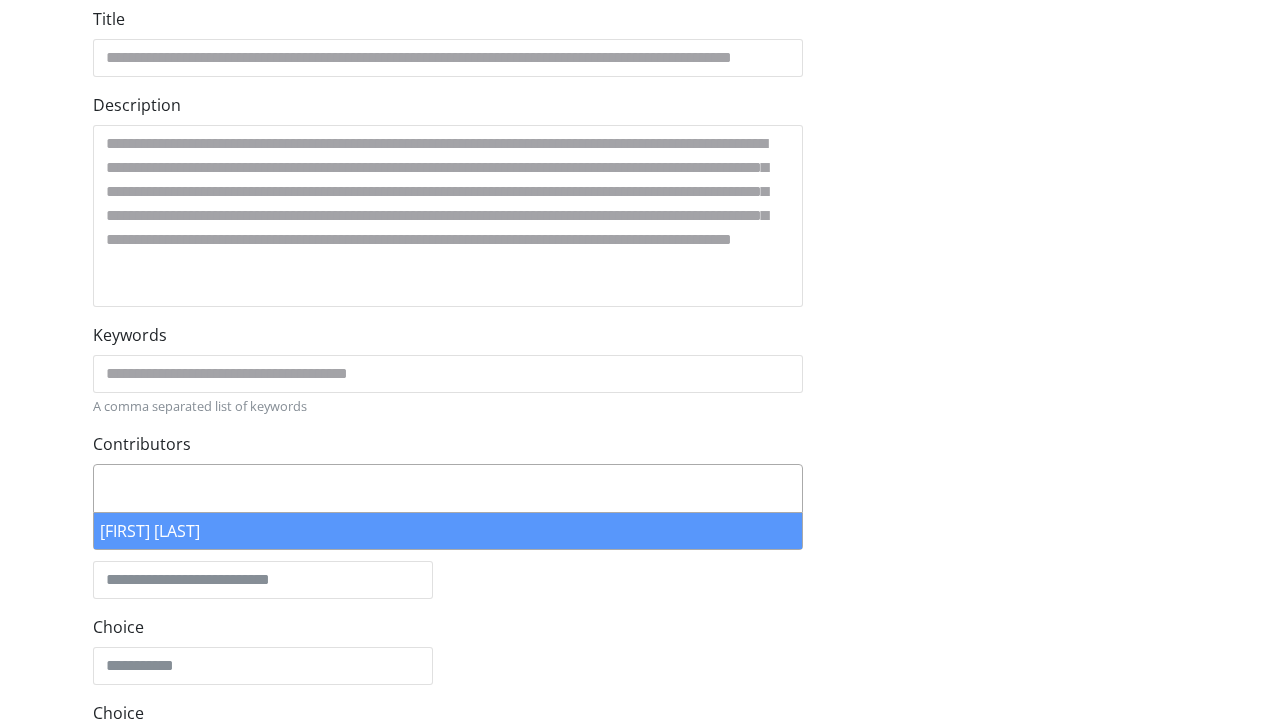 select on "*****" 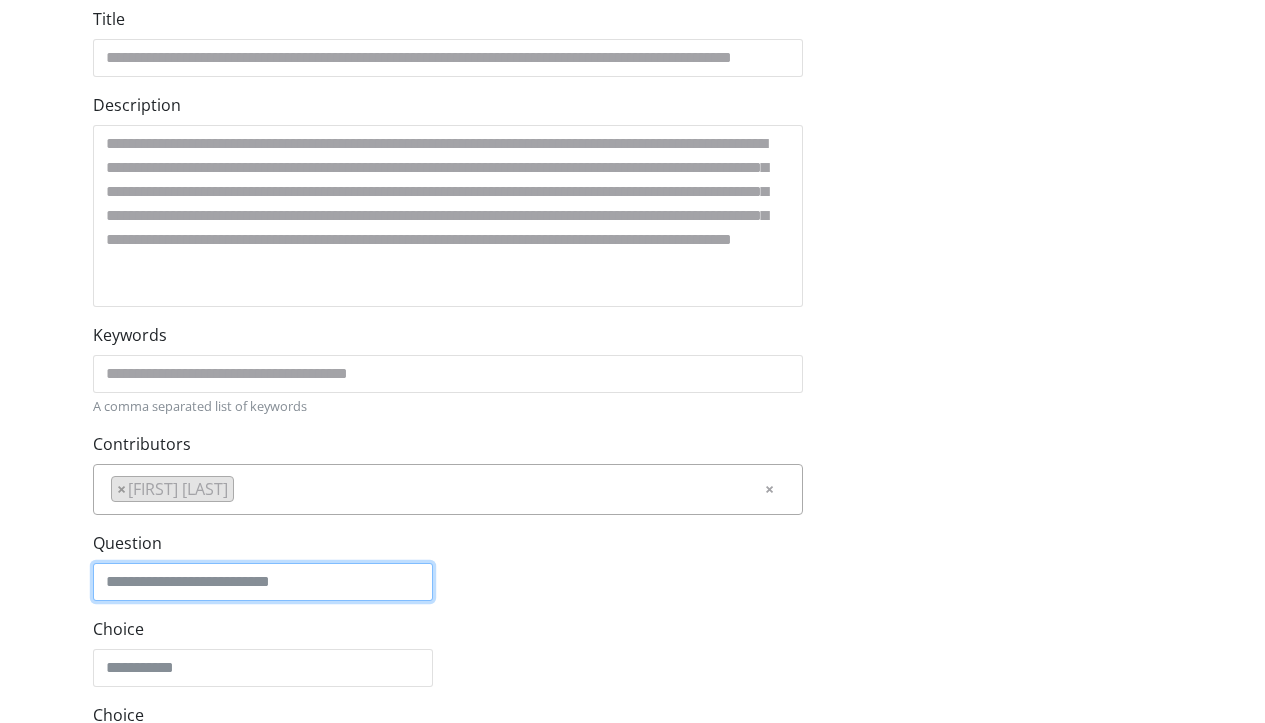 click on "Question" at bounding box center (263, 582) 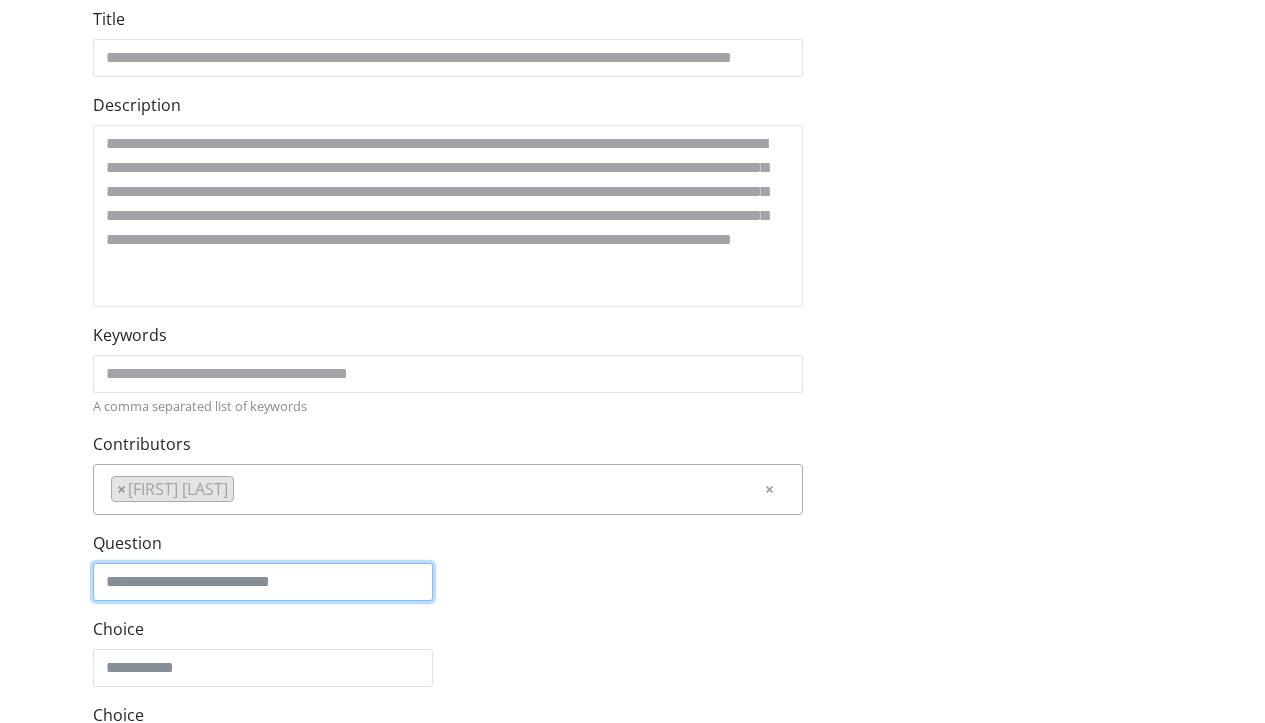 paste on "**********" 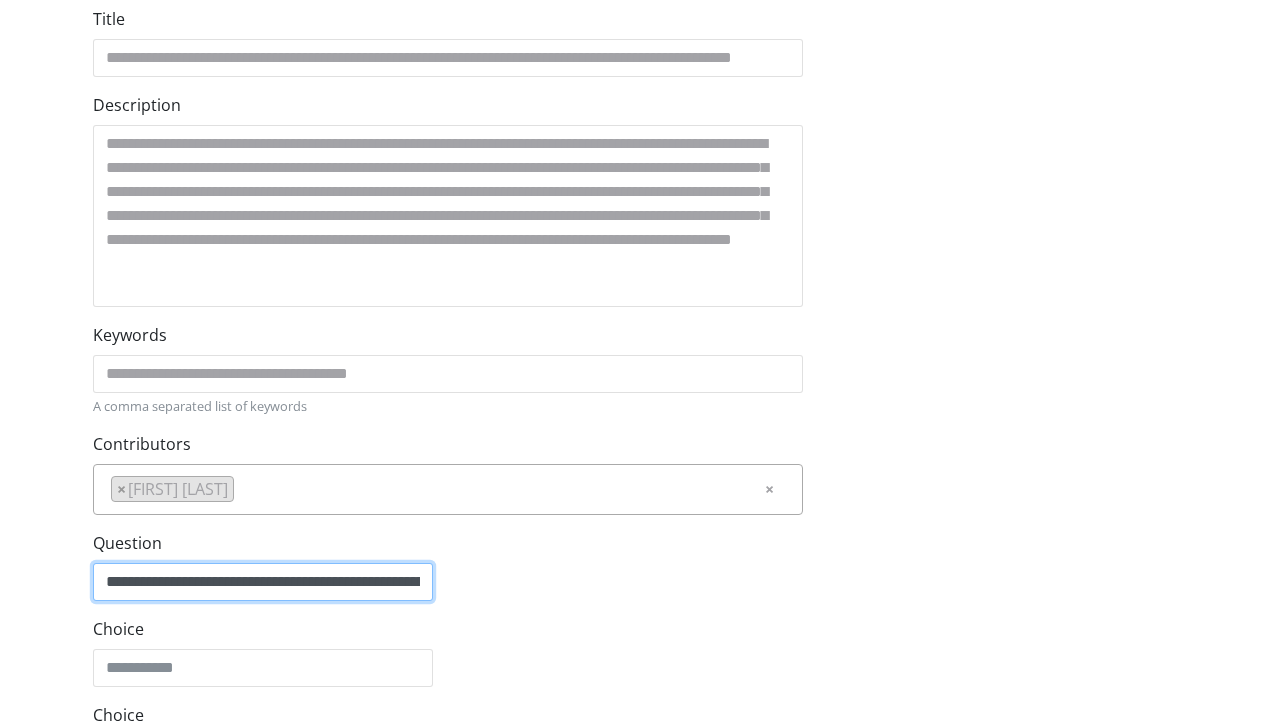 type on "**********" 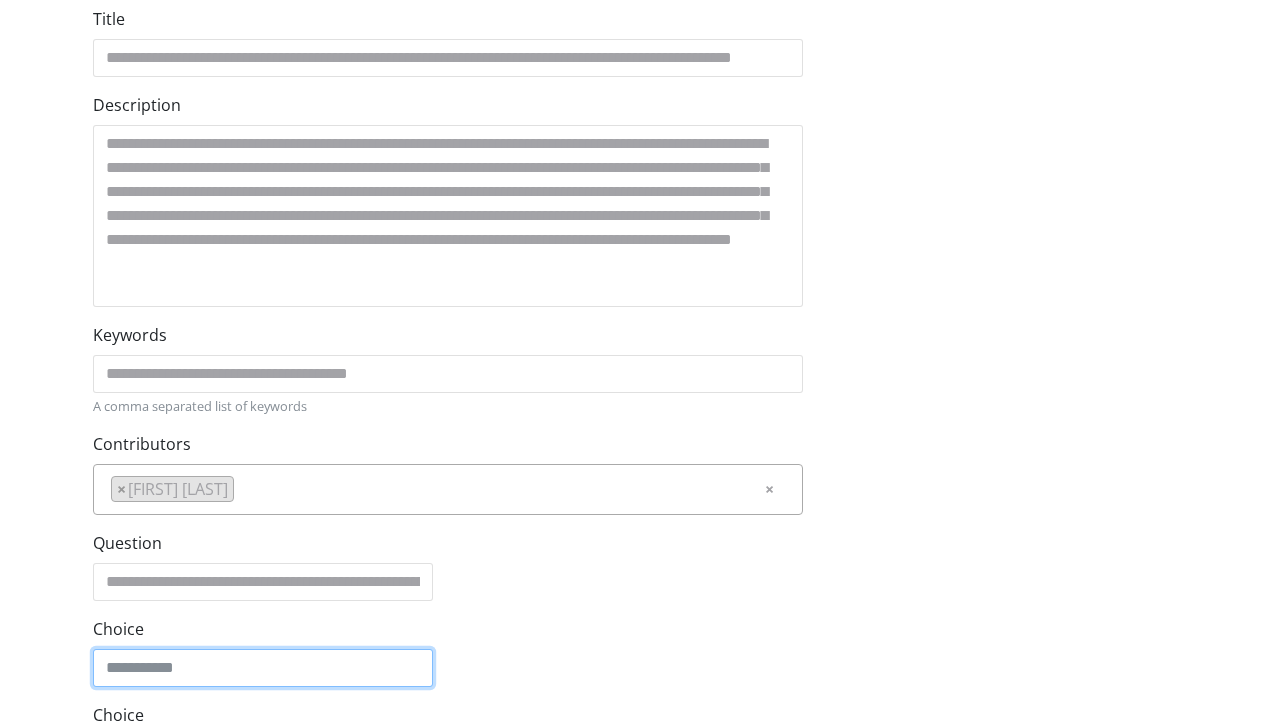 click on "Choice" at bounding box center (263, 668) 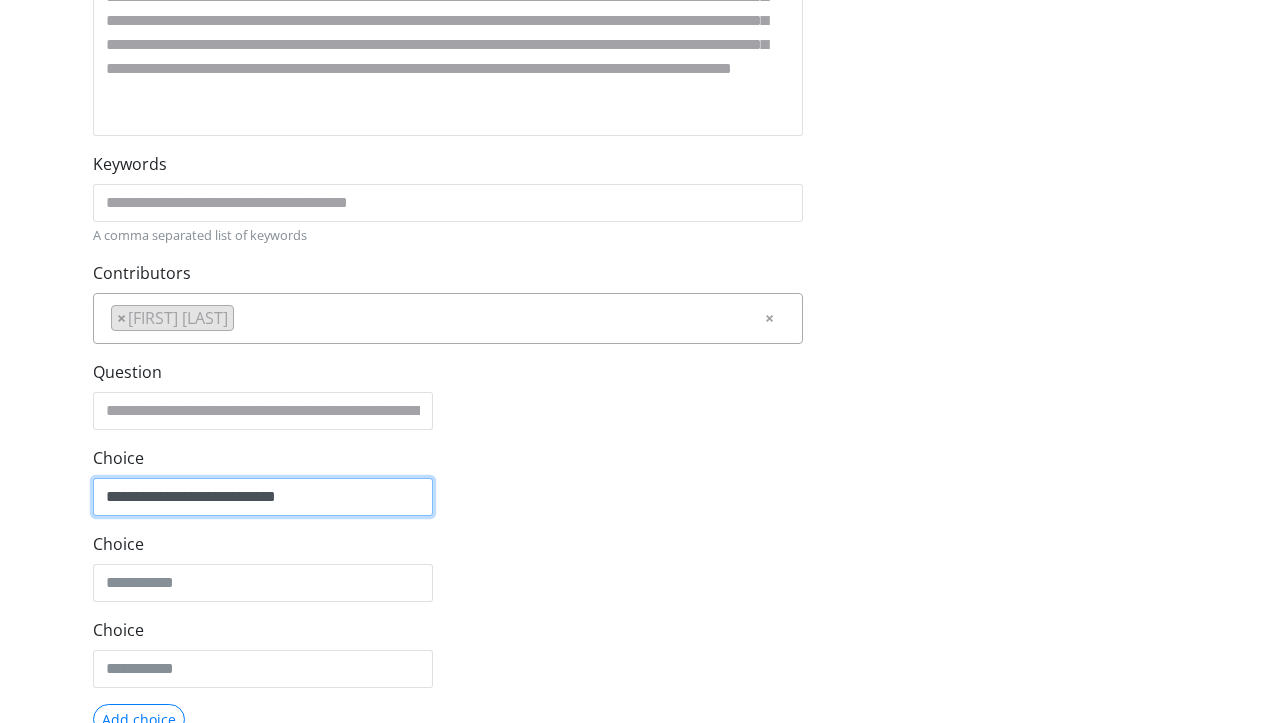 scroll, scrollTop: 567, scrollLeft: 0, axis: vertical 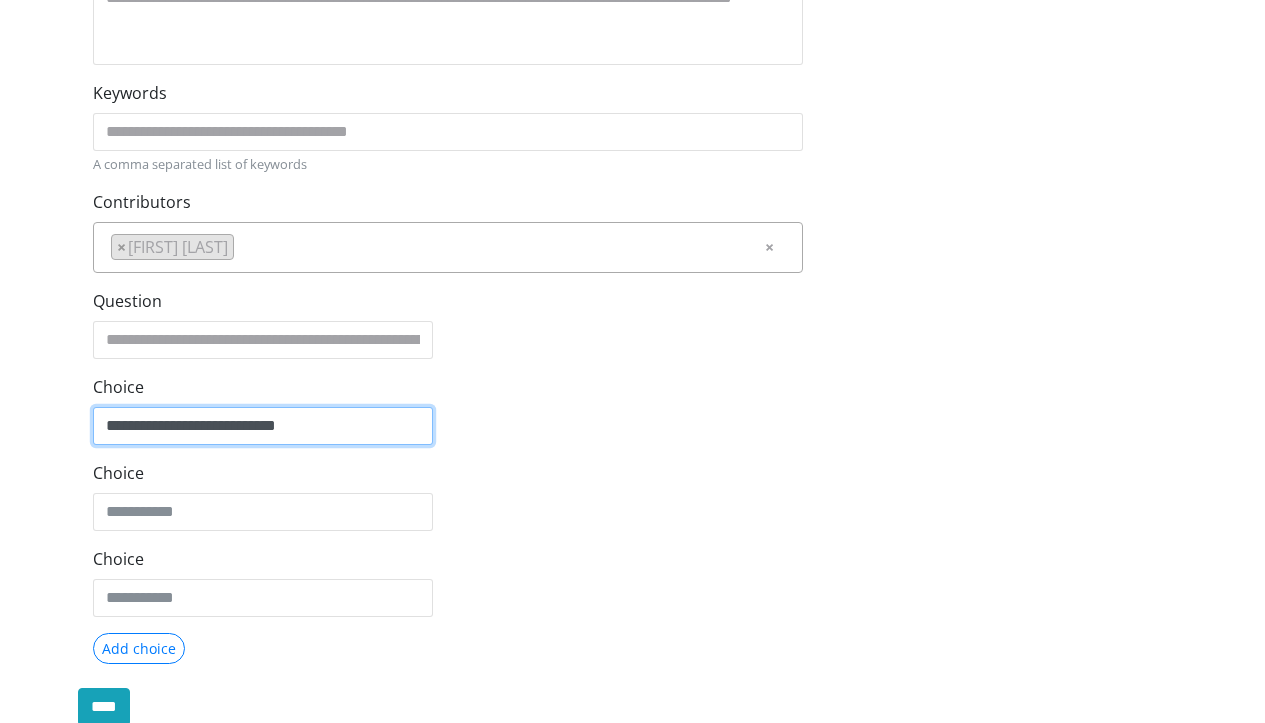 type on "**********" 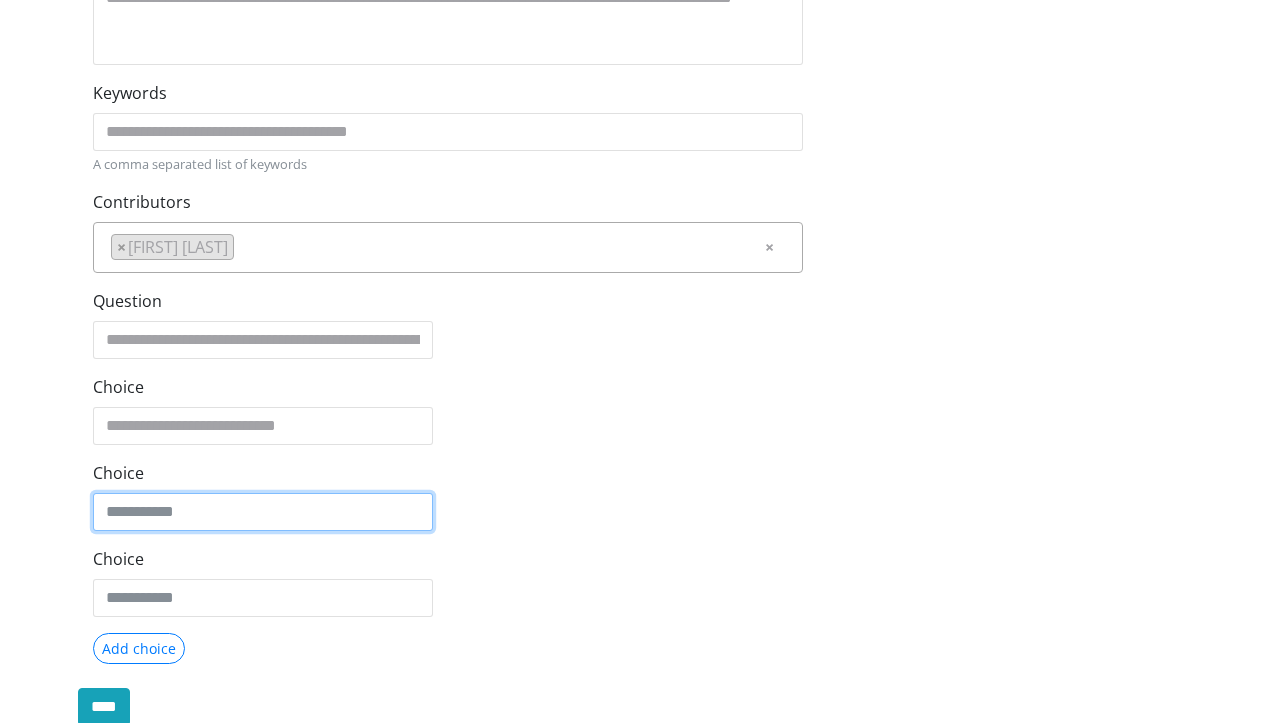 click on "Choice" at bounding box center [263, 512] 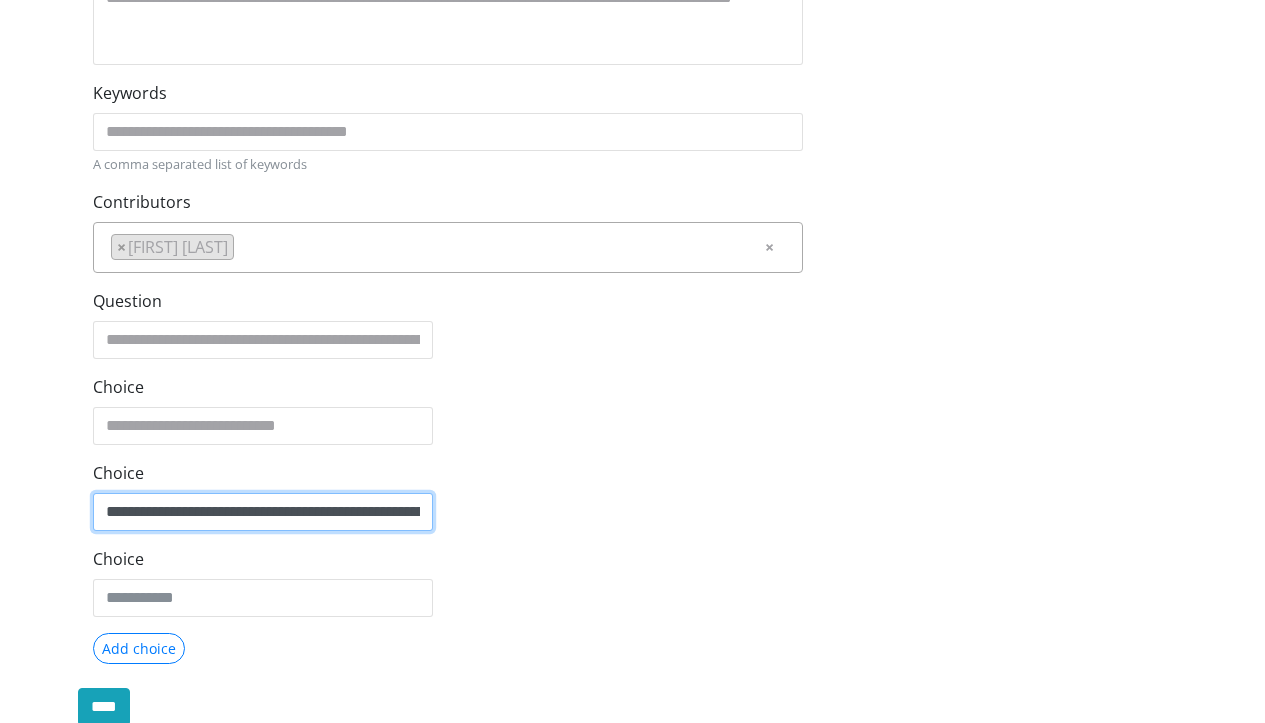 type on "**********" 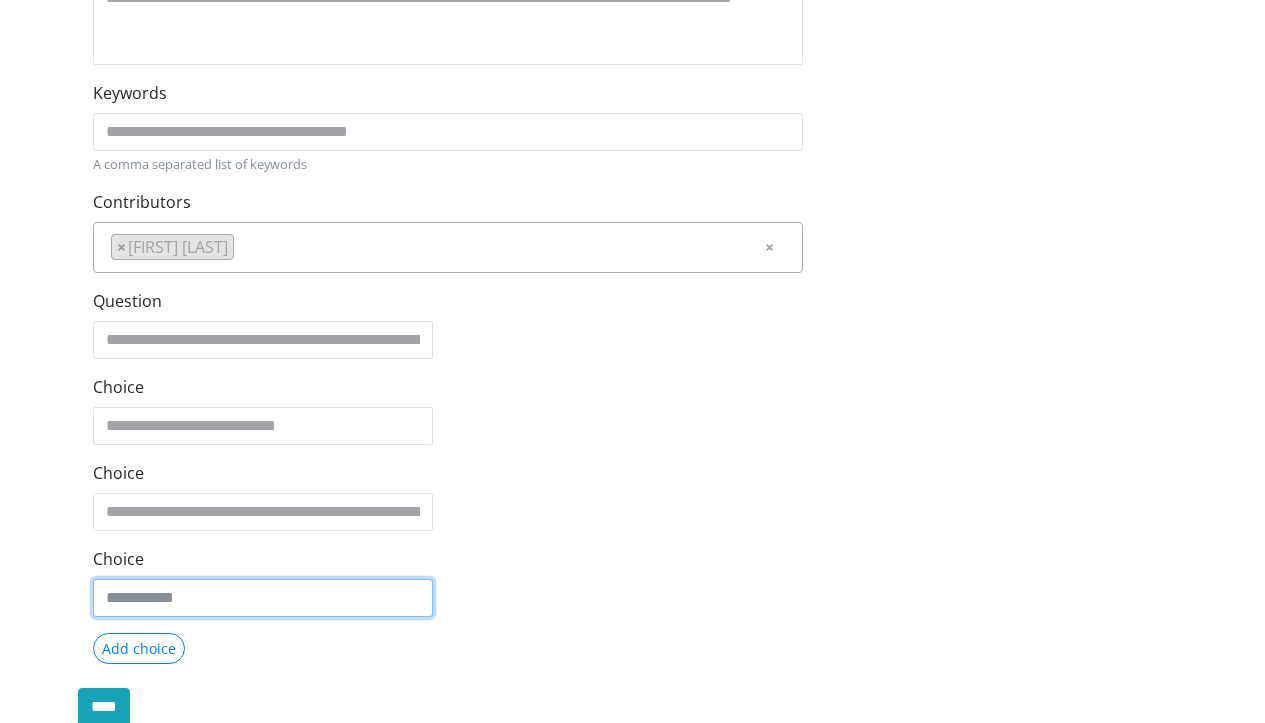 click on "Choice" at bounding box center [263, 512] 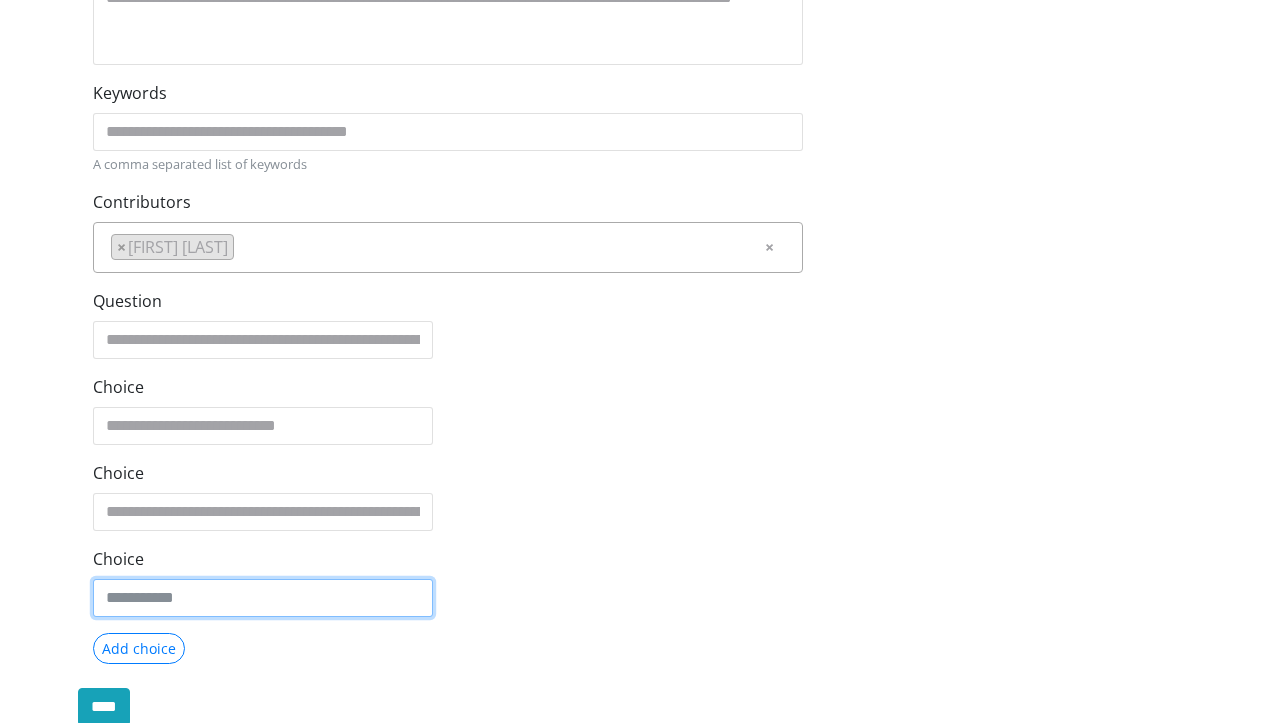 paste on "**********" 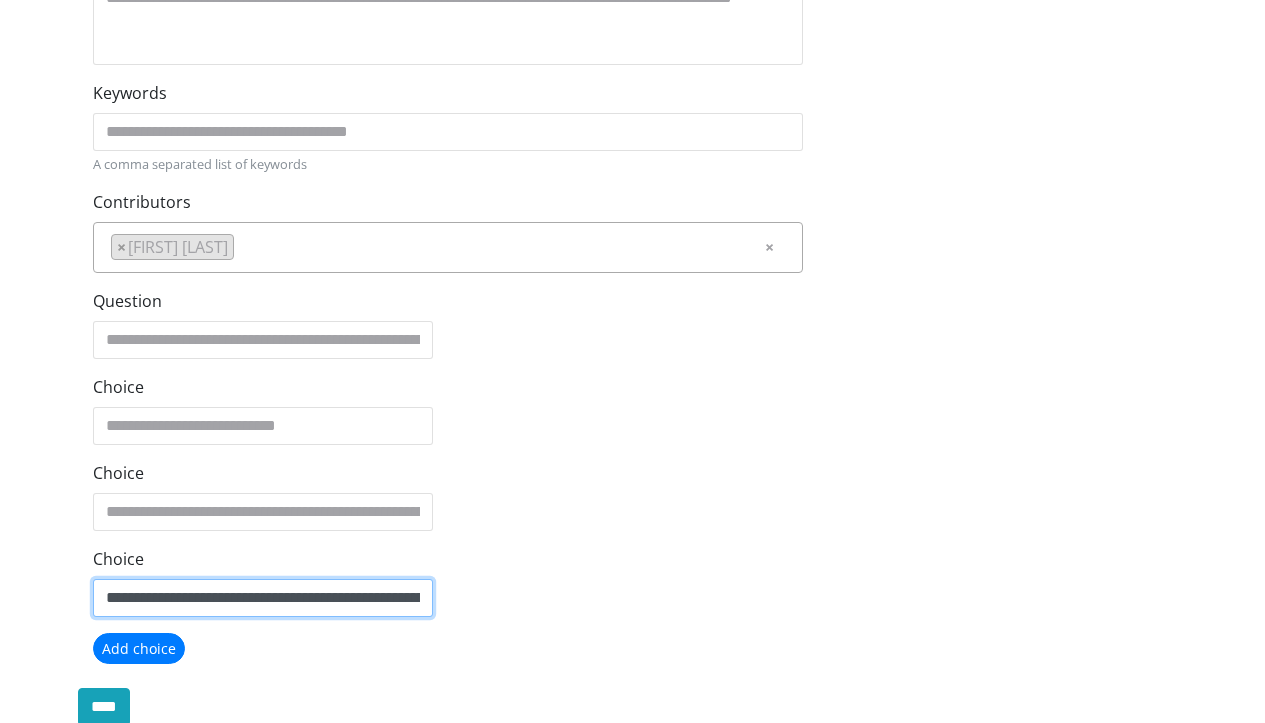 type on "**********" 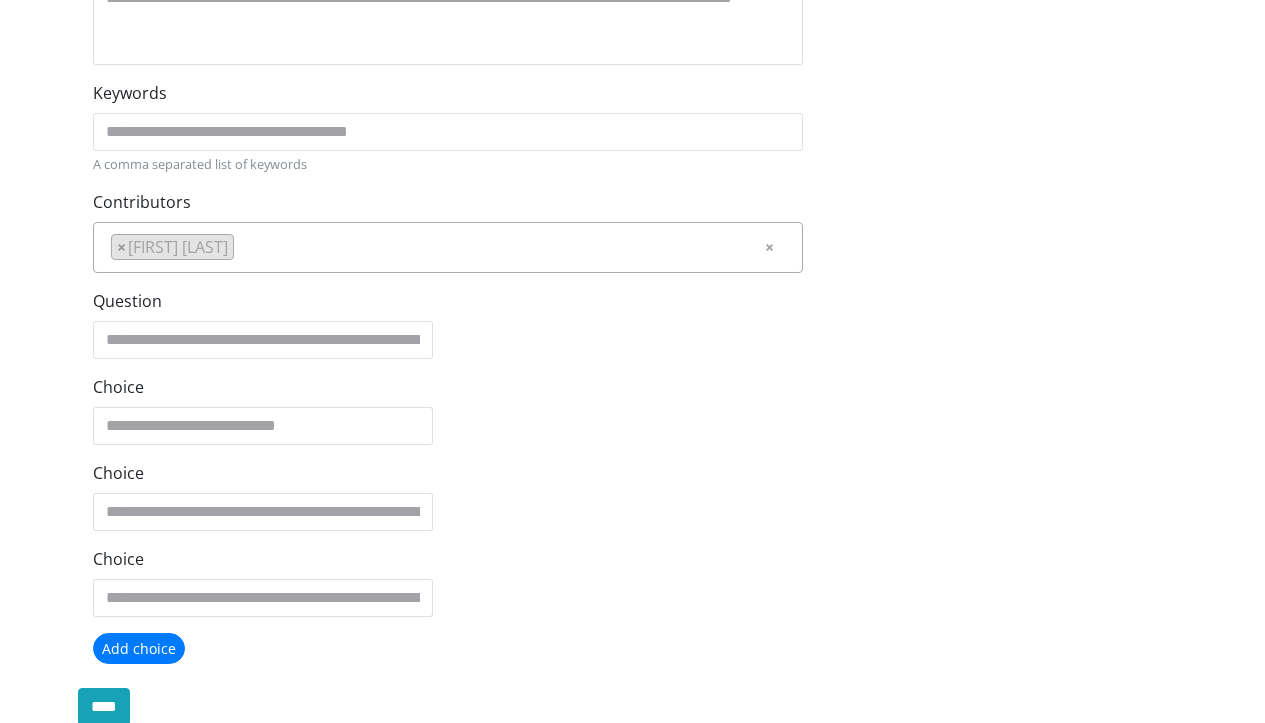 click on "Add choice" at bounding box center [139, 648] 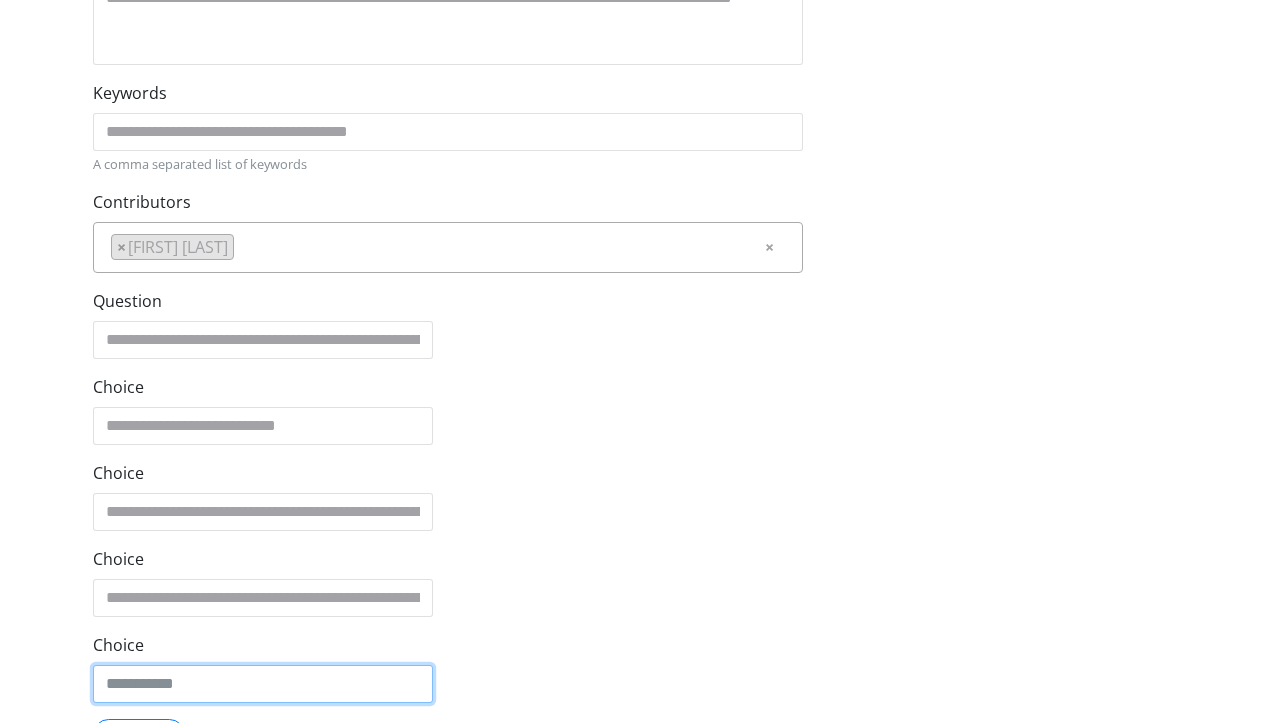 click on "Choice" at bounding box center (263, 512) 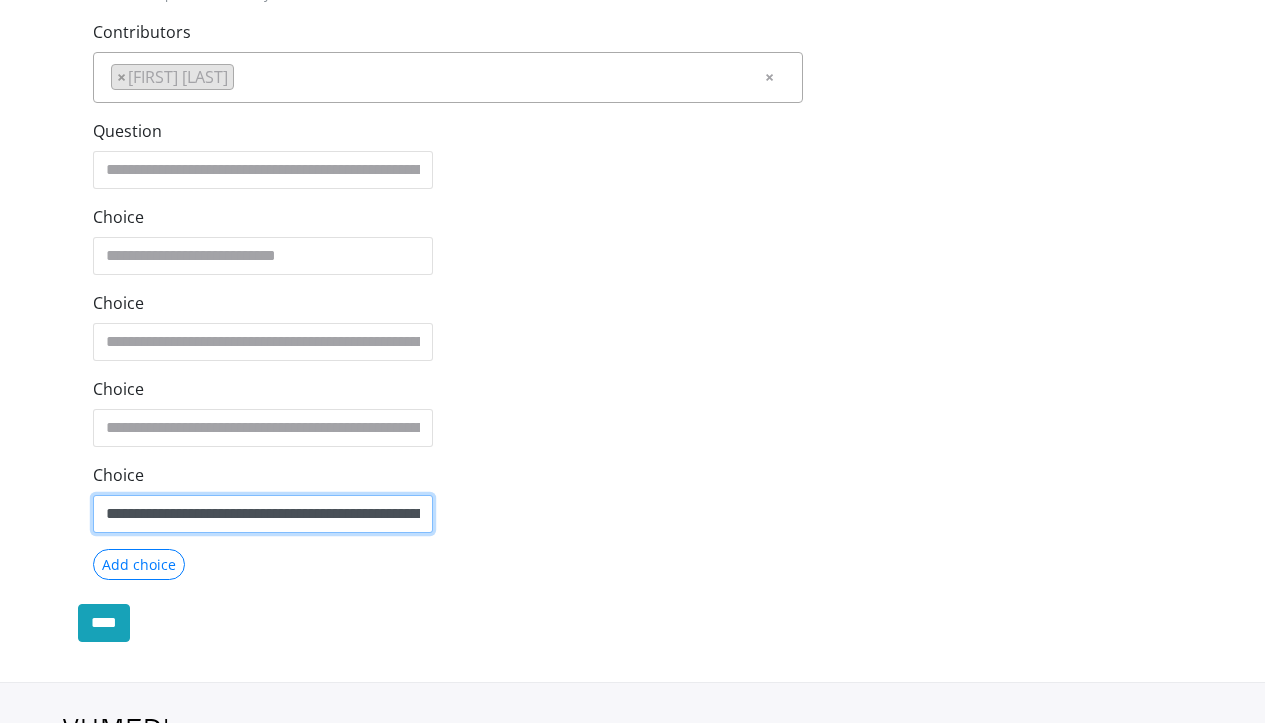 scroll, scrollTop: 743, scrollLeft: 0, axis: vertical 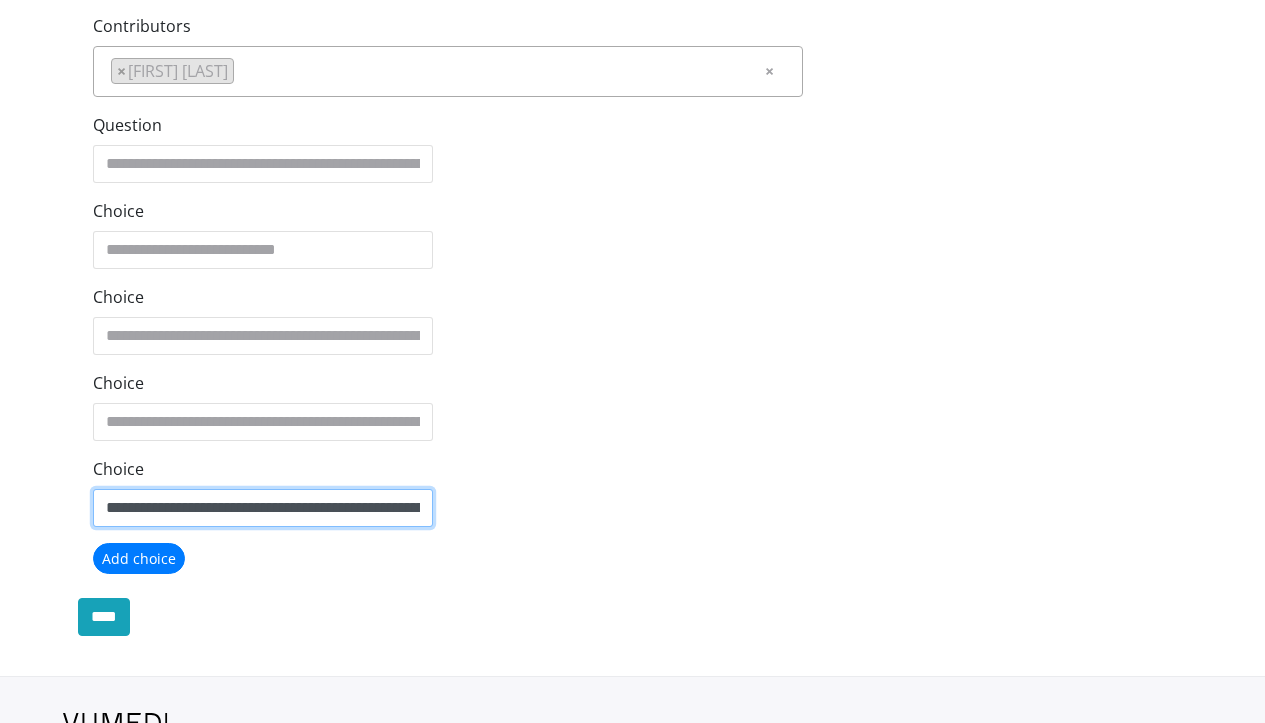 type on "**********" 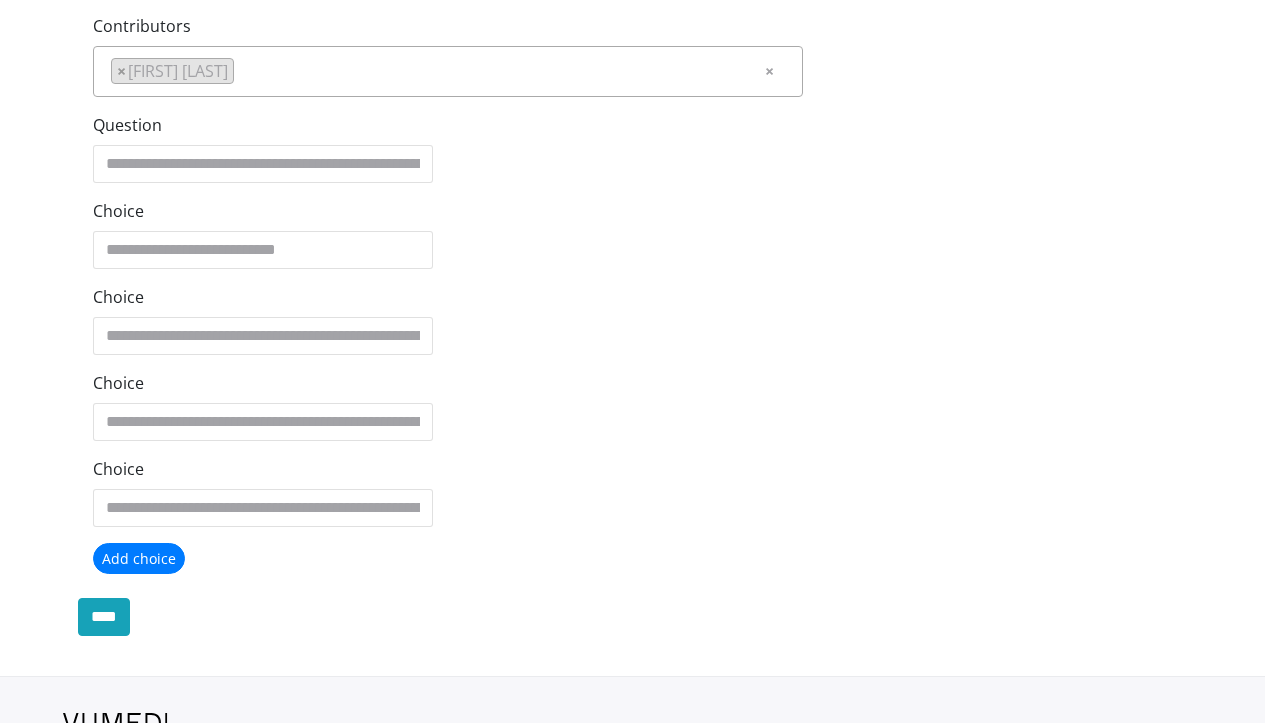click on "Add choice" at bounding box center [139, 558] 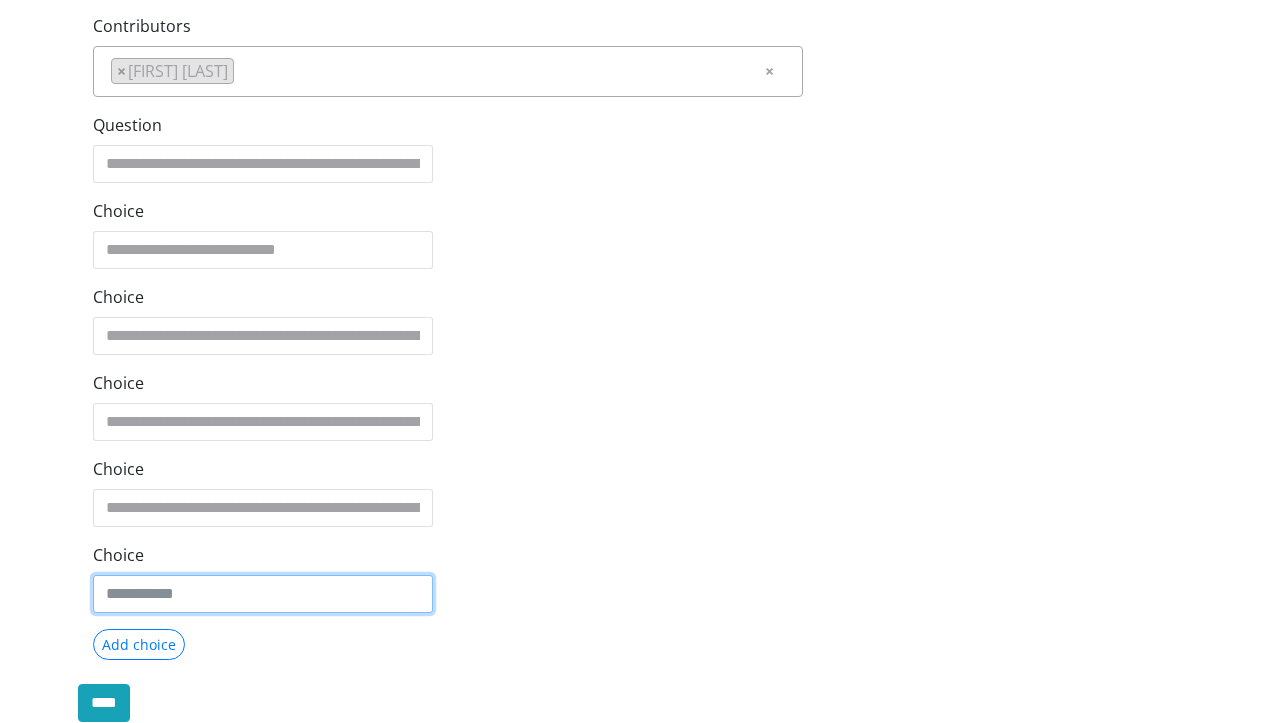 click on "Choice" at bounding box center [263, 336] 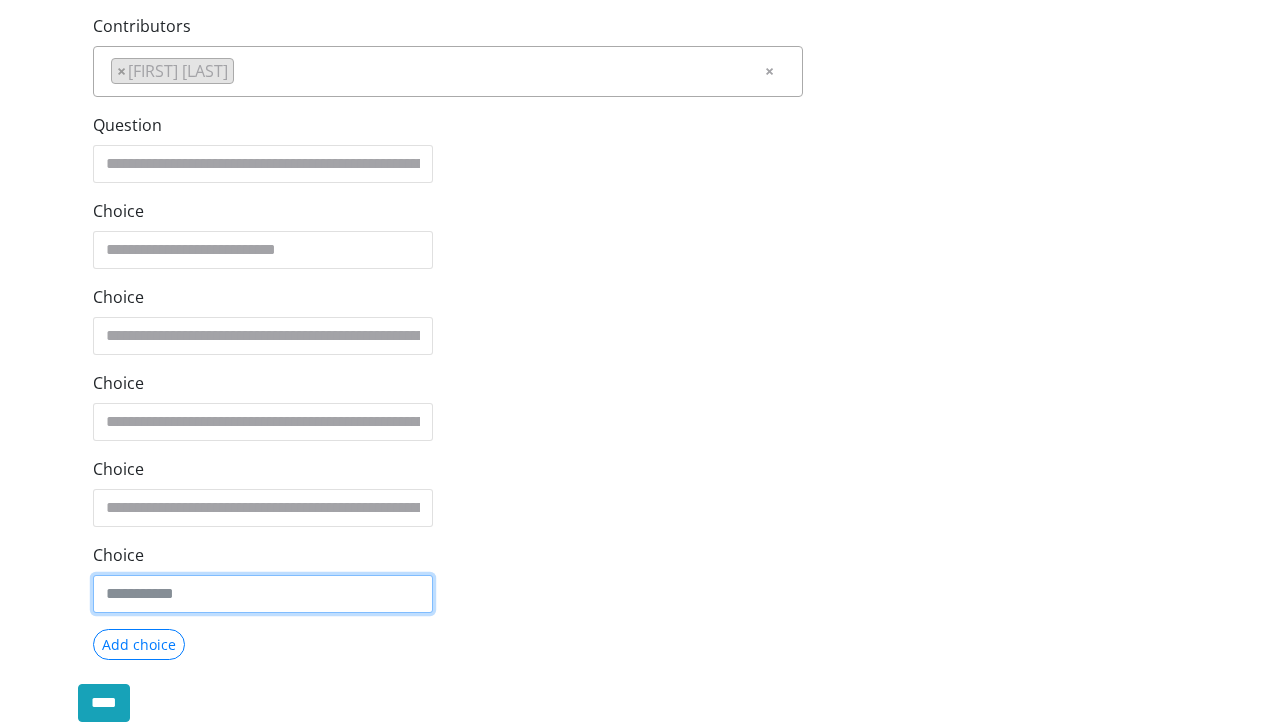 paste on "**********" 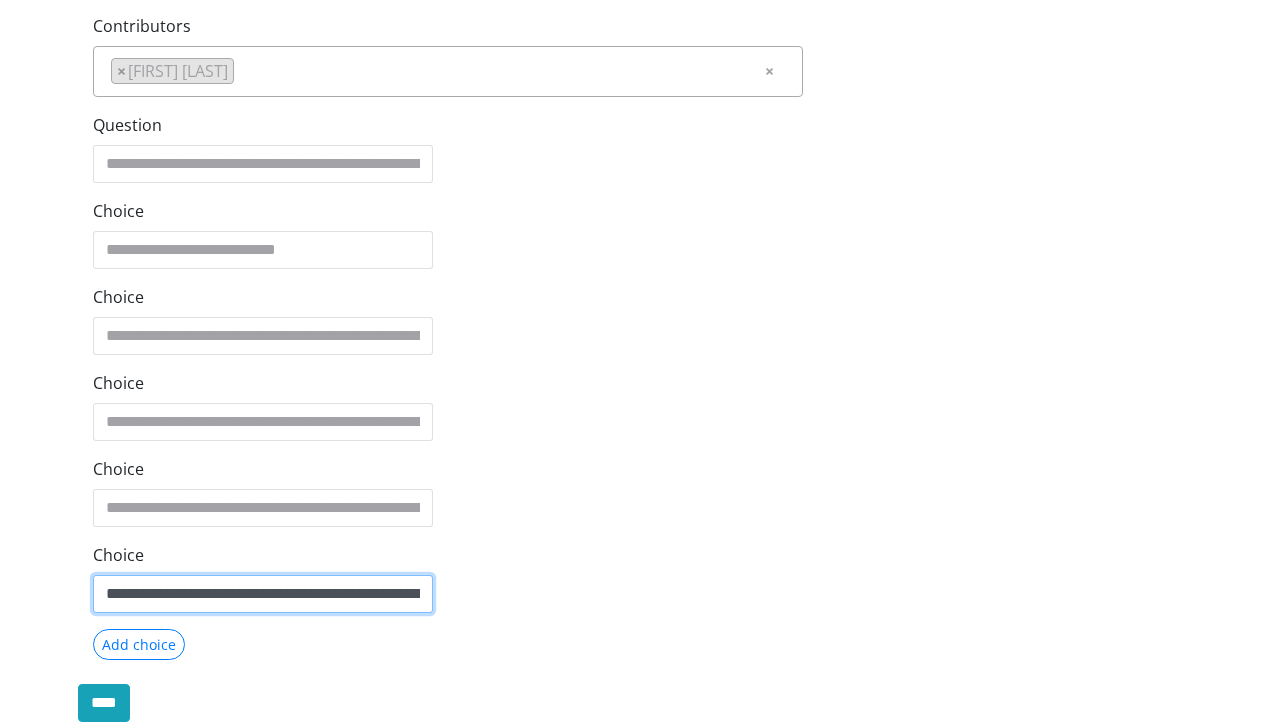 type on "**********" 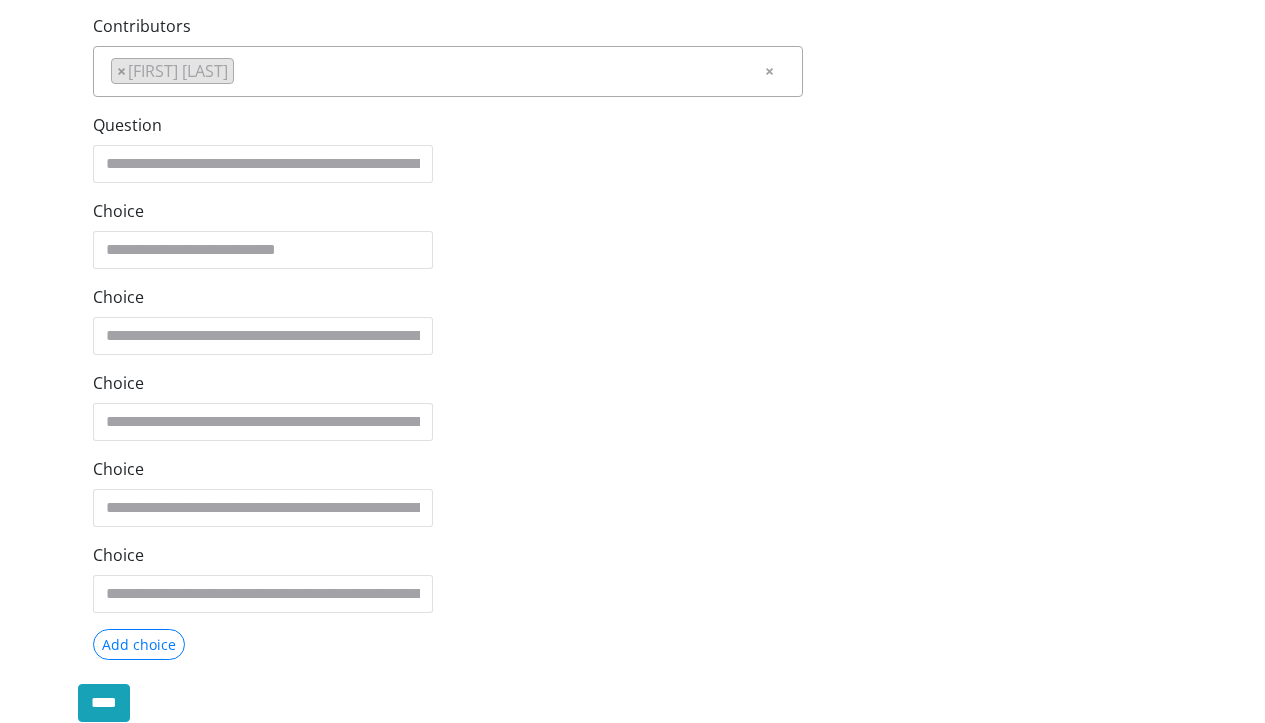click on "**********" at bounding box center (633, 155) 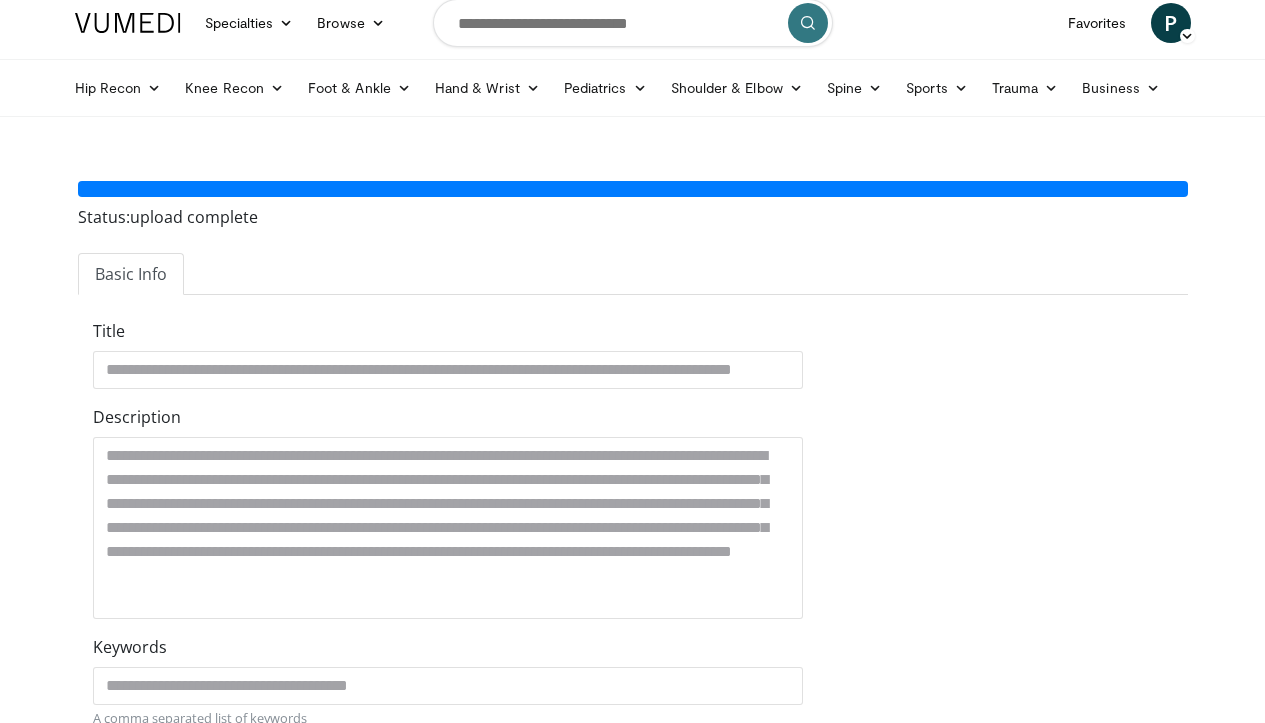 scroll, scrollTop: 12, scrollLeft: 0, axis: vertical 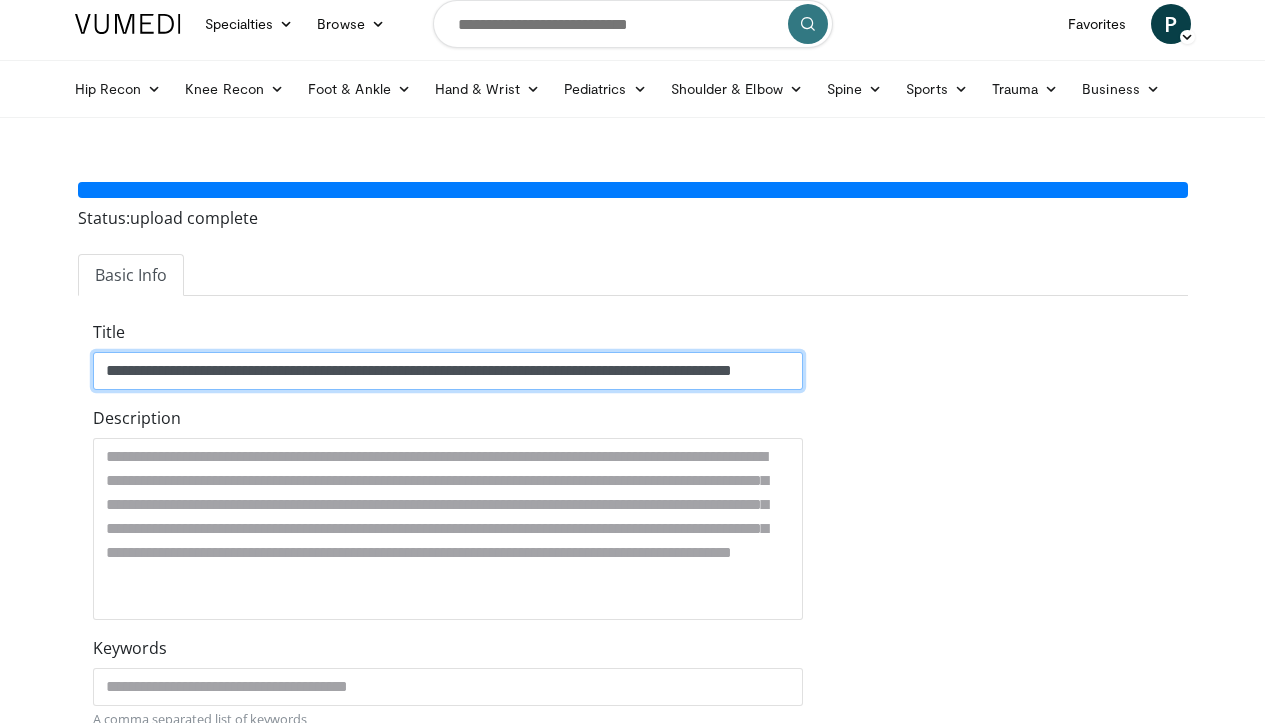click on "**********" at bounding box center [448, 371] 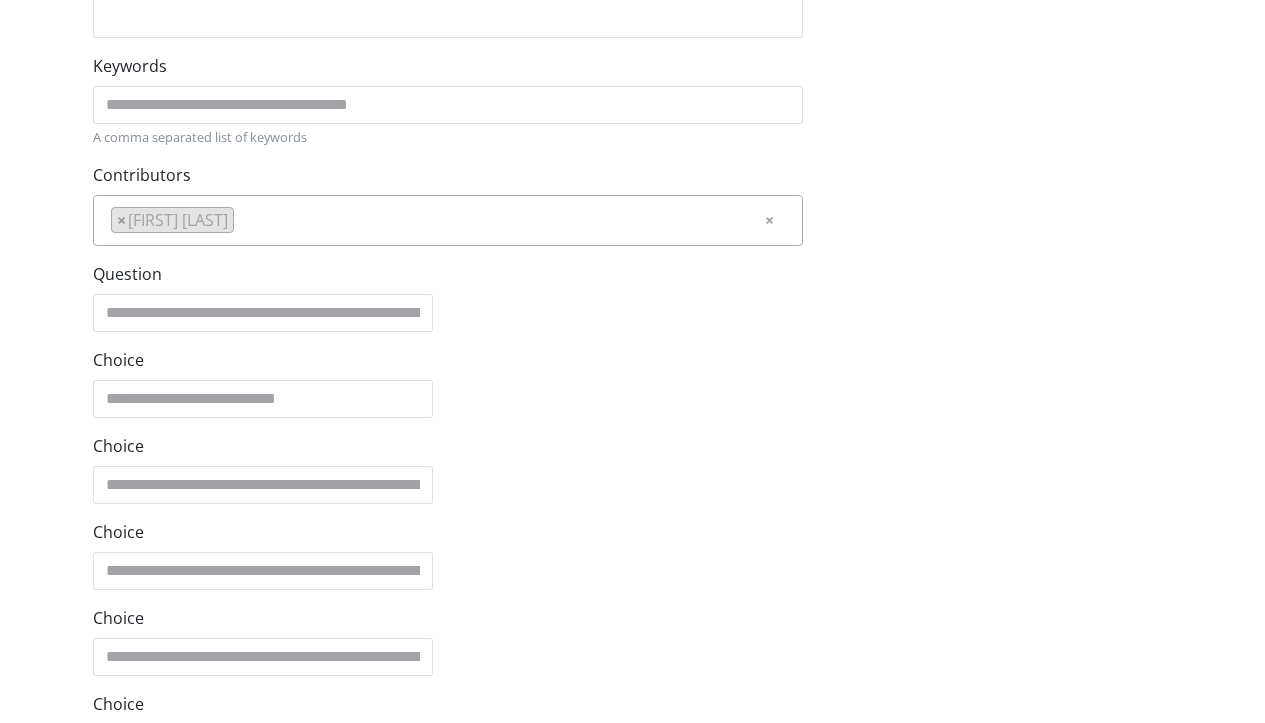 scroll, scrollTop: 614, scrollLeft: 0, axis: vertical 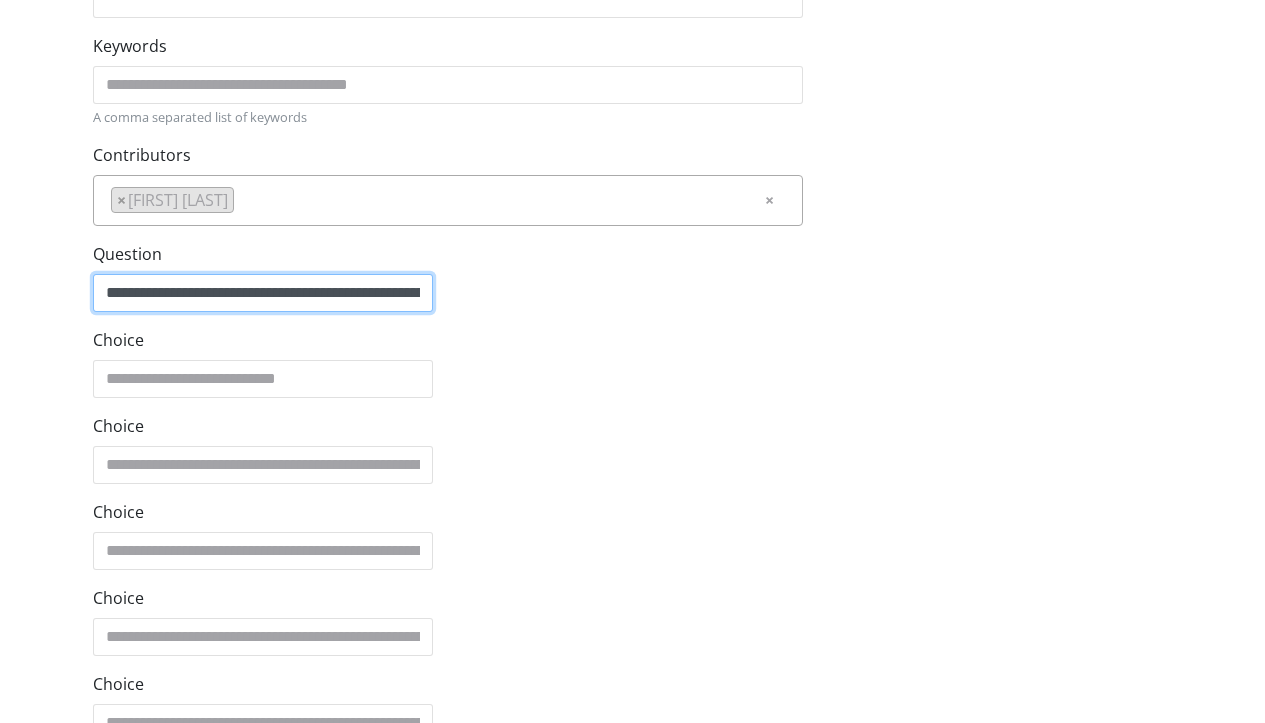 click on "**********" at bounding box center [263, 293] 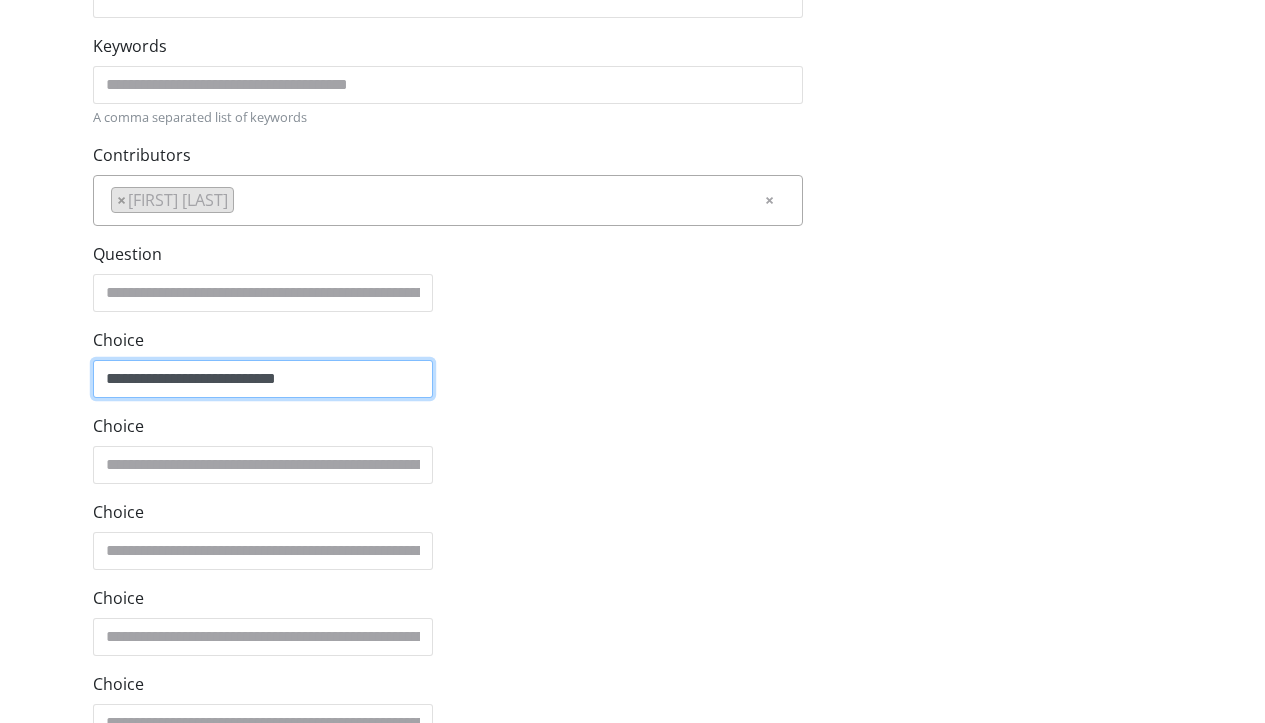 click on "**********" at bounding box center (263, 379) 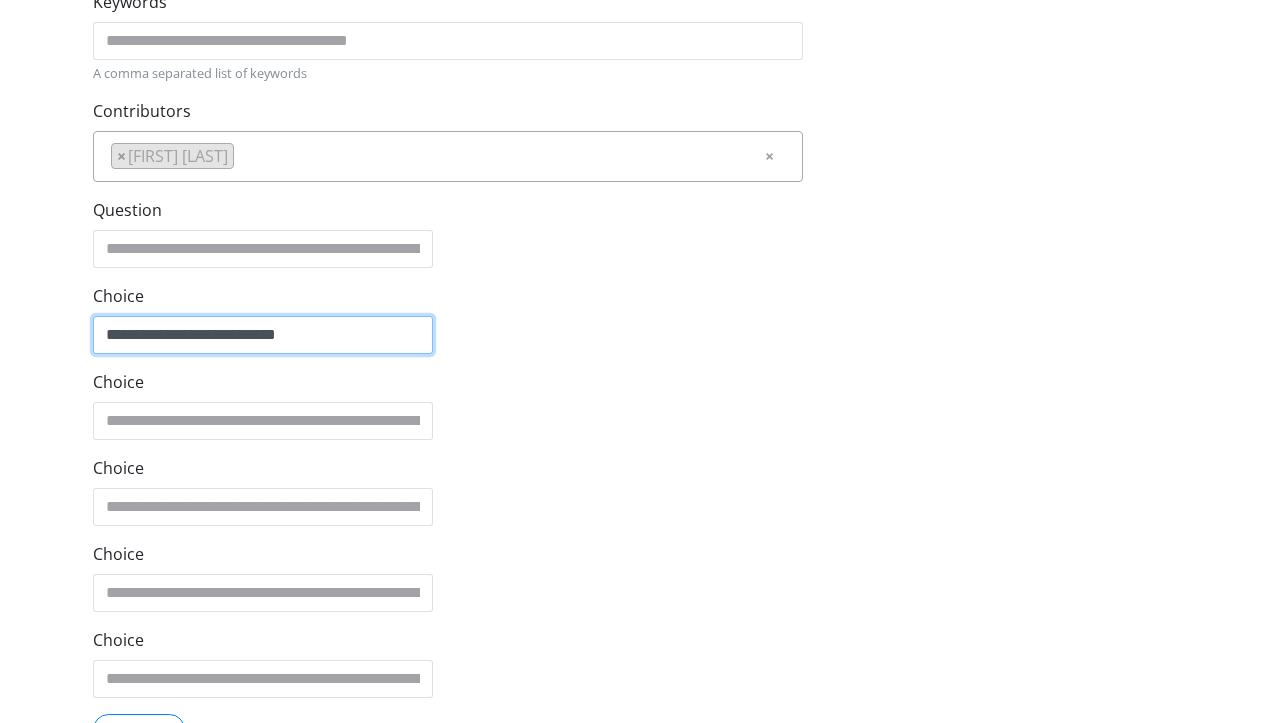 scroll, scrollTop: 708, scrollLeft: 0, axis: vertical 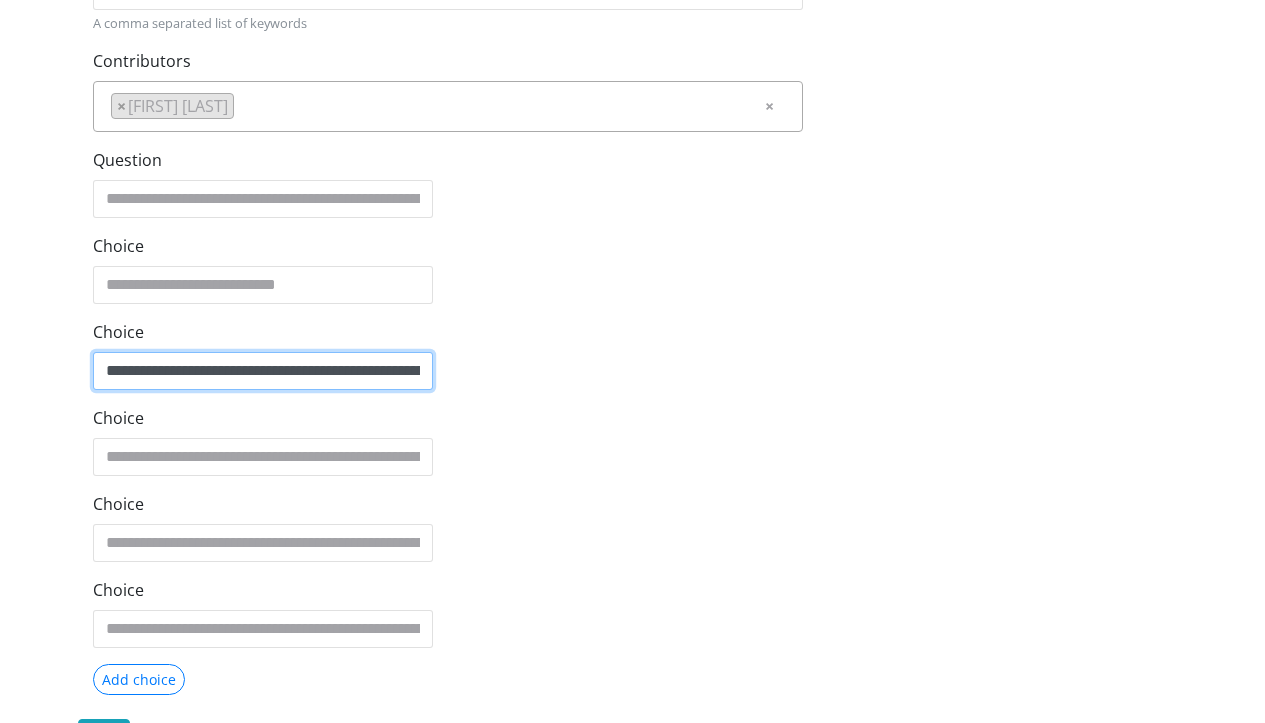 click on "**********" at bounding box center [263, 371] 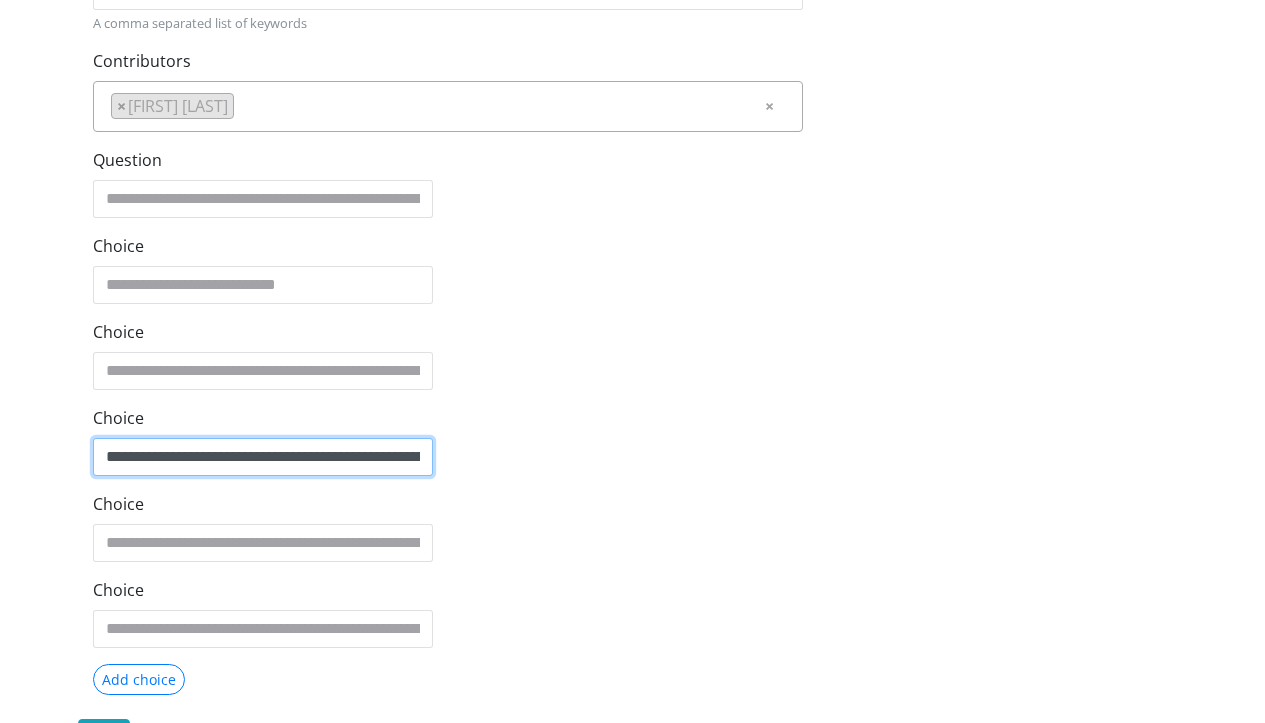 click on "**********" at bounding box center [263, 371] 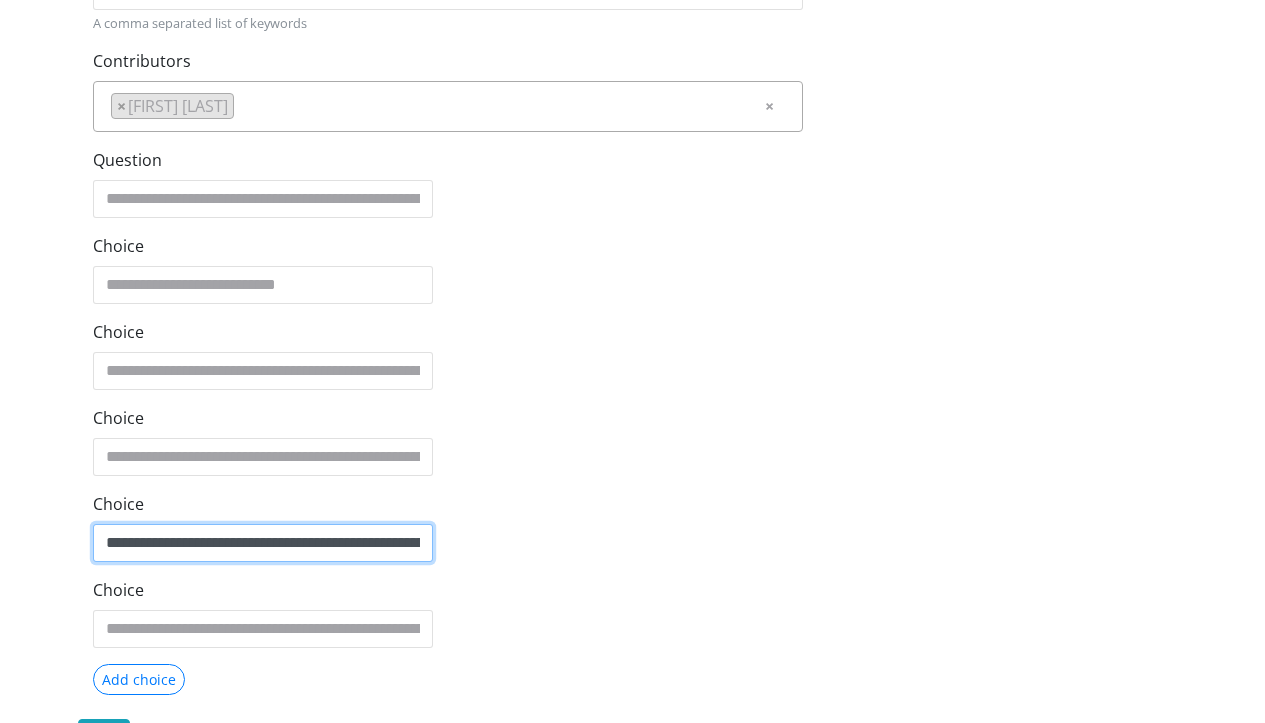 click on "**********" at bounding box center [263, 371] 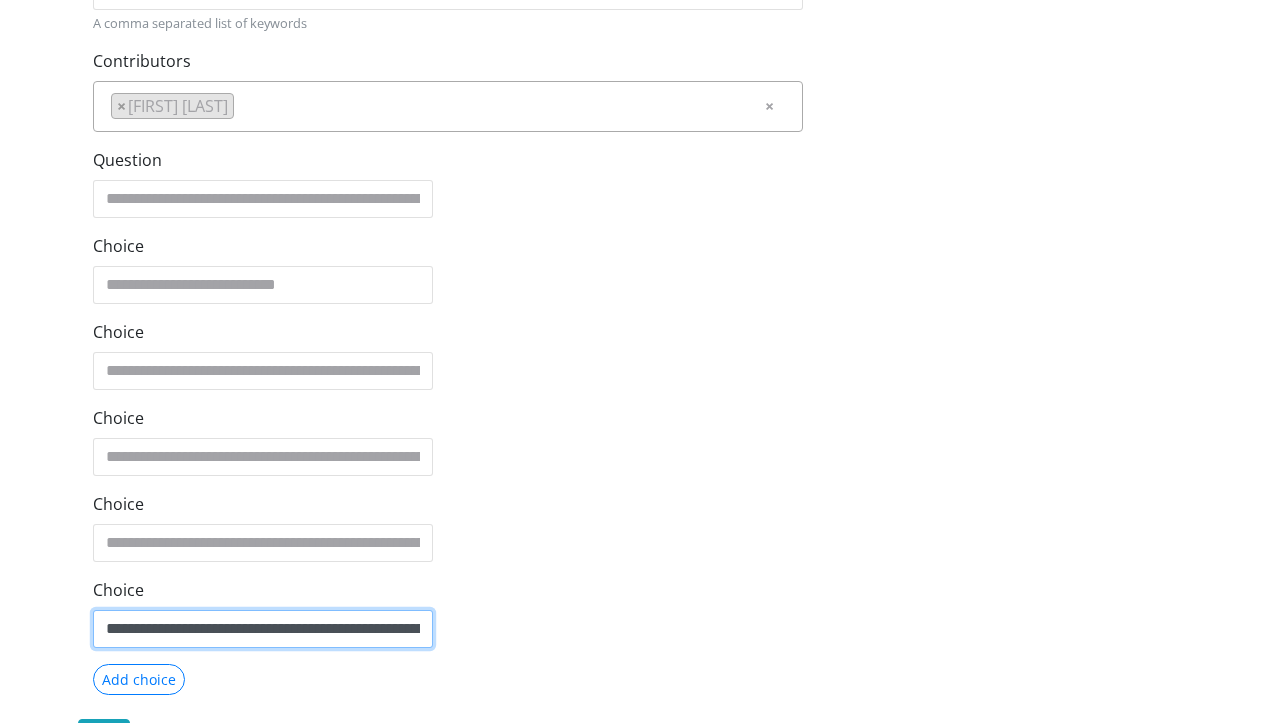 click on "**********" at bounding box center (263, 371) 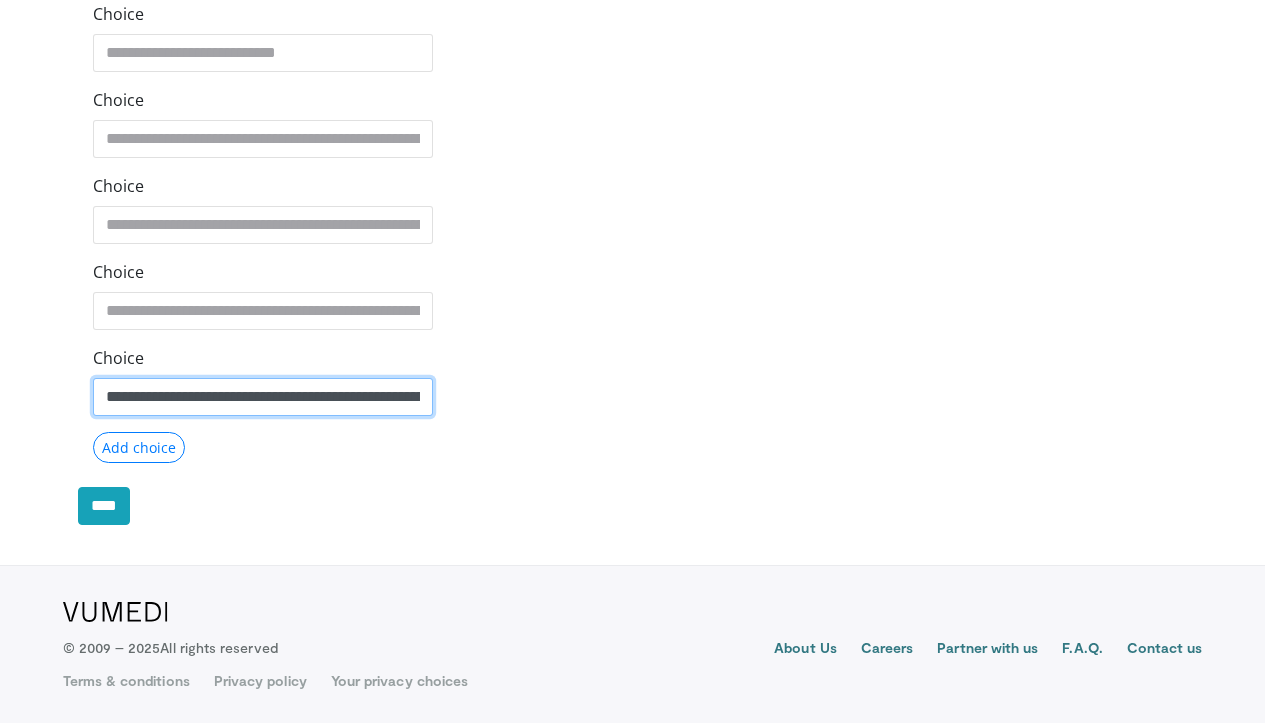 scroll, scrollTop: 940, scrollLeft: 0, axis: vertical 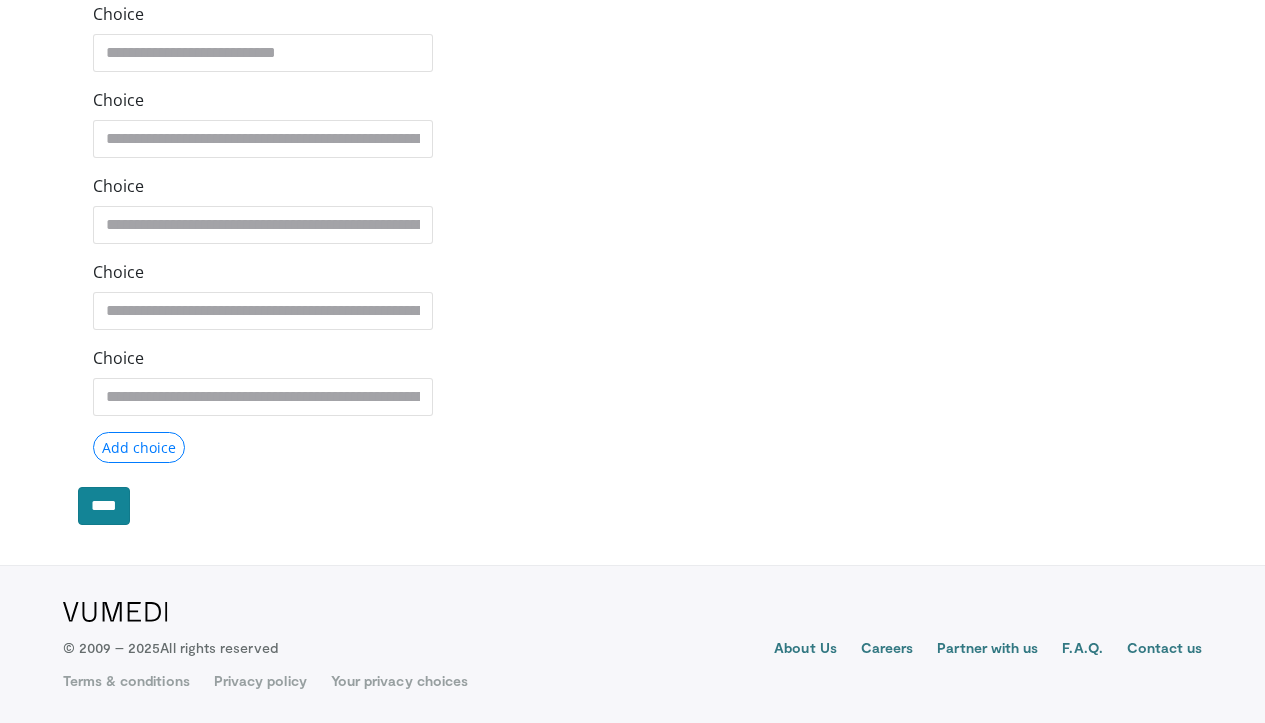 click on "****" at bounding box center [104, 506] 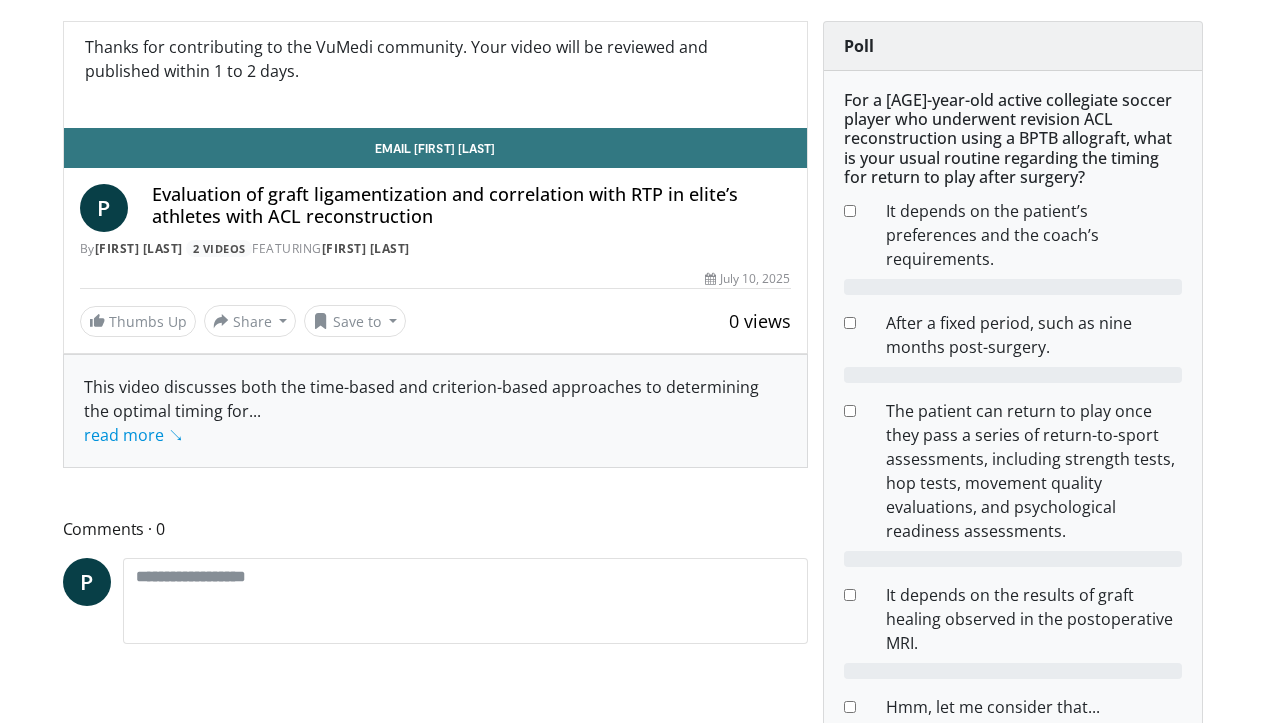 scroll, scrollTop: 135, scrollLeft: 0, axis: vertical 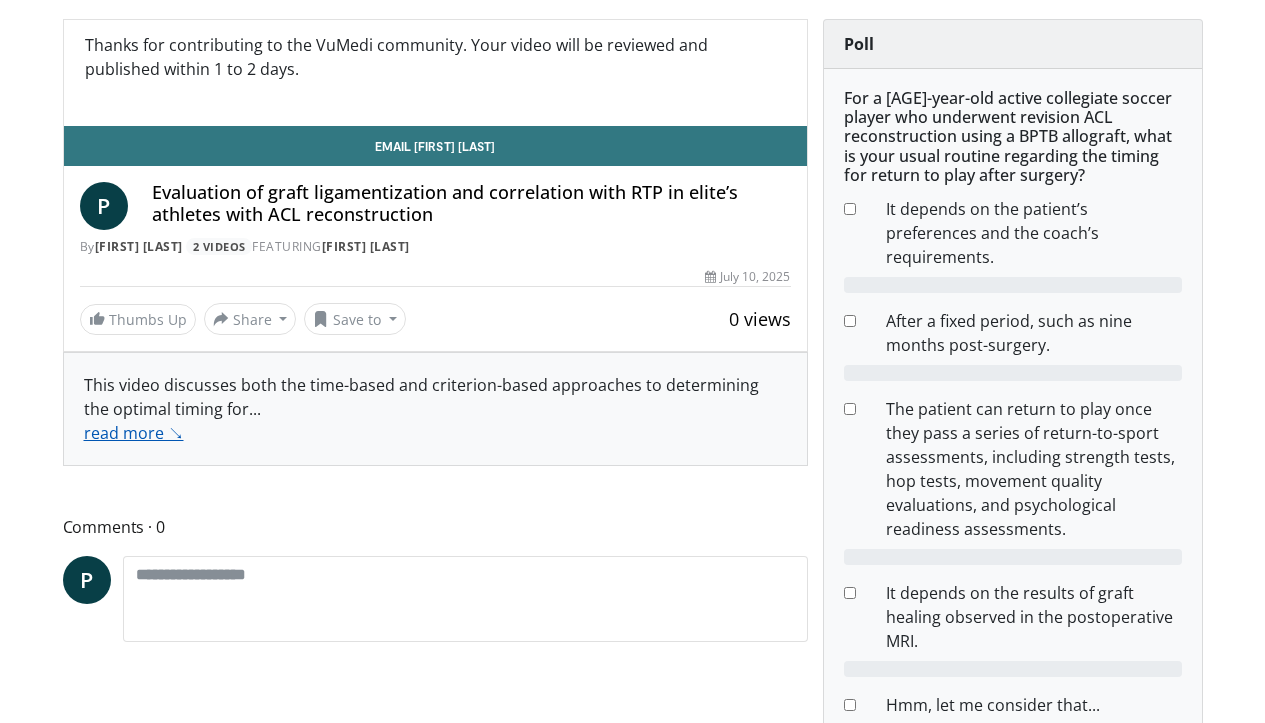 click on "read more ↘" at bounding box center (134, 433) 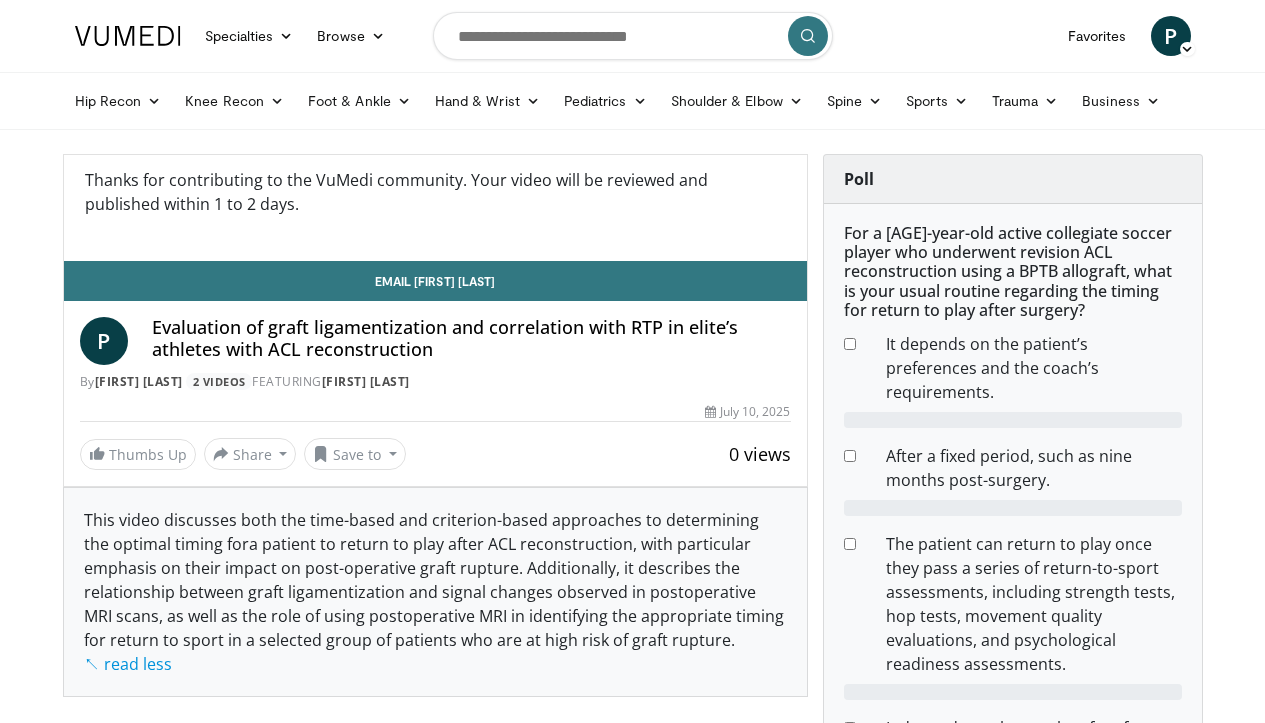 scroll, scrollTop: 0, scrollLeft: 0, axis: both 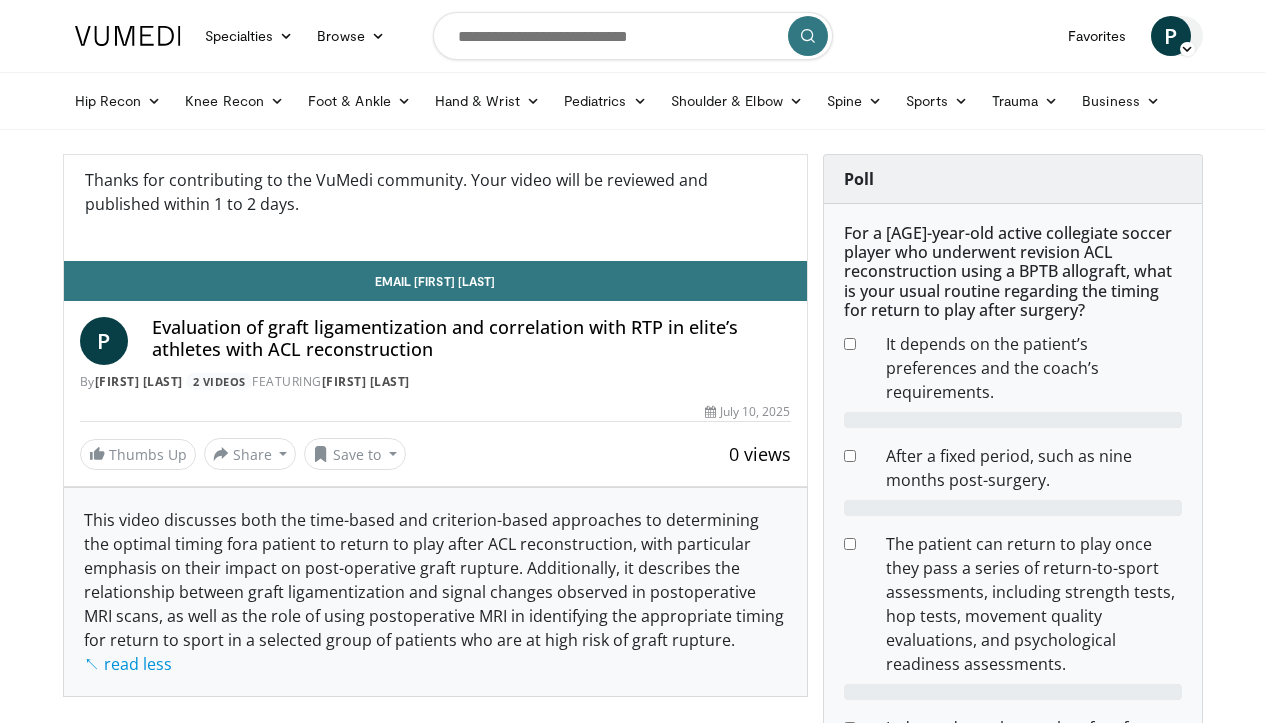 click on "P" at bounding box center (1171, 36) 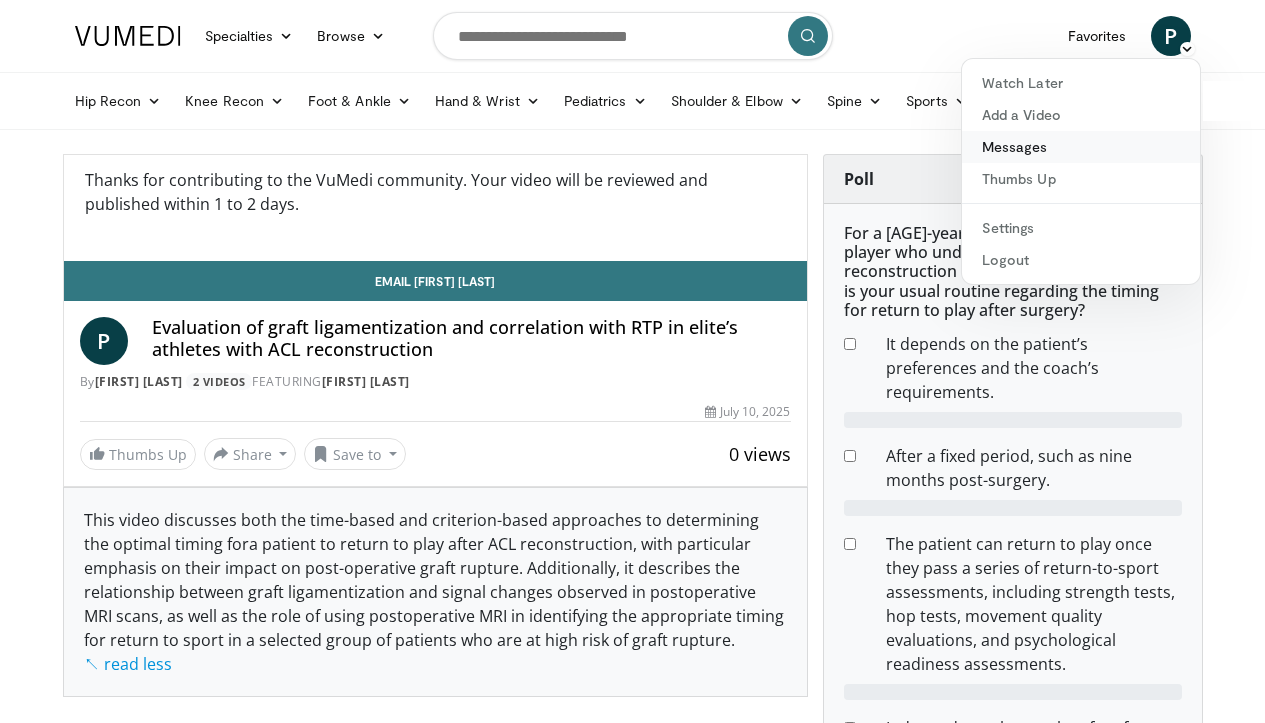 click on "Messages" at bounding box center (1081, 147) 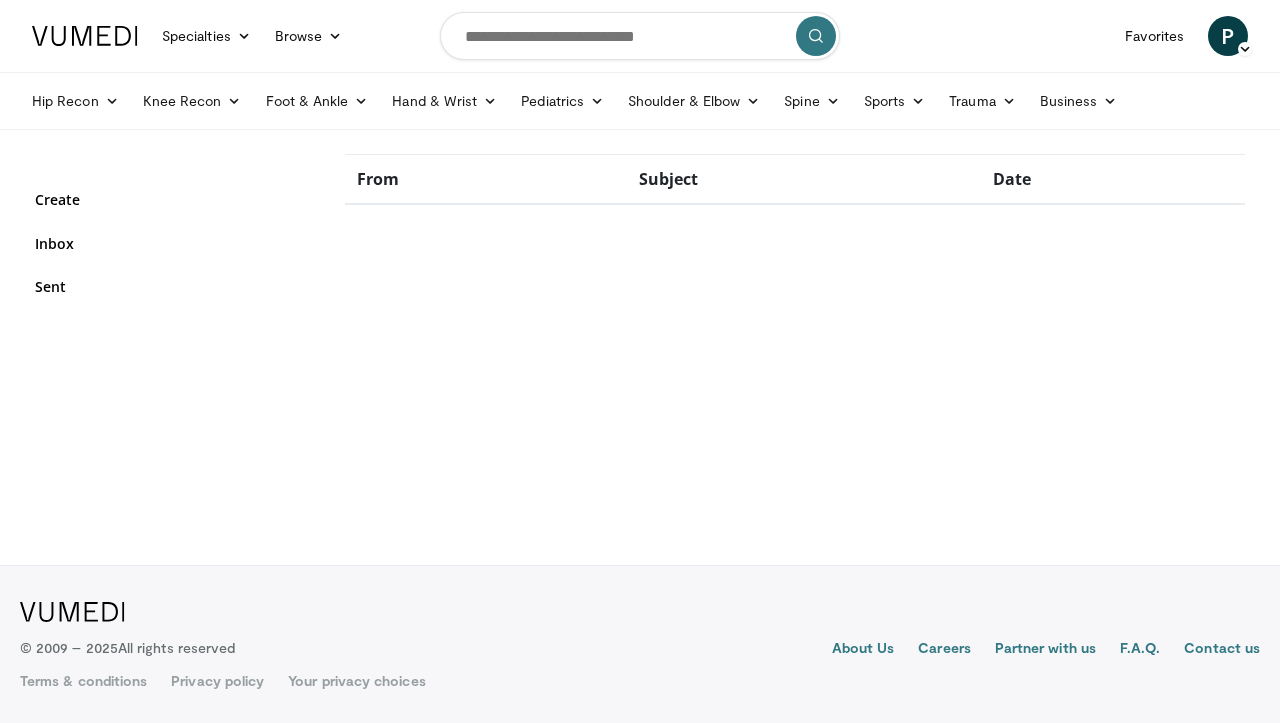 scroll, scrollTop: 0, scrollLeft: 0, axis: both 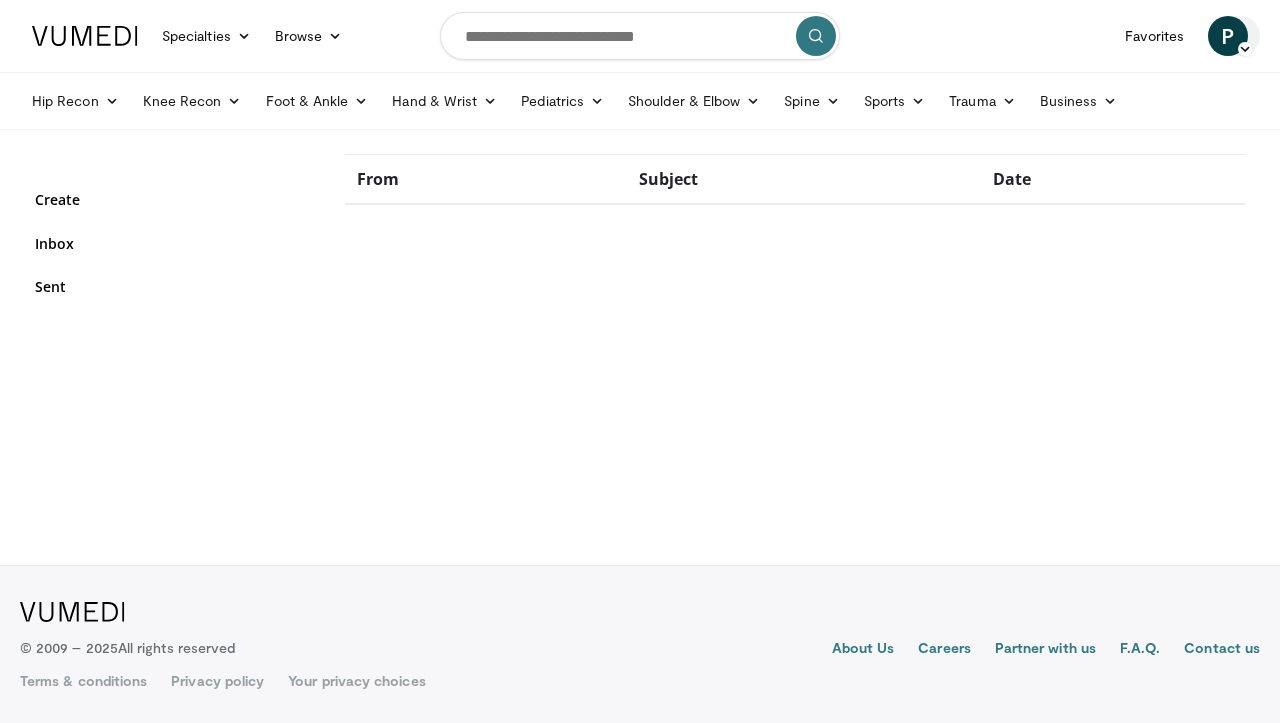 click on "P" at bounding box center [1228, 36] 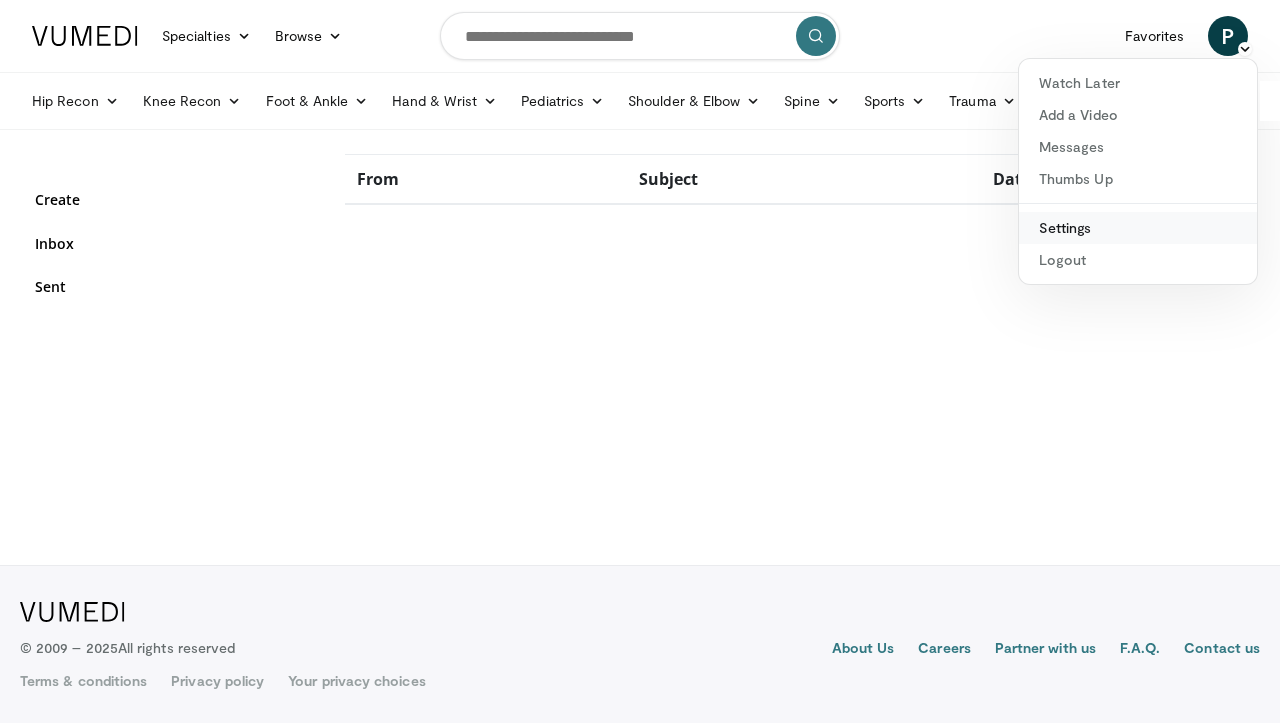 click on "Settings" at bounding box center (1138, 228) 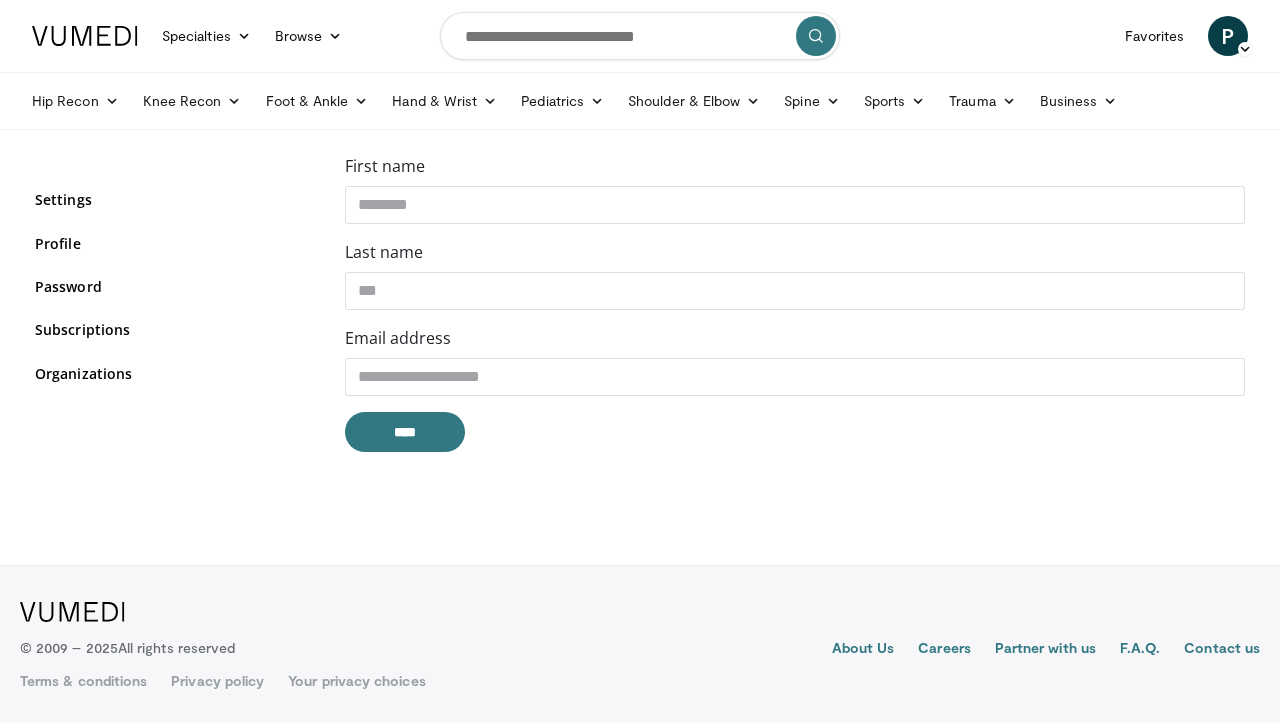 scroll, scrollTop: 0, scrollLeft: 0, axis: both 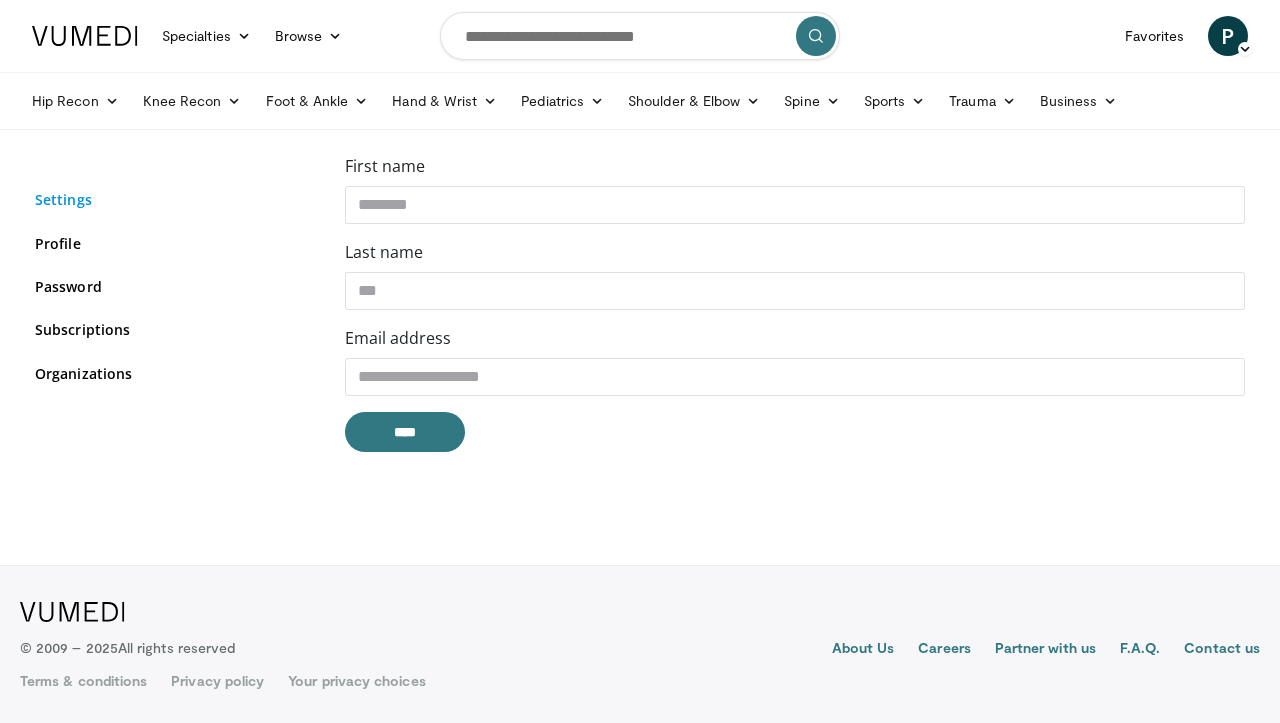 click on "Settings" at bounding box center (175, 199) 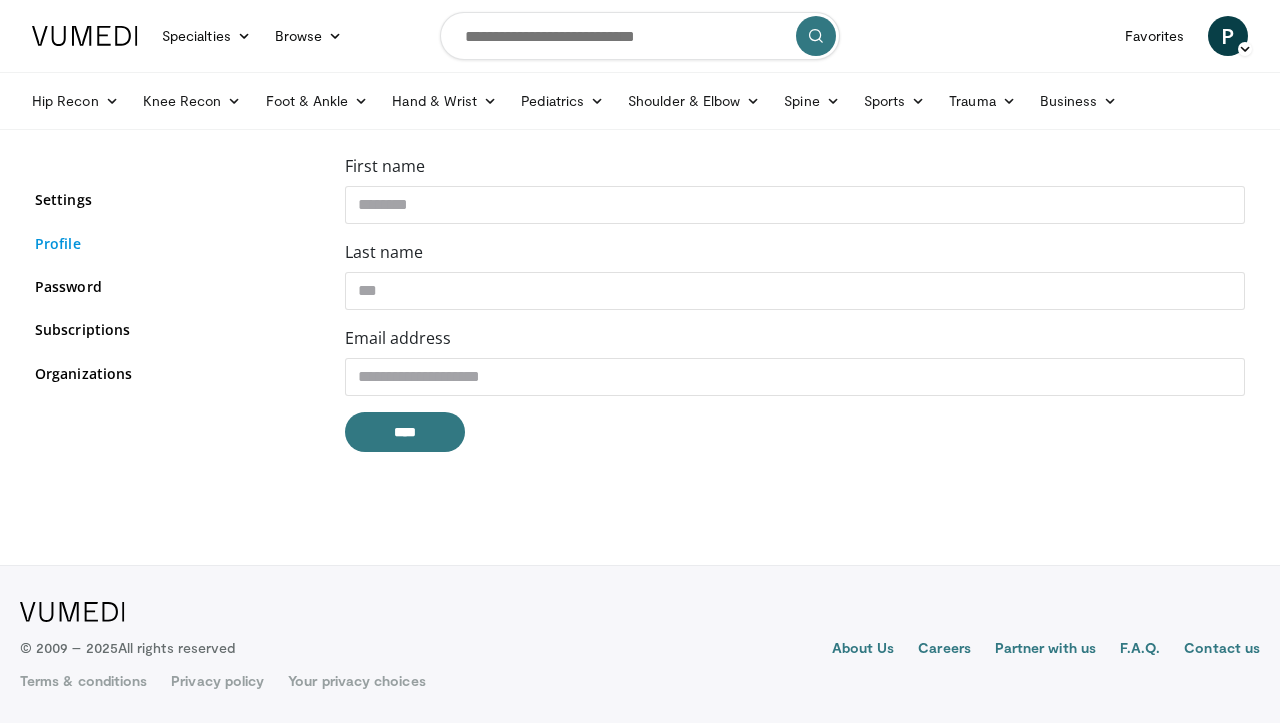 scroll, scrollTop: 0, scrollLeft: 0, axis: both 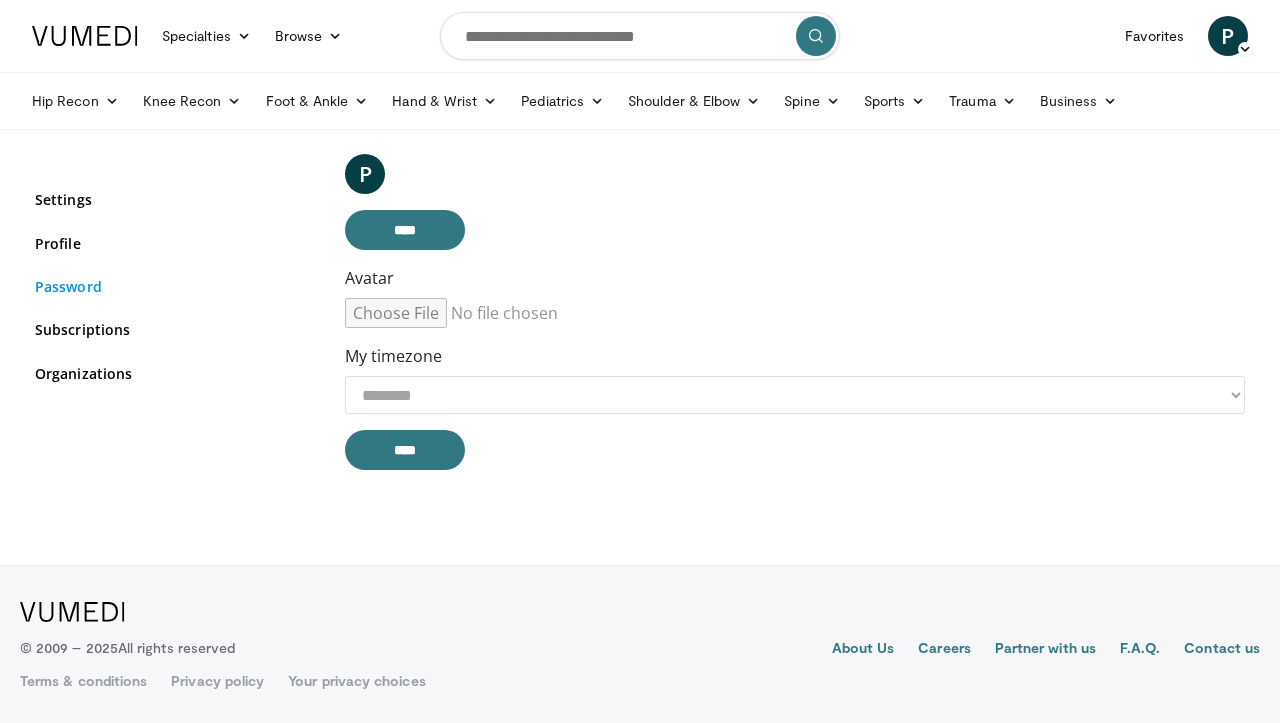 click on "Password" at bounding box center [175, 286] 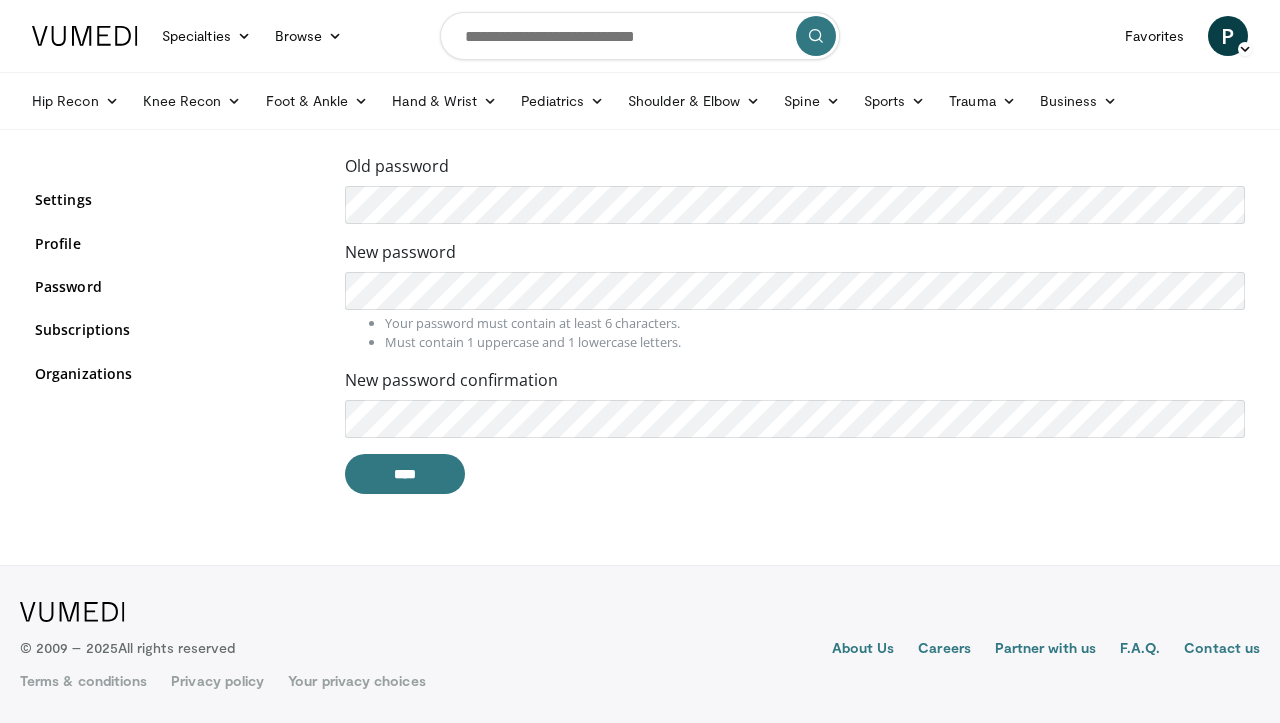 scroll, scrollTop: 0, scrollLeft: 0, axis: both 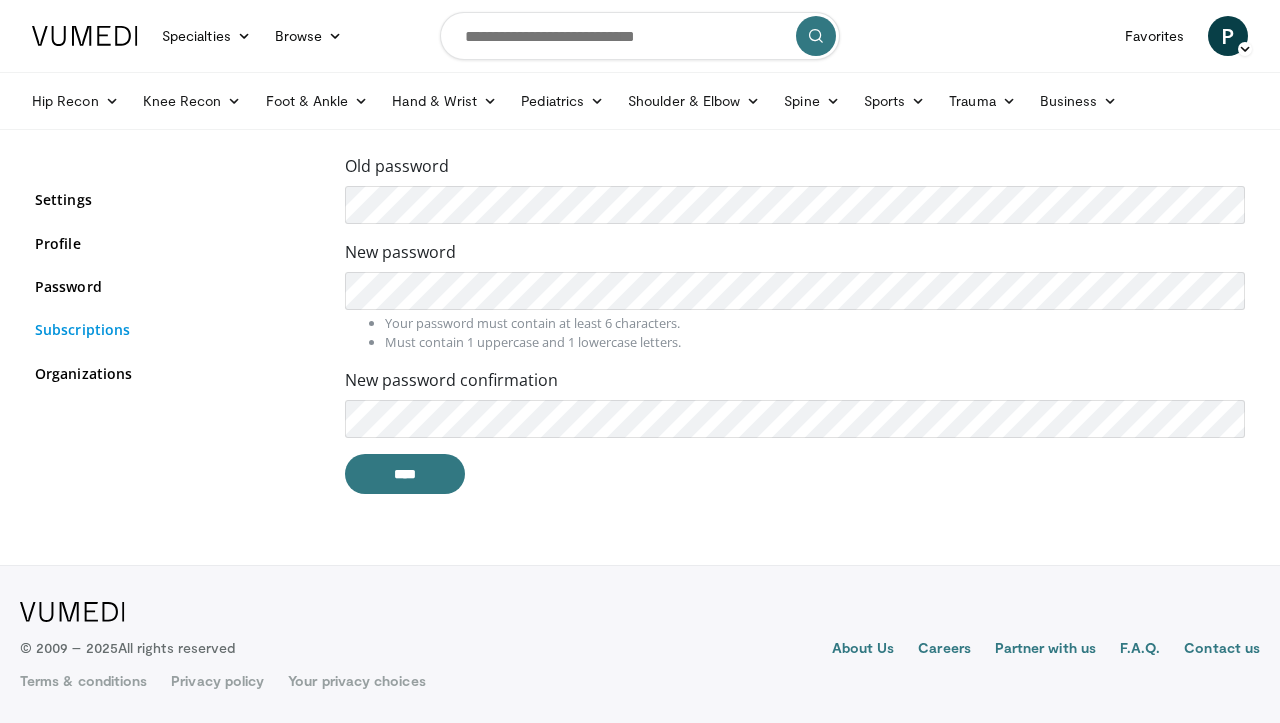 click on "Subscriptions" at bounding box center (175, 329) 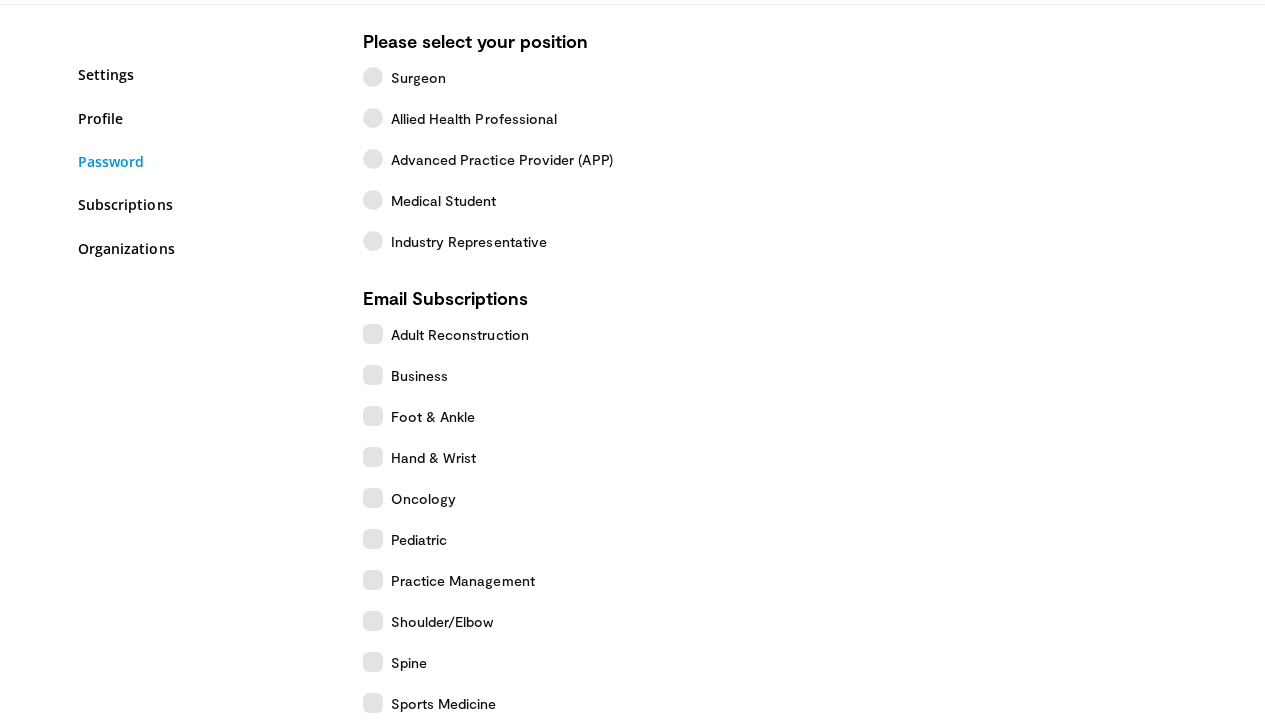 scroll, scrollTop: 107, scrollLeft: 0, axis: vertical 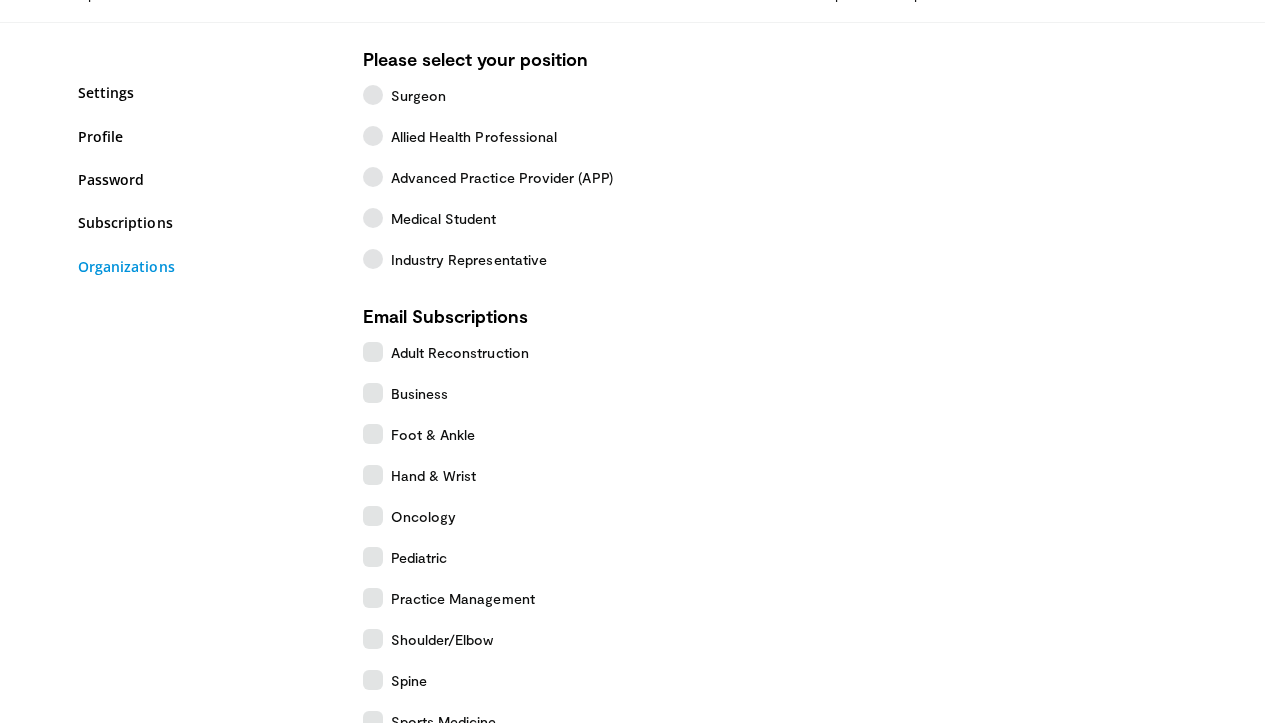 click on "Organizations" at bounding box center [205, 266] 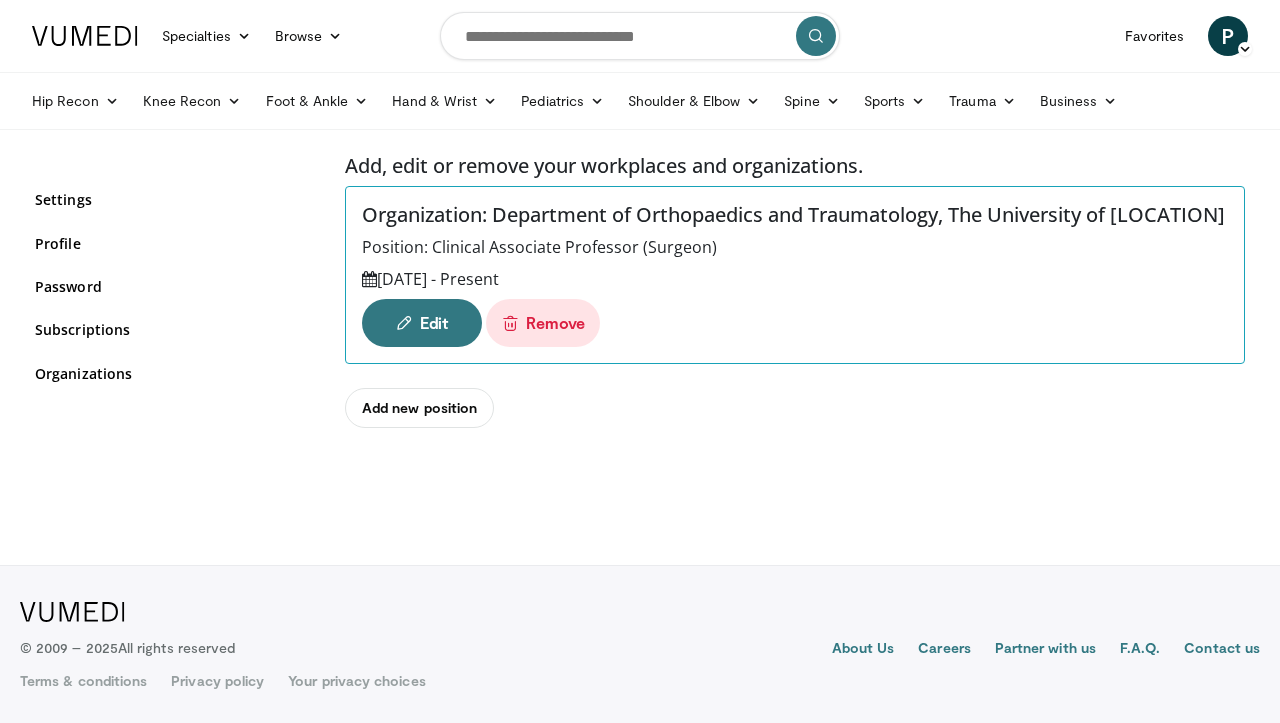scroll, scrollTop: 0, scrollLeft: 0, axis: both 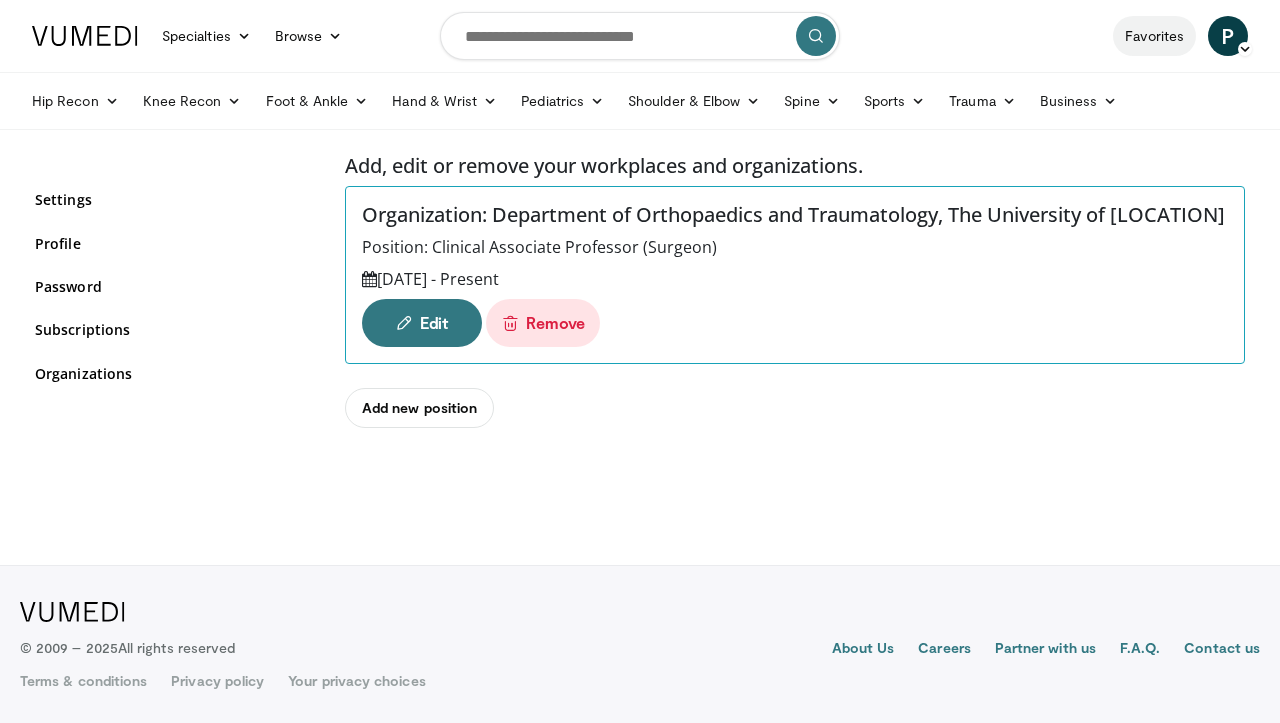 click on "Favorites" at bounding box center [1154, 36] 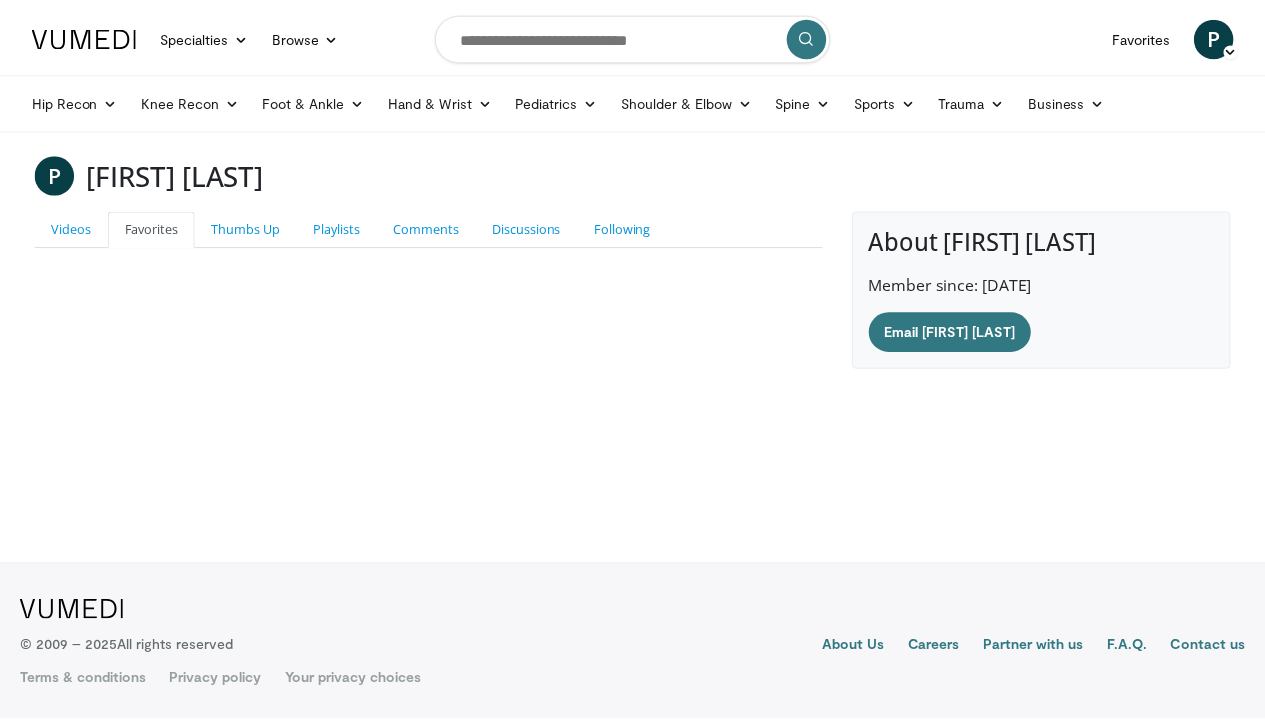 scroll, scrollTop: 0, scrollLeft: 0, axis: both 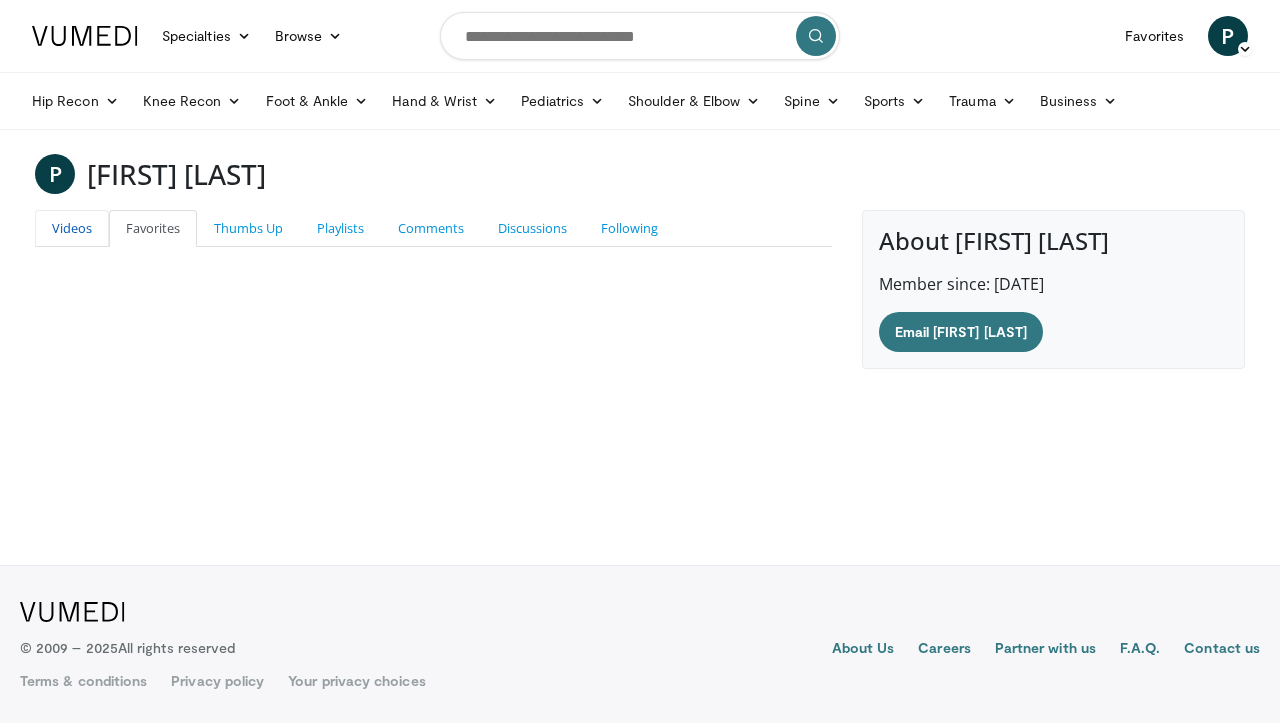 click on "Videos" at bounding box center (72, 228) 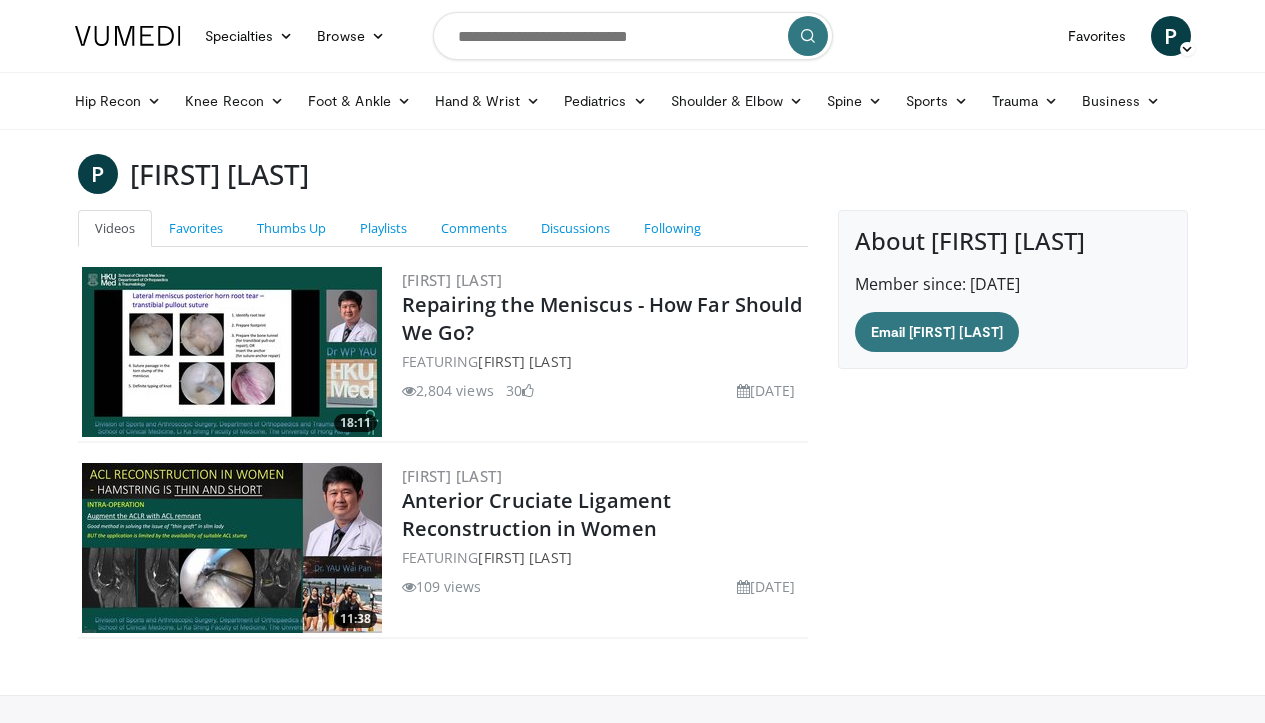 scroll, scrollTop: 0, scrollLeft: 0, axis: both 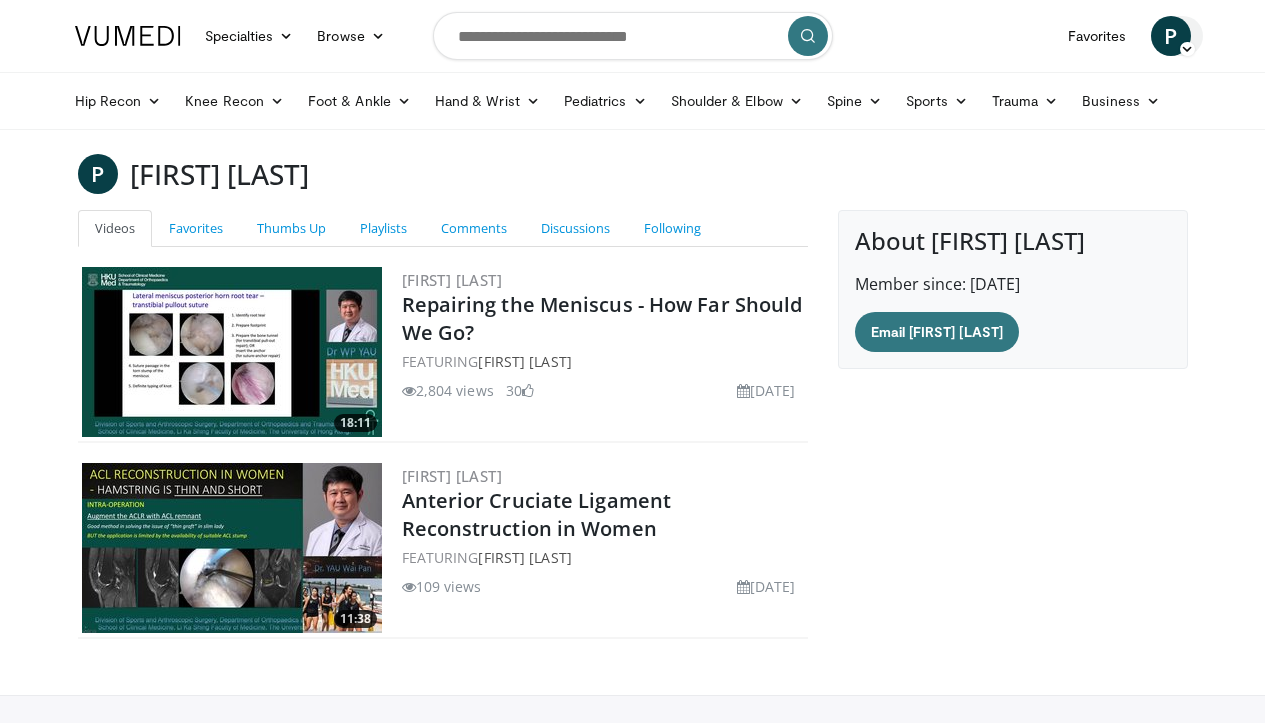 click on "P" at bounding box center (1171, 36) 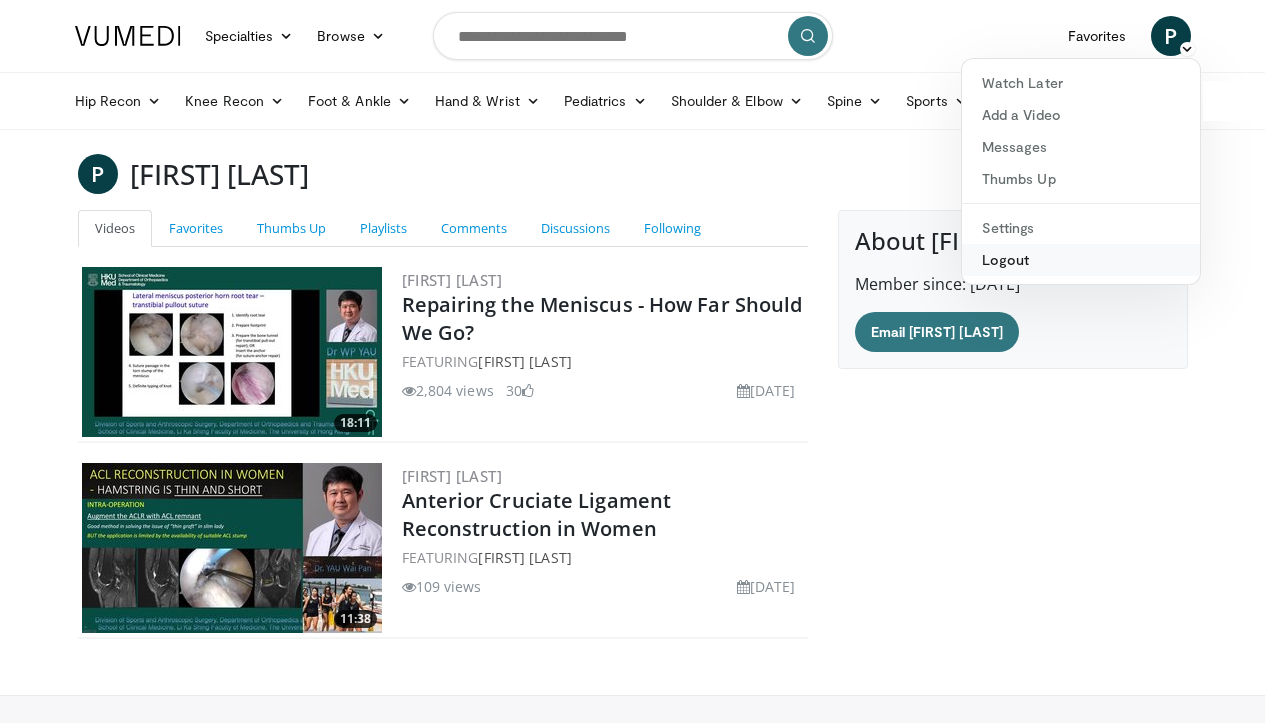 click on "Logout" at bounding box center (1081, 260) 